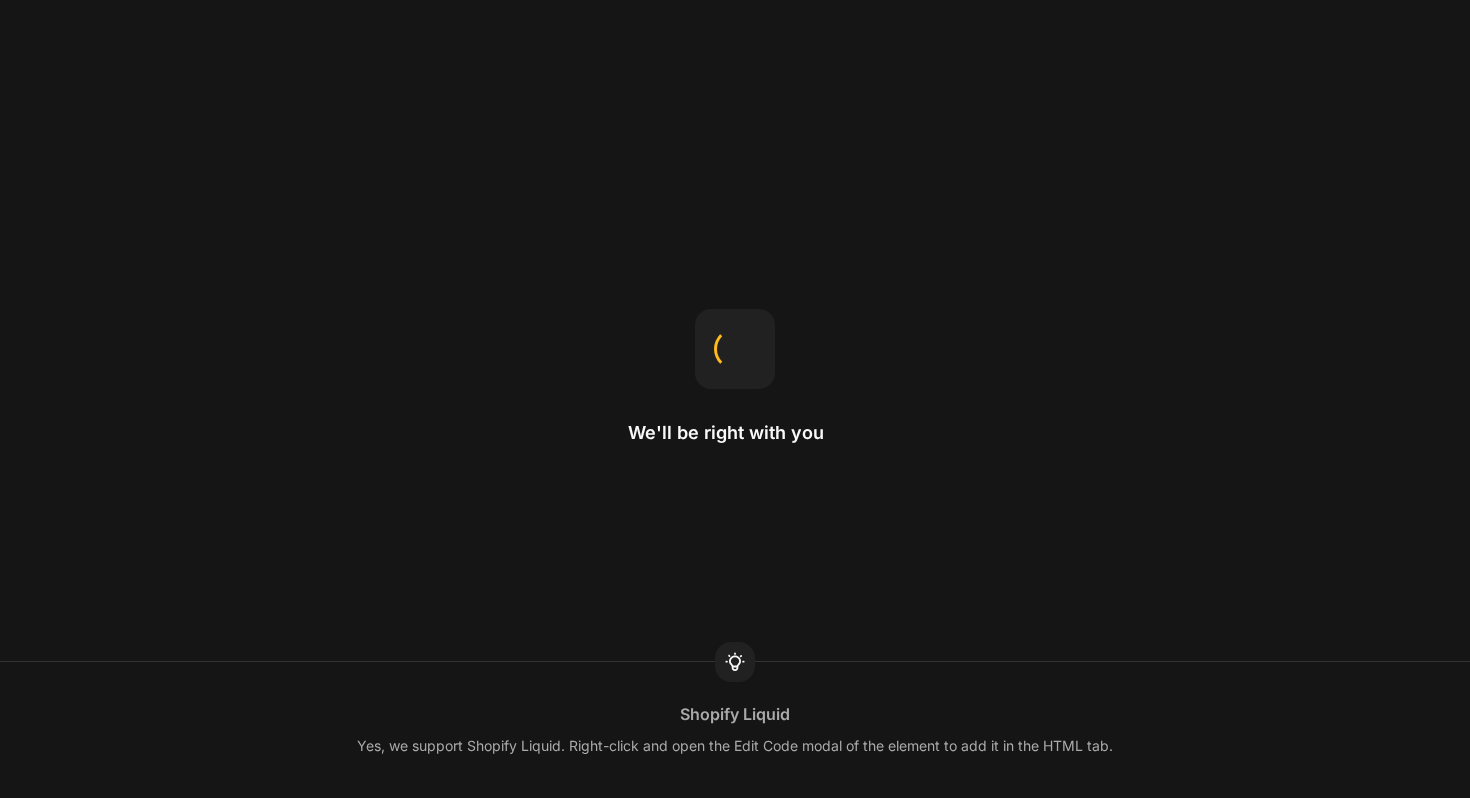 scroll, scrollTop: 0, scrollLeft: 0, axis: both 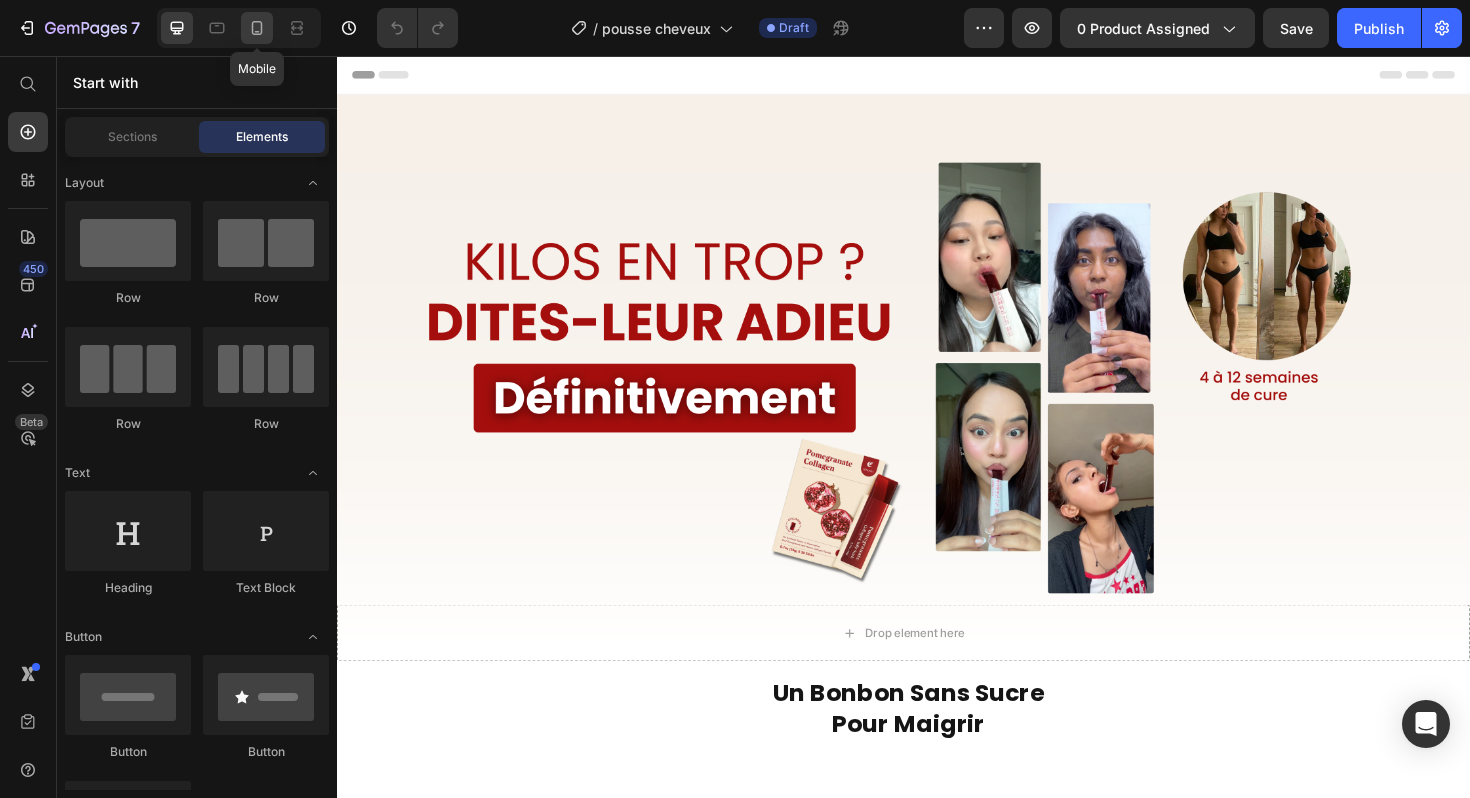 click 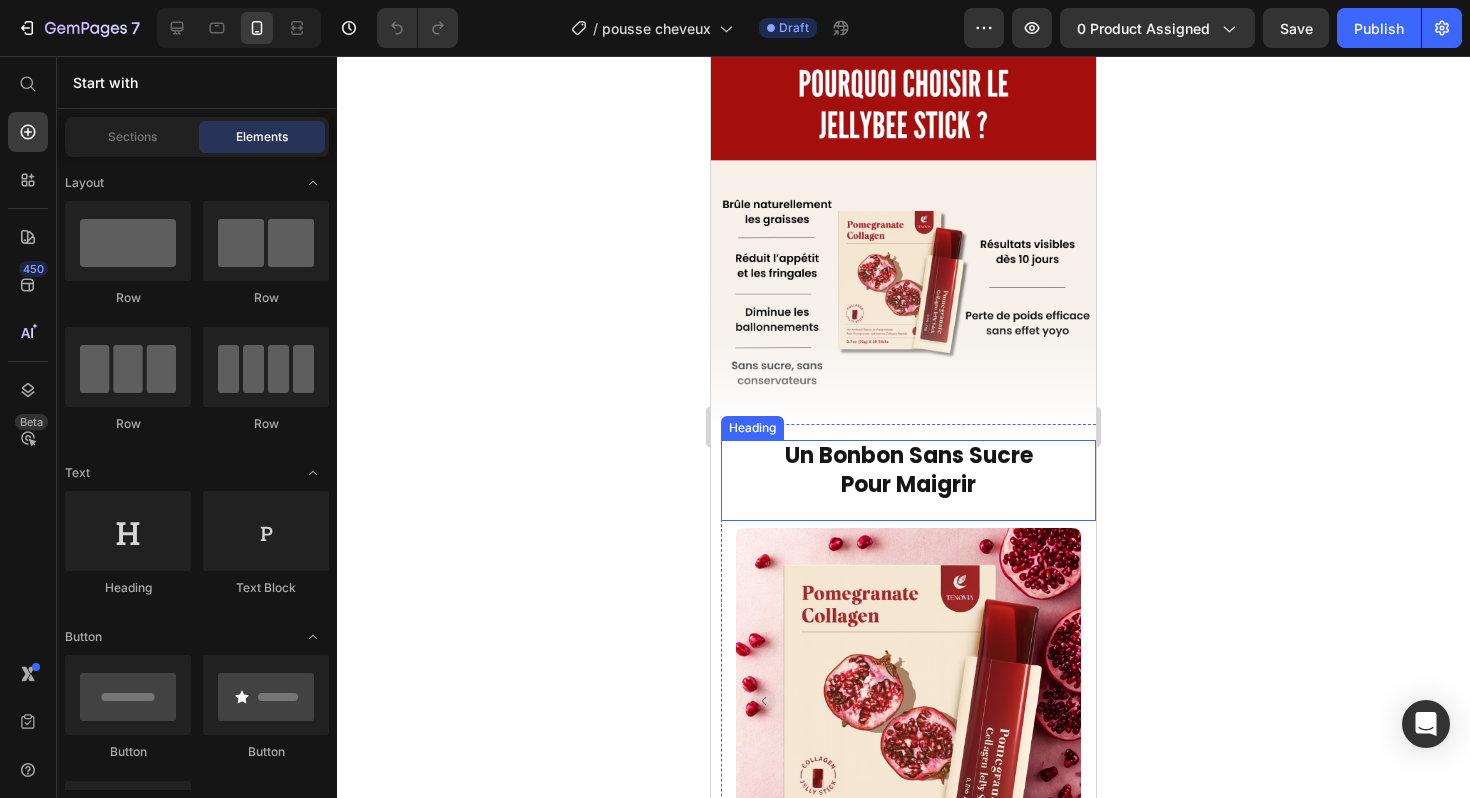 scroll, scrollTop: 851, scrollLeft: 0, axis: vertical 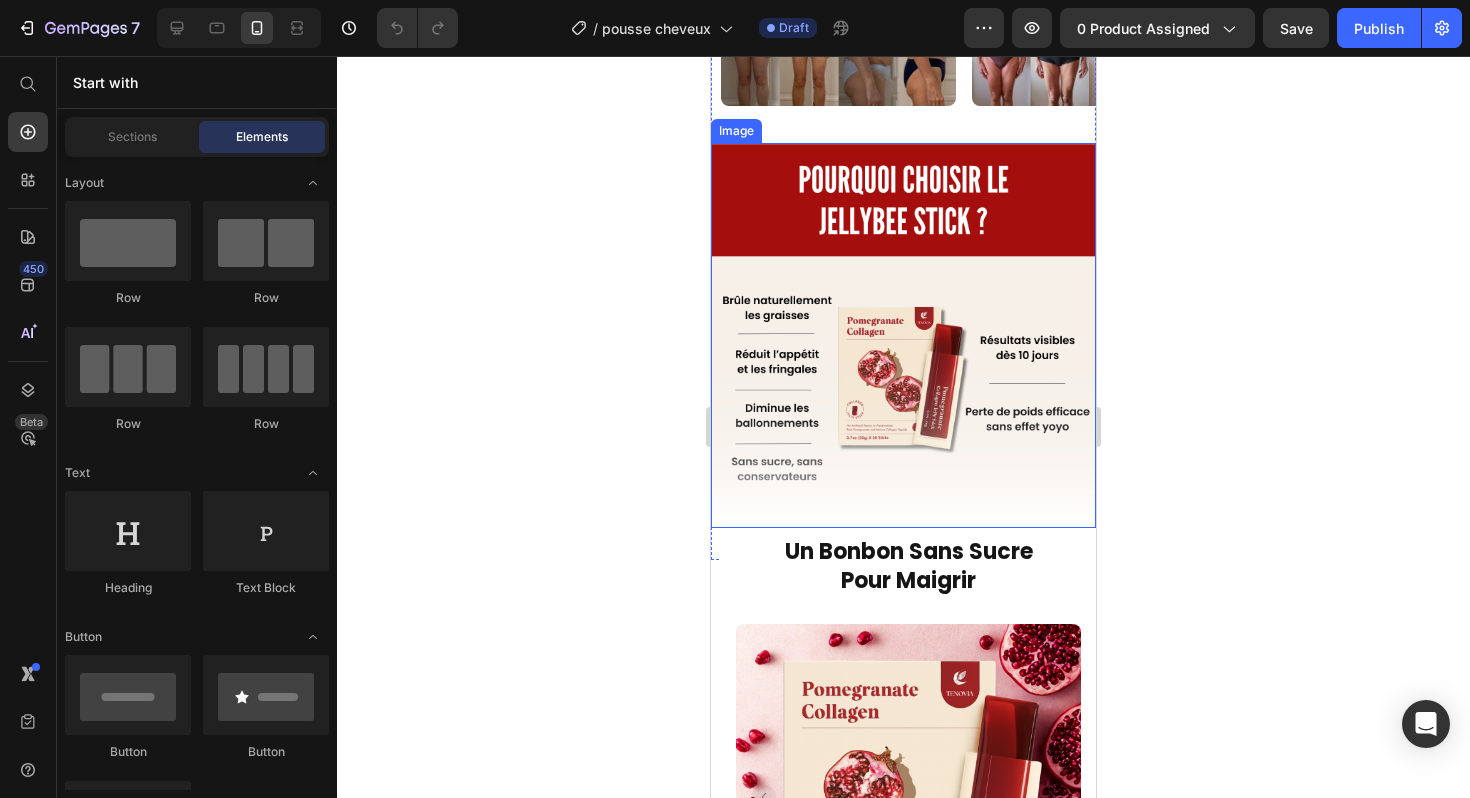 click at bounding box center [903, 335] 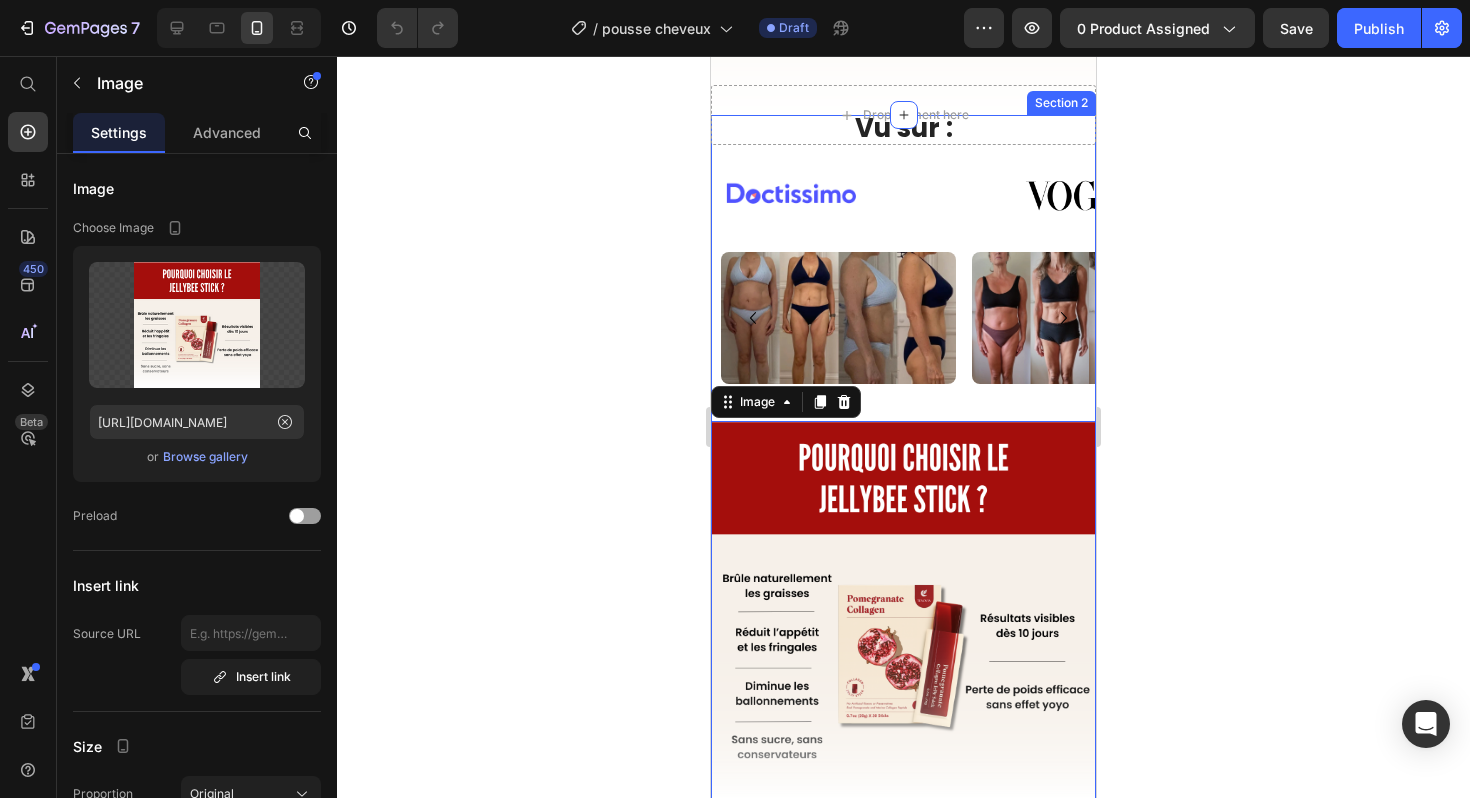 scroll, scrollTop: 594, scrollLeft: 0, axis: vertical 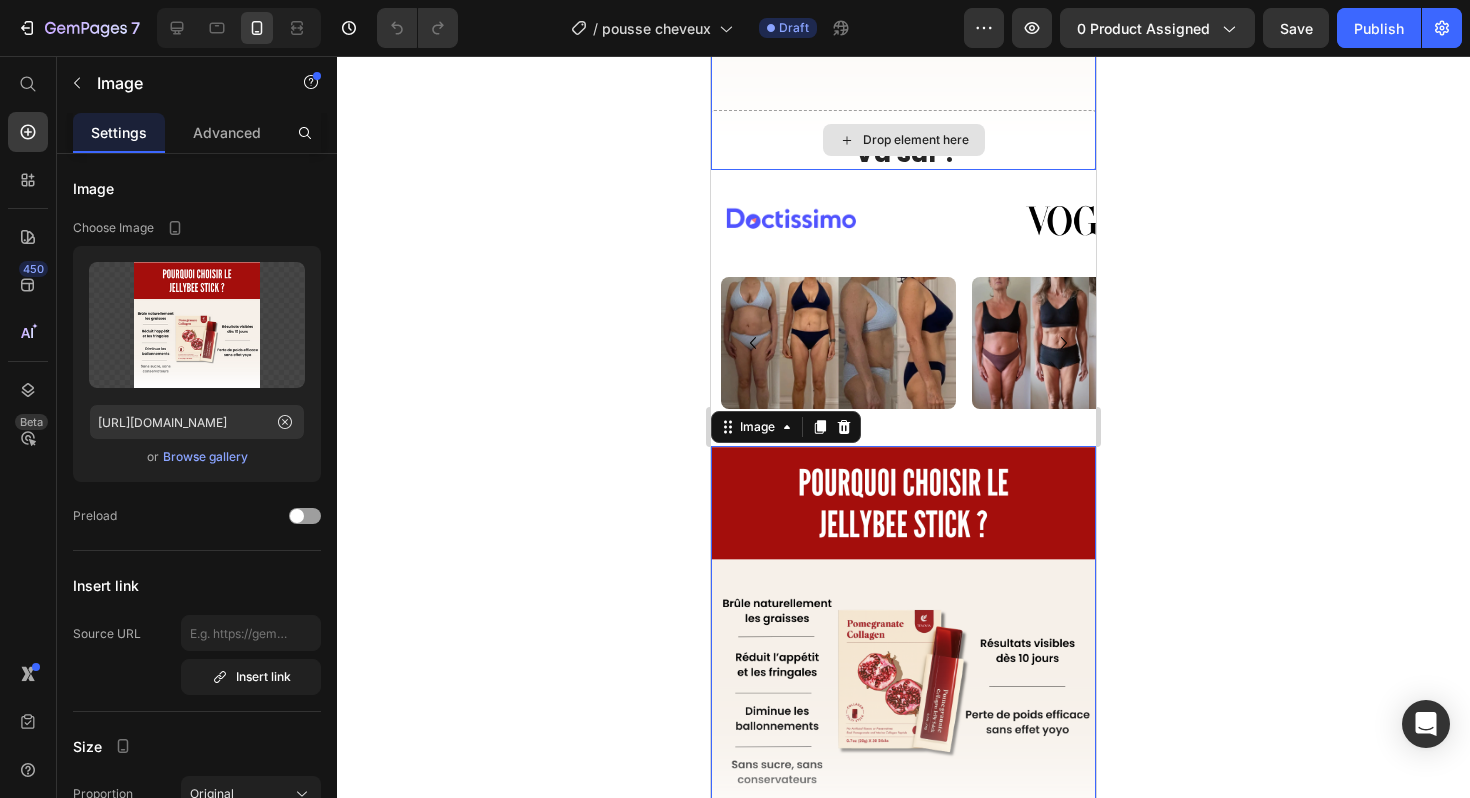 click on "Drop element here" at bounding box center [903, 140] 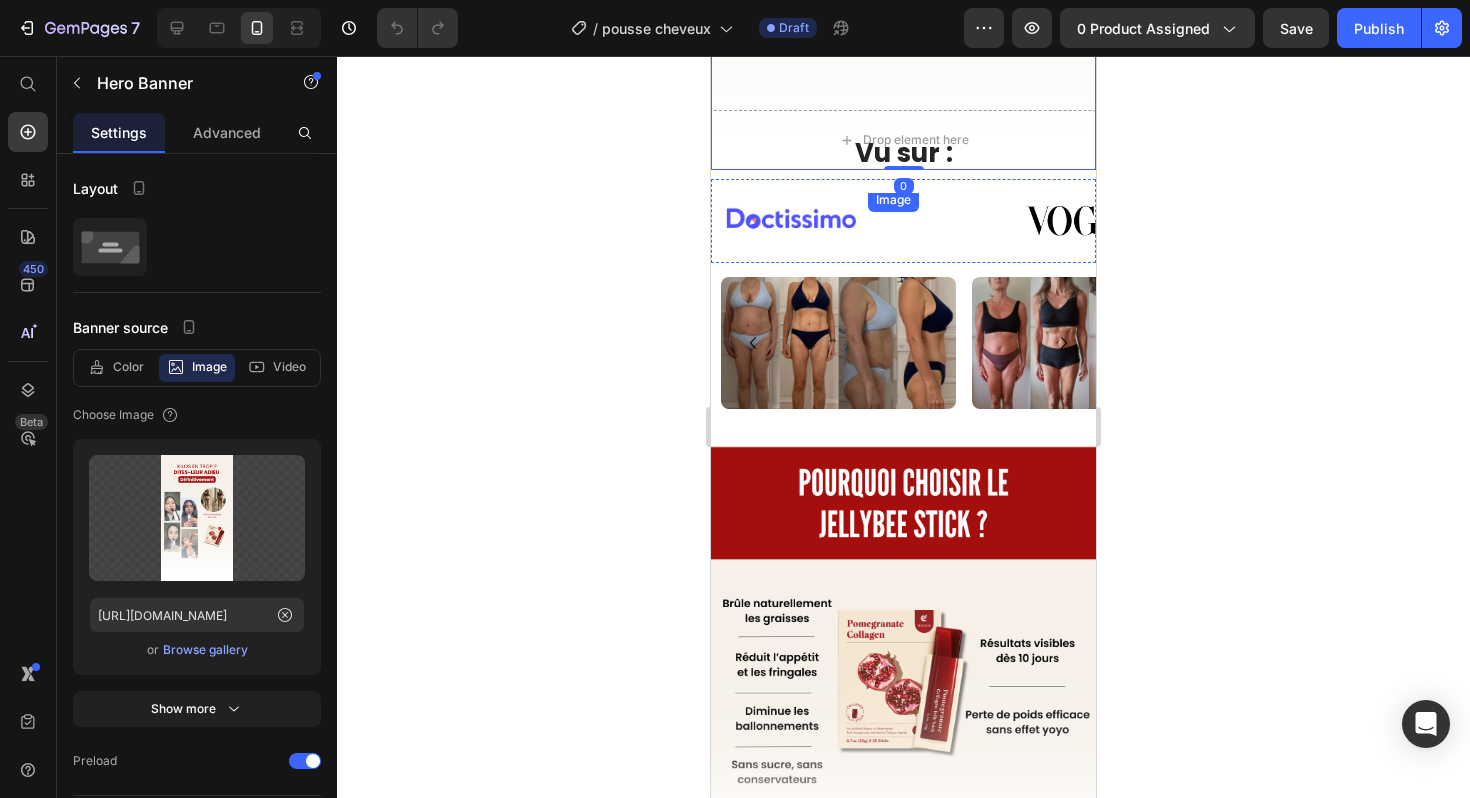 click on "Image" at bounding box center (893, 200) 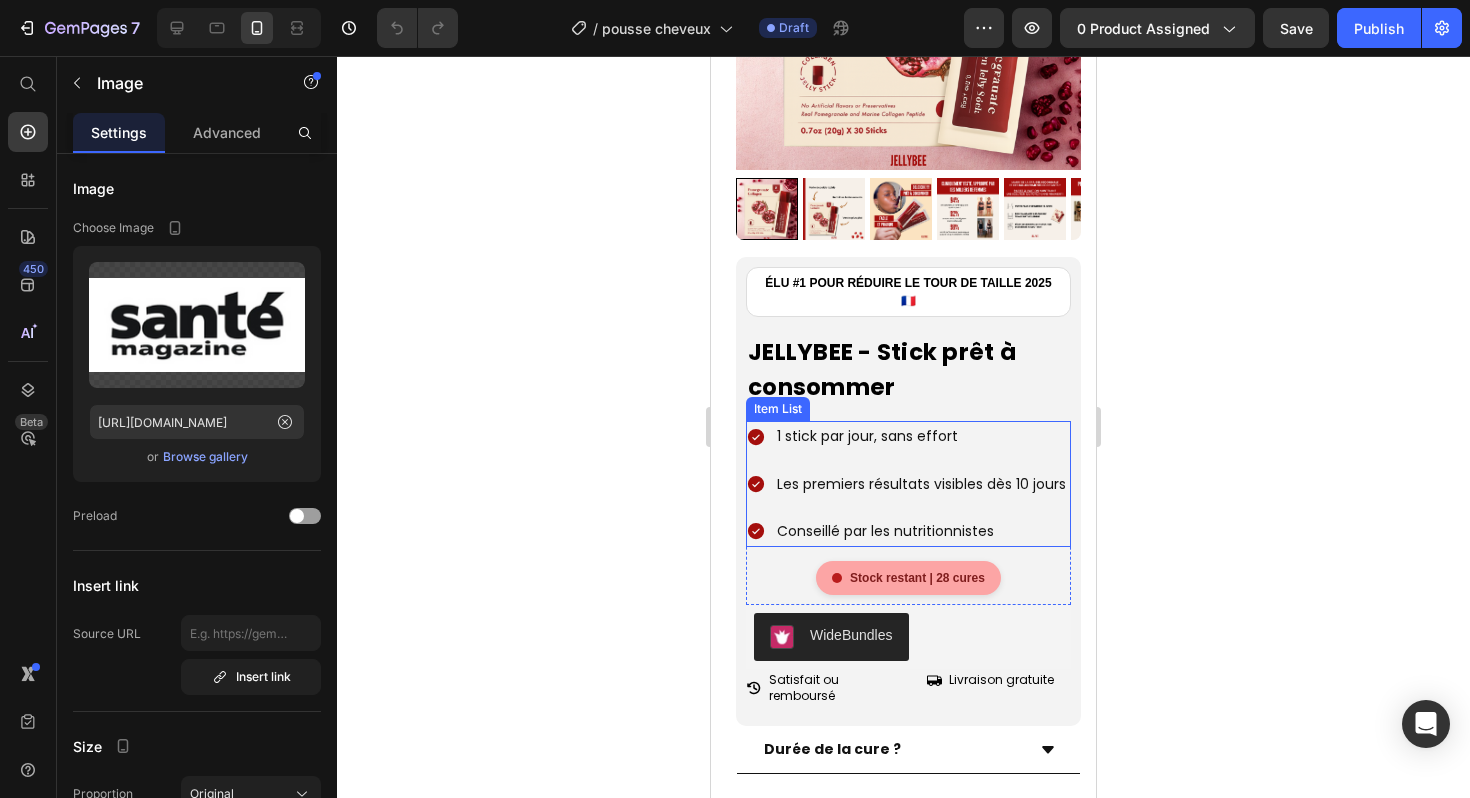 scroll, scrollTop: 1663, scrollLeft: 0, axis: vertical 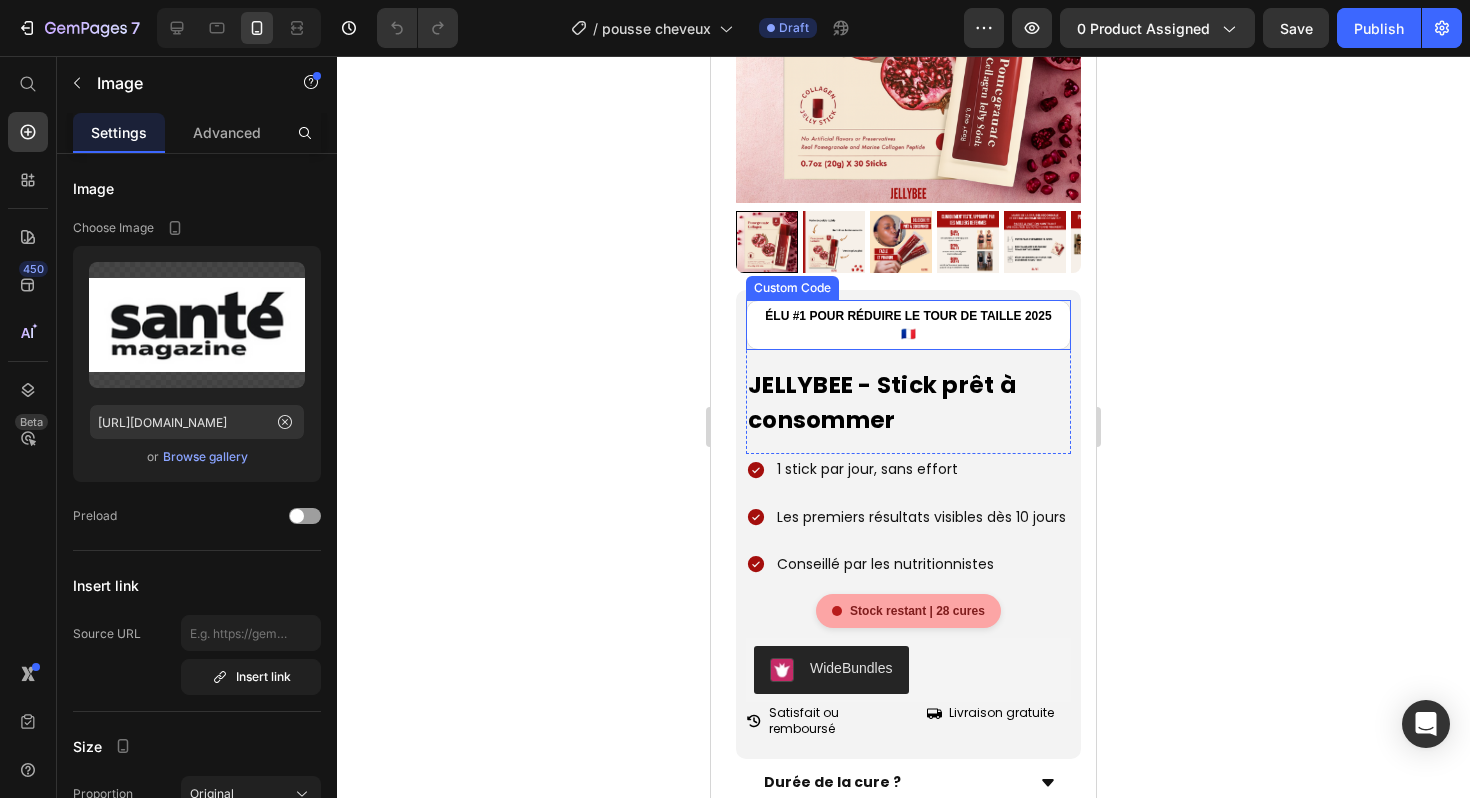 click on "ÉLU #1 POUR RÉDUIRE LE TOUR DE TAILLE 2025 🇫🇷" at bounding box center (908, 325) 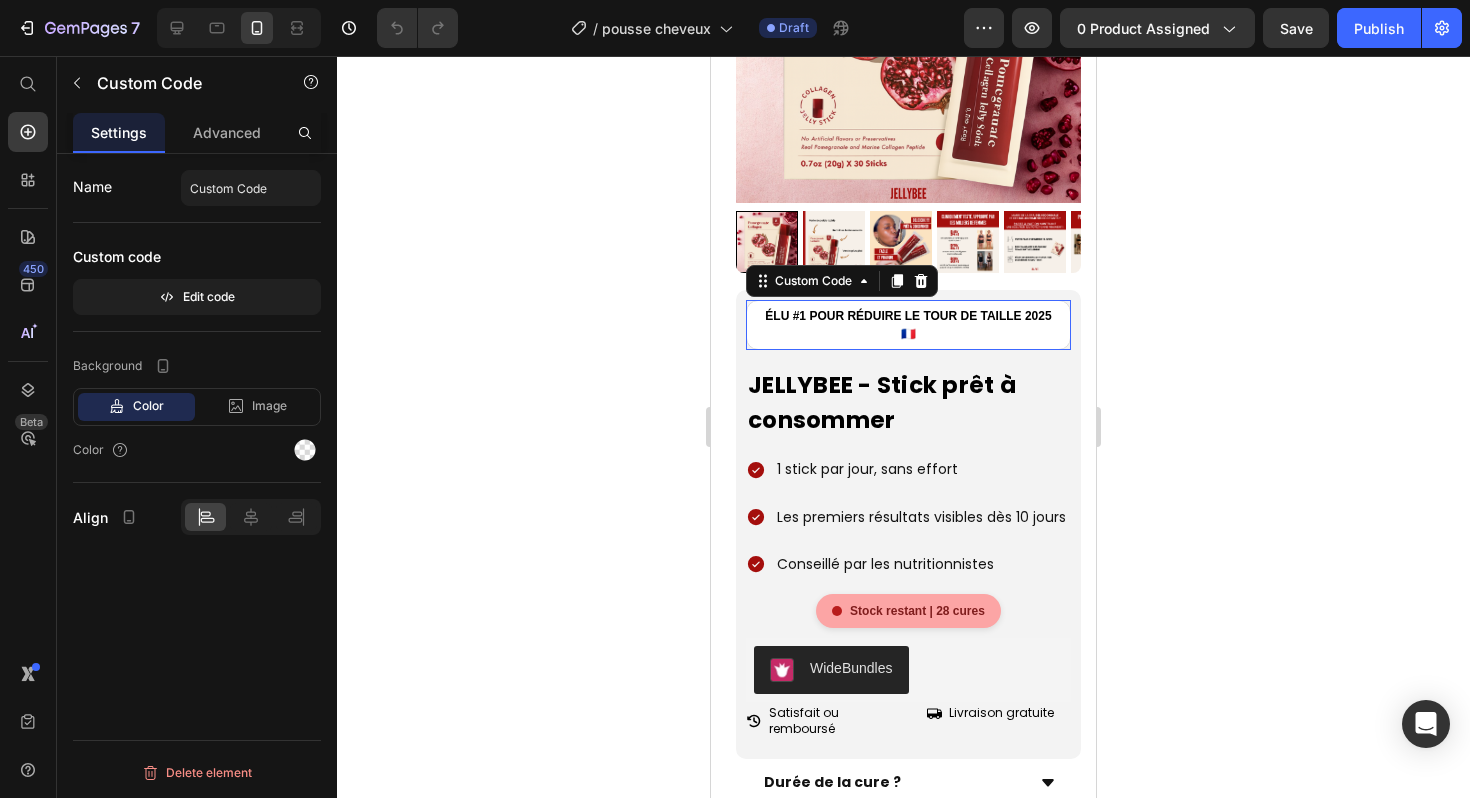 click on "ÉLU #1 POUR RÉDUIRE LE TOUR DE TAILLE 2025 🇫🇷" at bounding box center (908, 325) 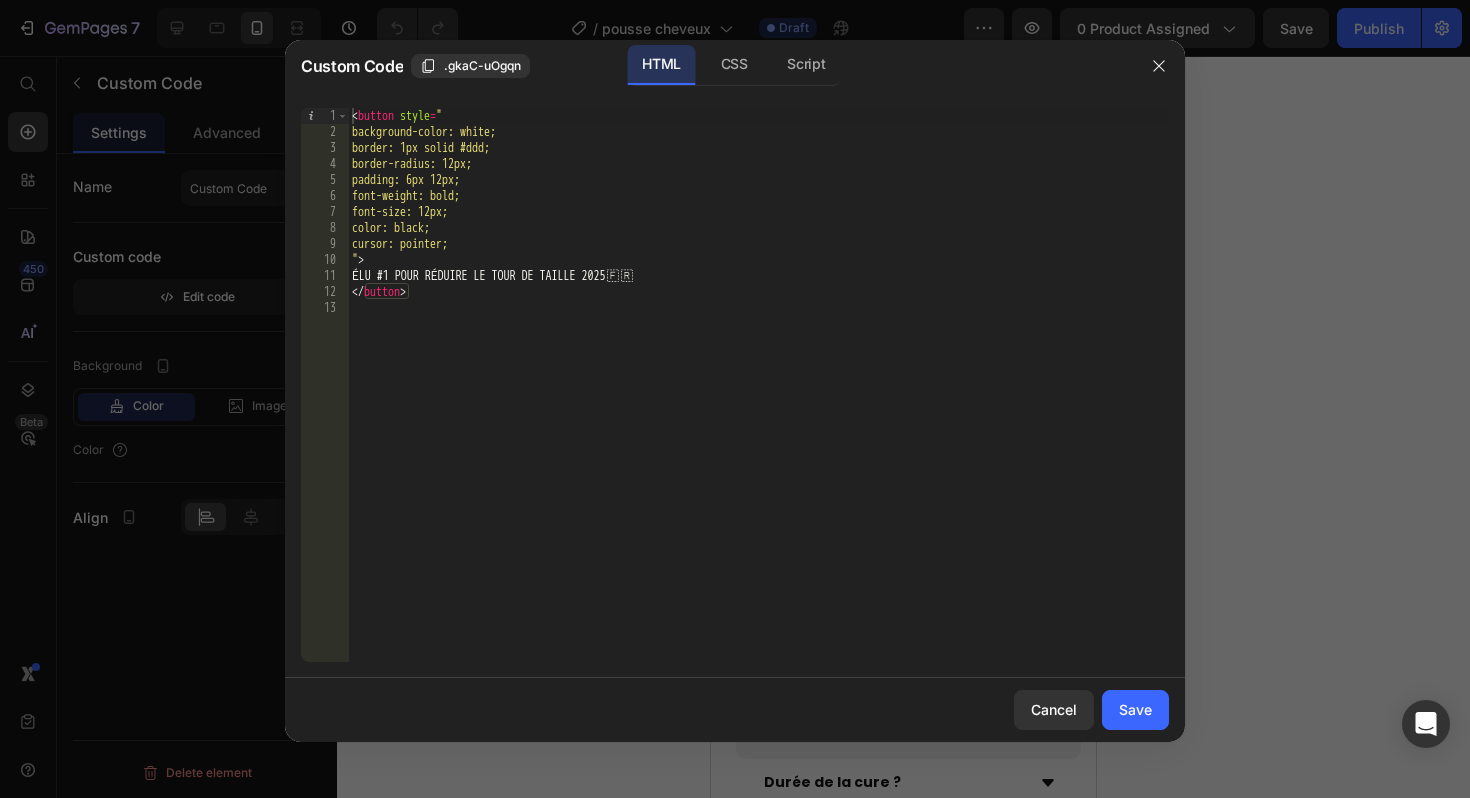 type on "ÉLU #1 POUR RÉDUIRE LE TOUR DE TAILLE 2025 🇫🇷" 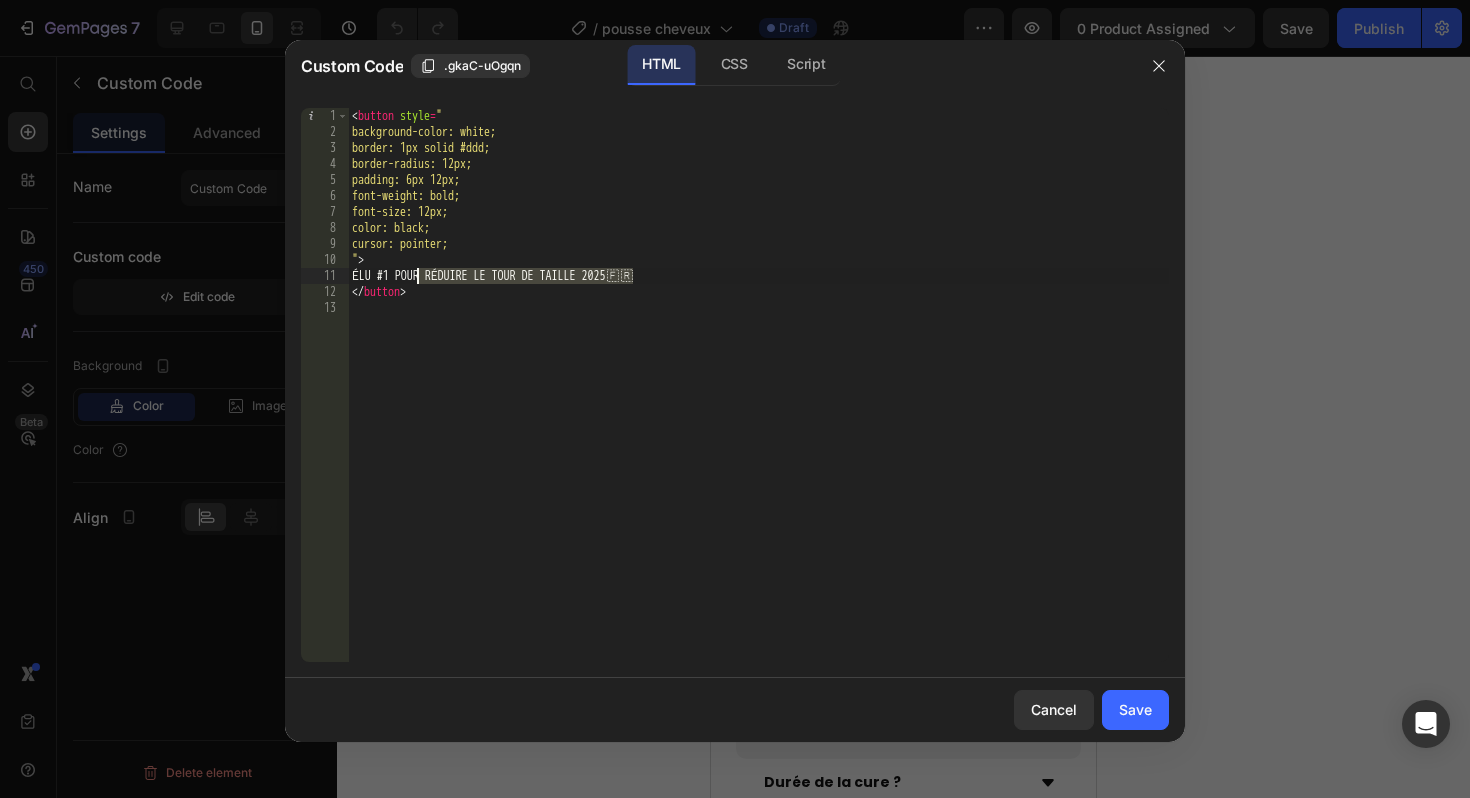drag, startPoint x: 633, startPoint y: 277, endPoint x: 417, endPoint y: 281, distance: 216.03703 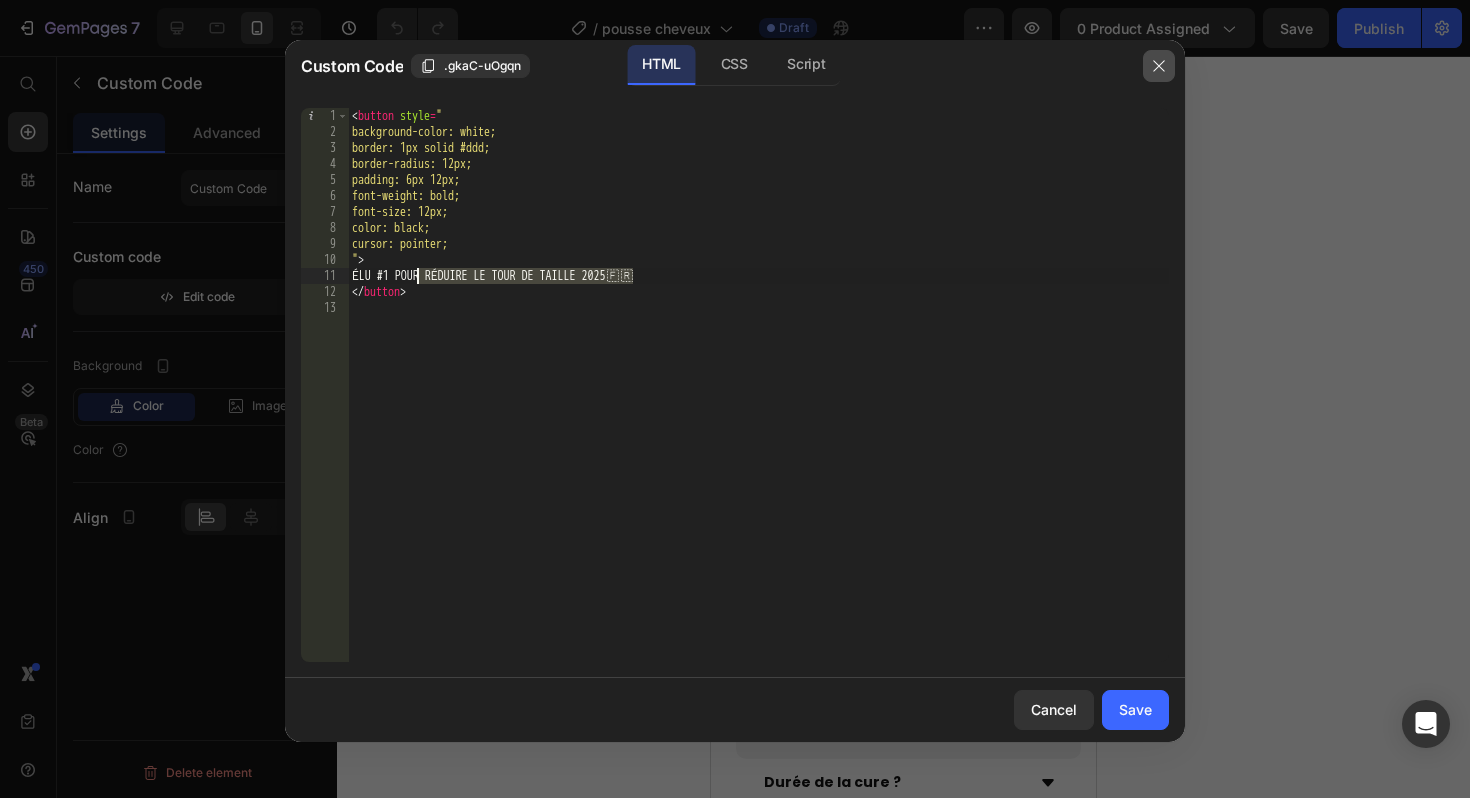 click 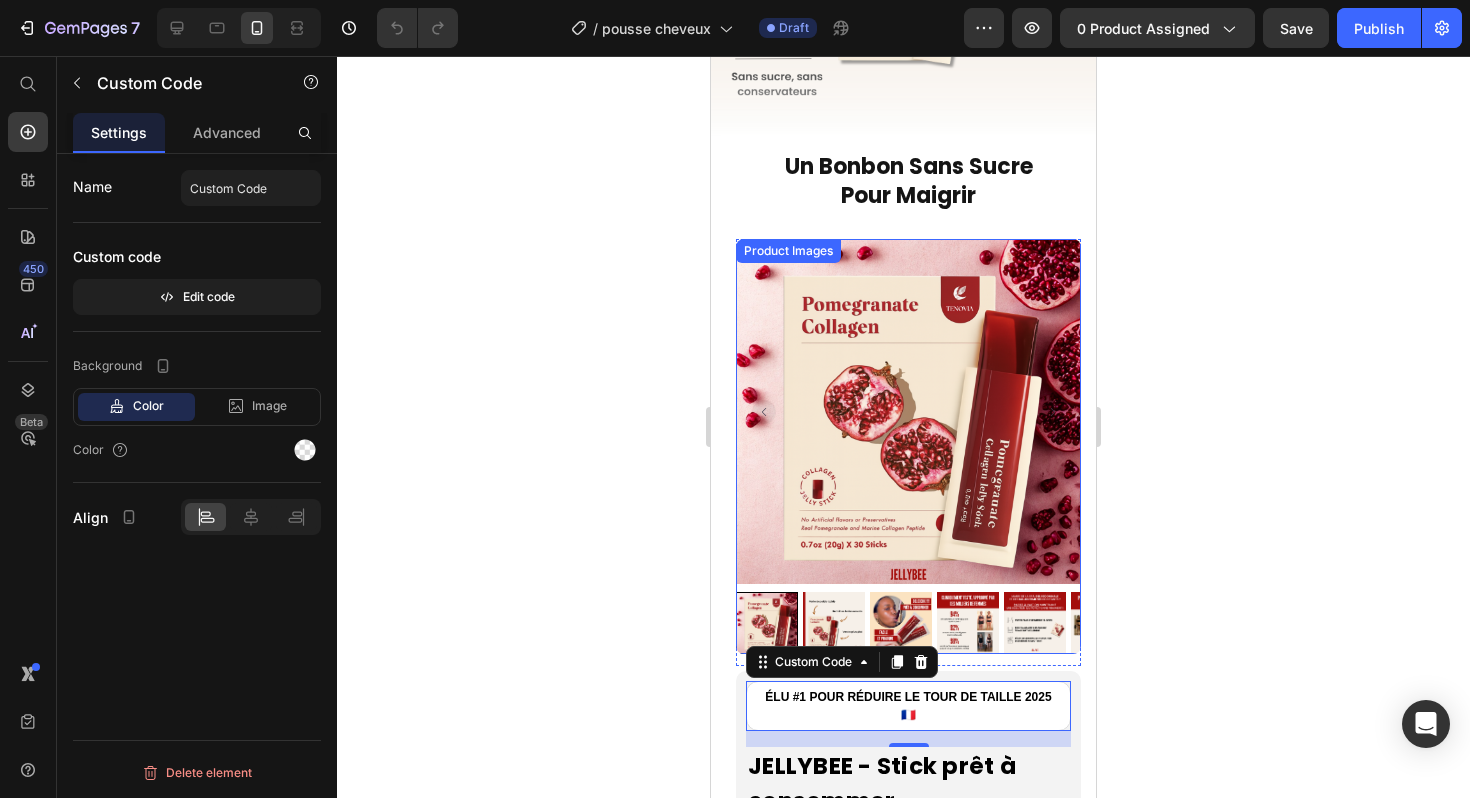 scroll, scrollTop: 945, scrollLeft: 0, axis: vertical 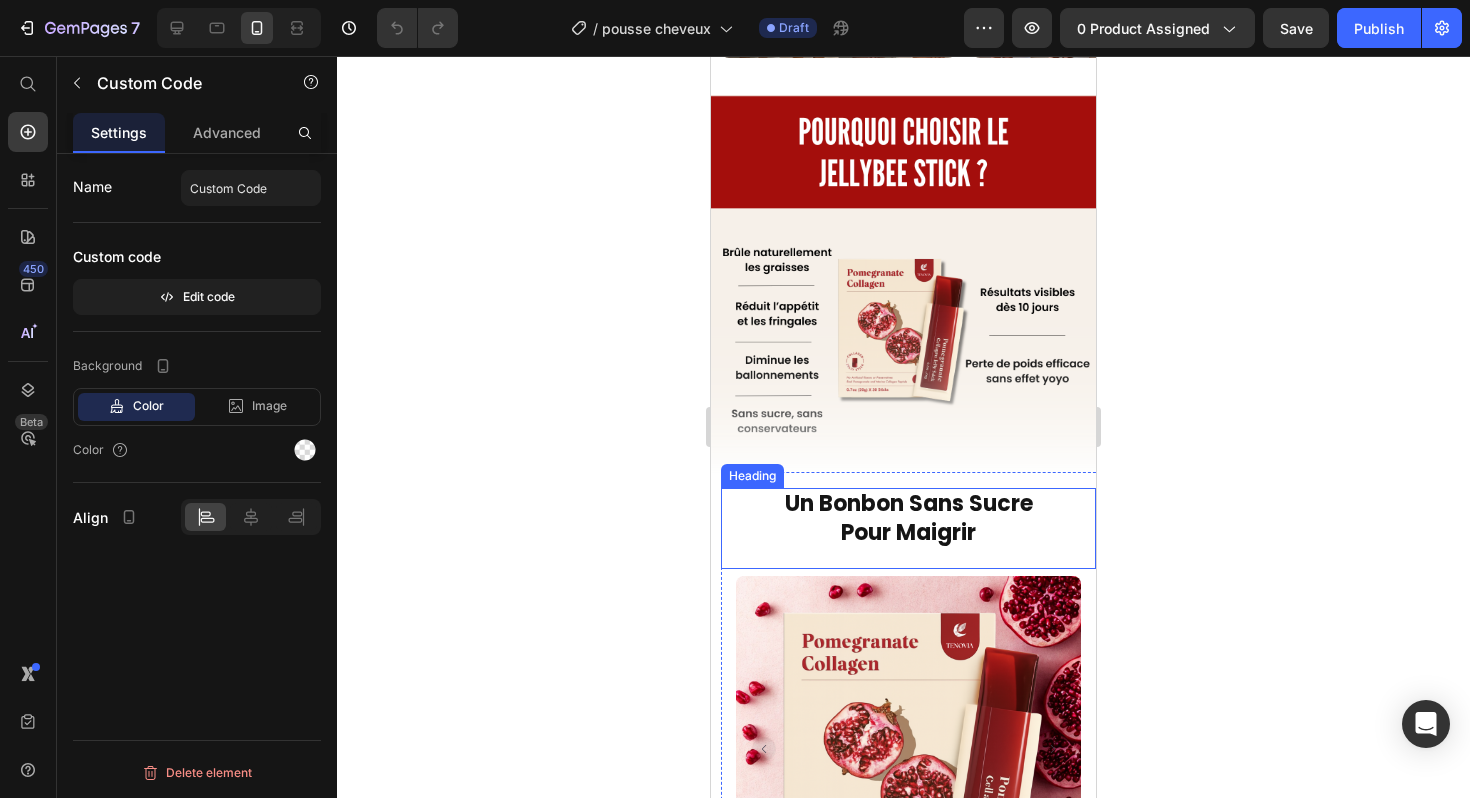 click on "Un Bonbon Sans Sucre Pour Maigrir" at bounding box center (908, 518) 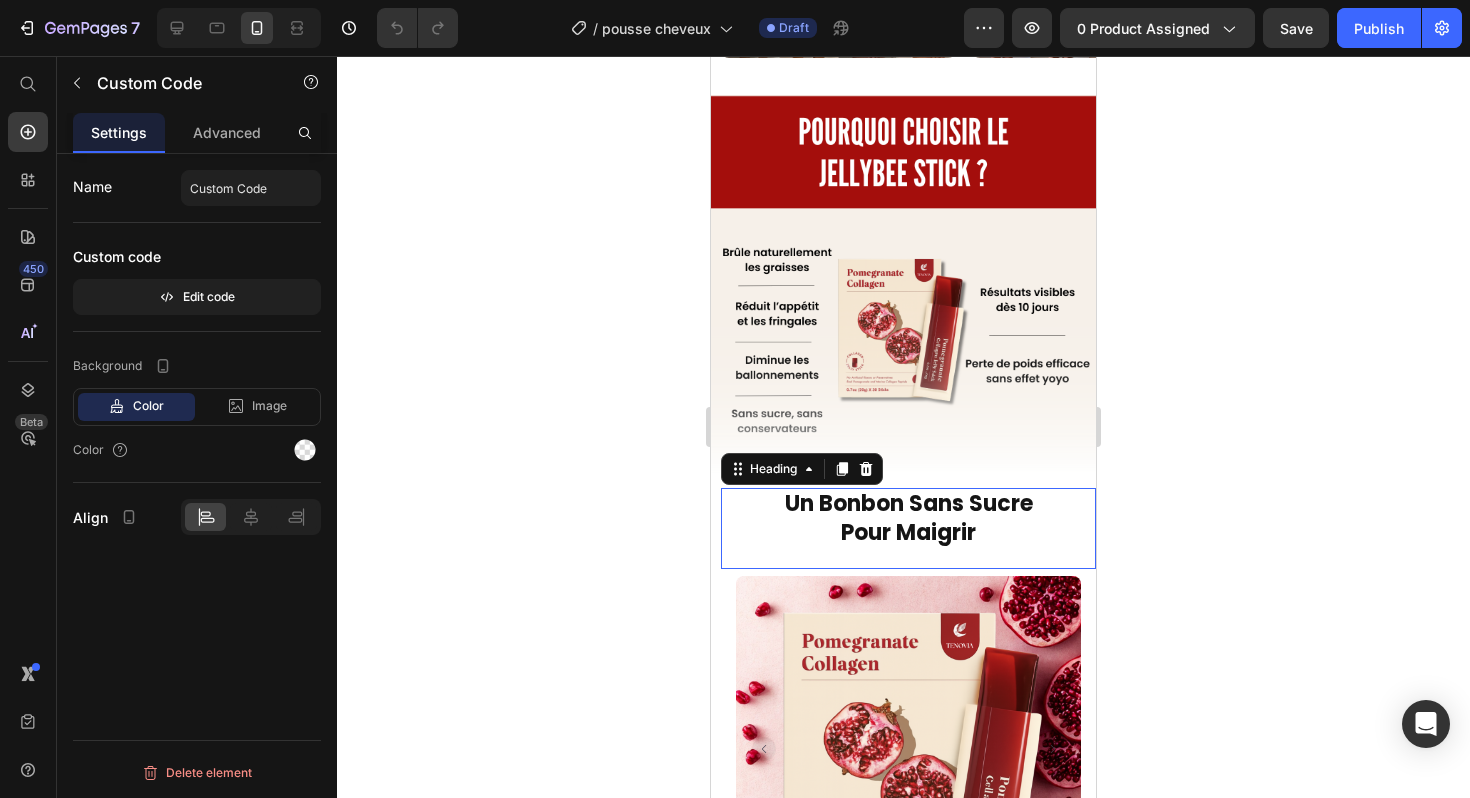 click on "Un Bonbon Sans Sucre Pour Maigrir" at bounding box center (908, 518) 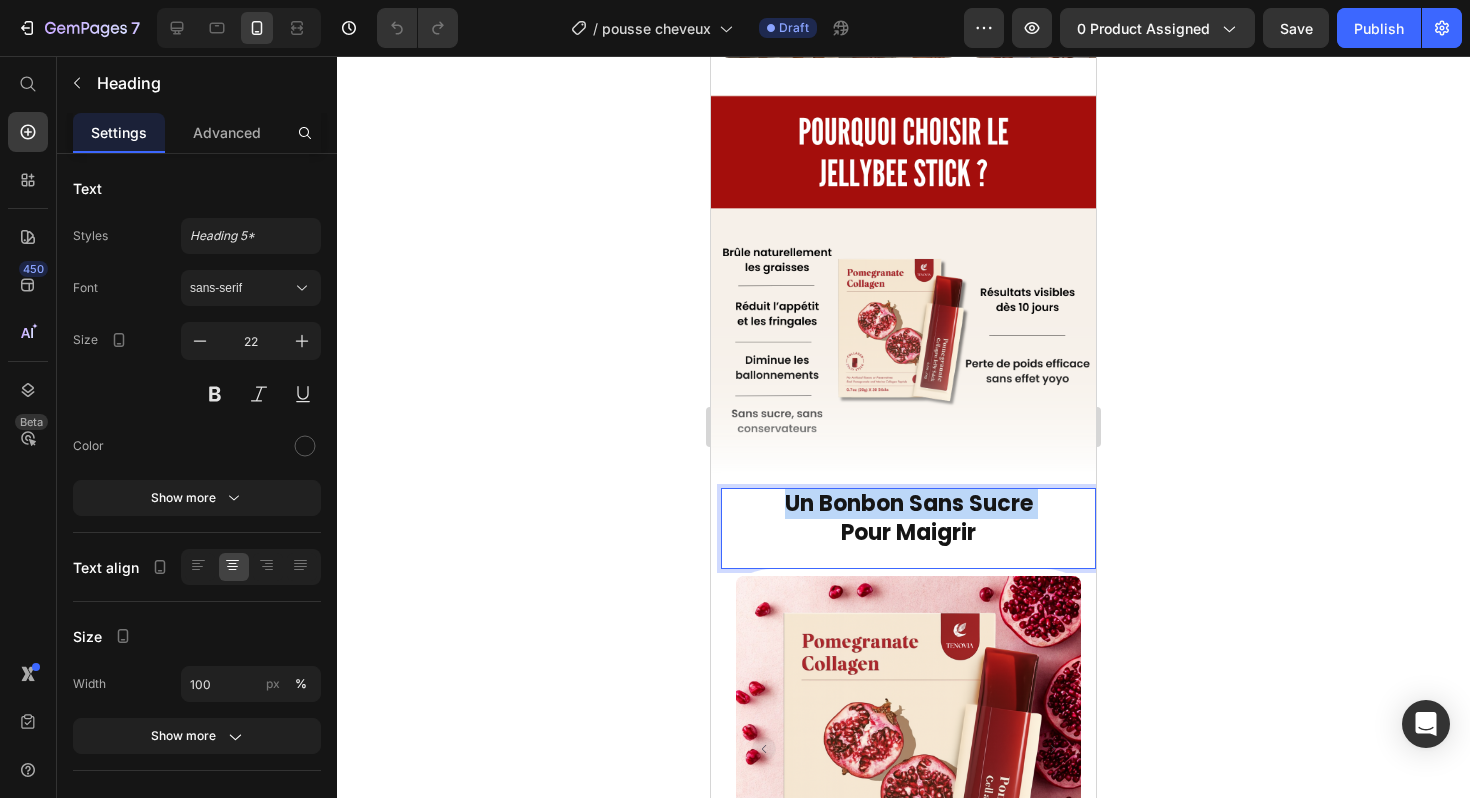 click on "Un Bonbon Sans Sucre Pour Maigrir" at bounding box center [908, 518] 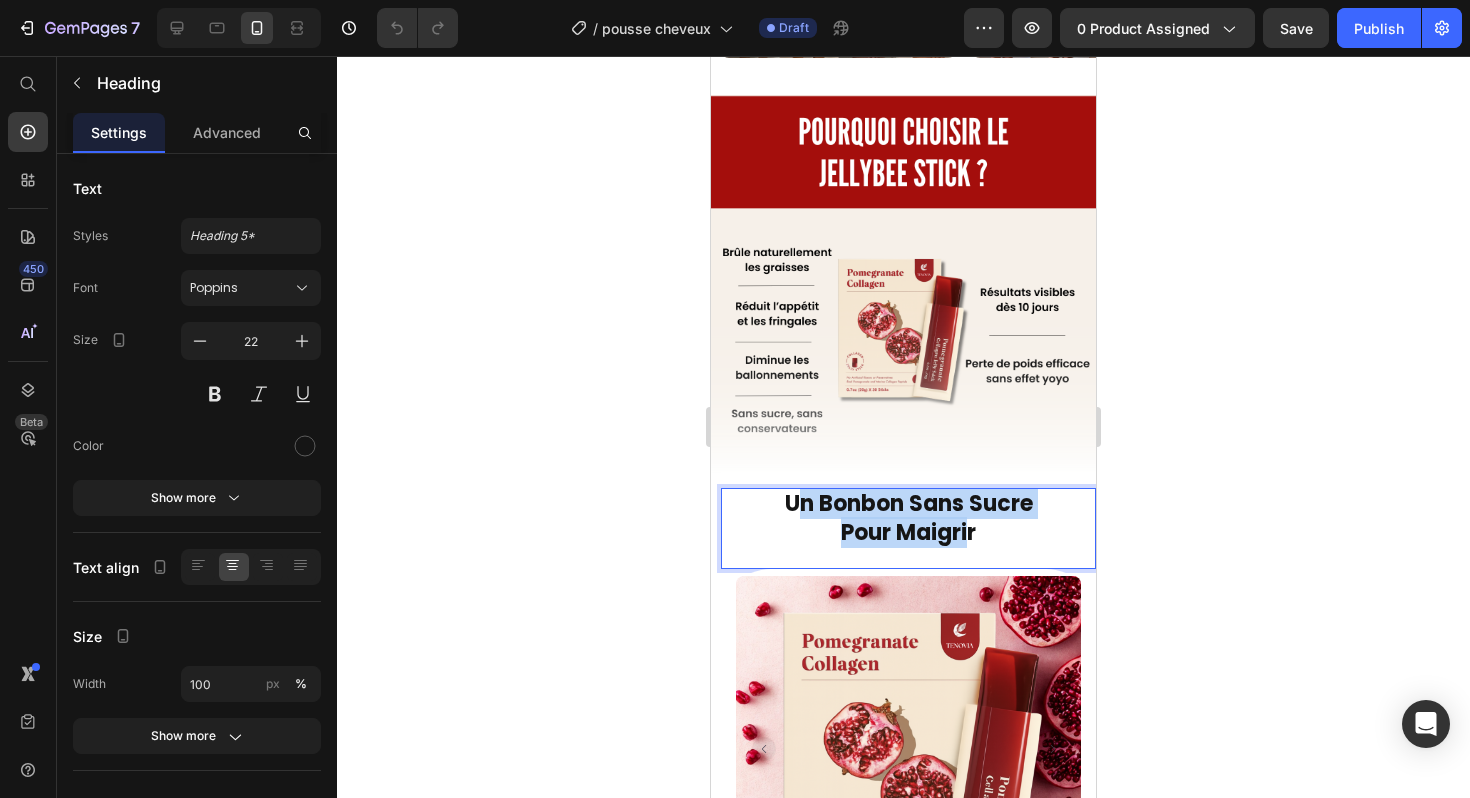drag, startPoint x: 965, startPoint y: 514, endPoint x: 789, endPoint y: 491, distance: 177.49648 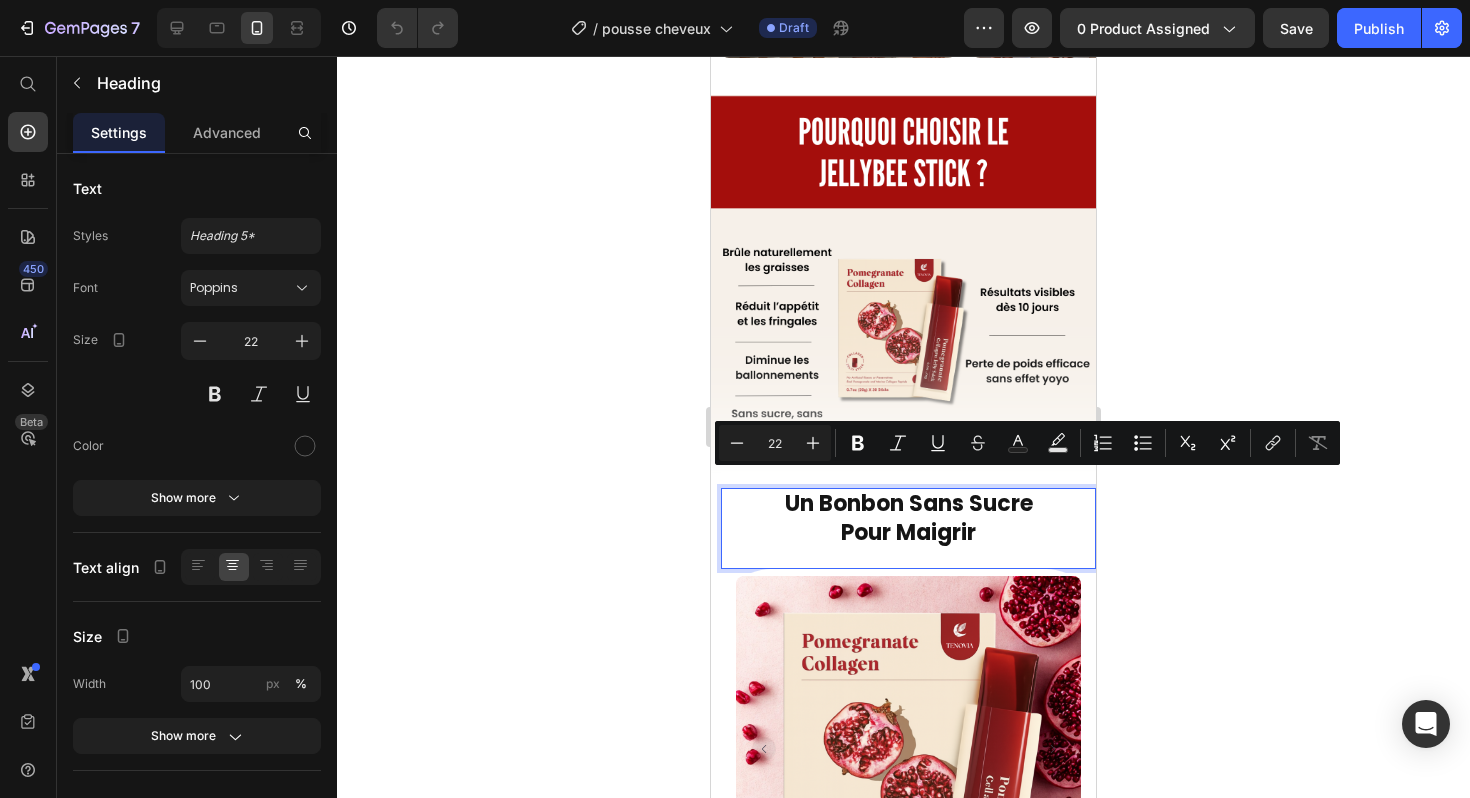 click on "Un Bonbon Sans Sucre Pour Maigrir" at bounding box center [908, 518] 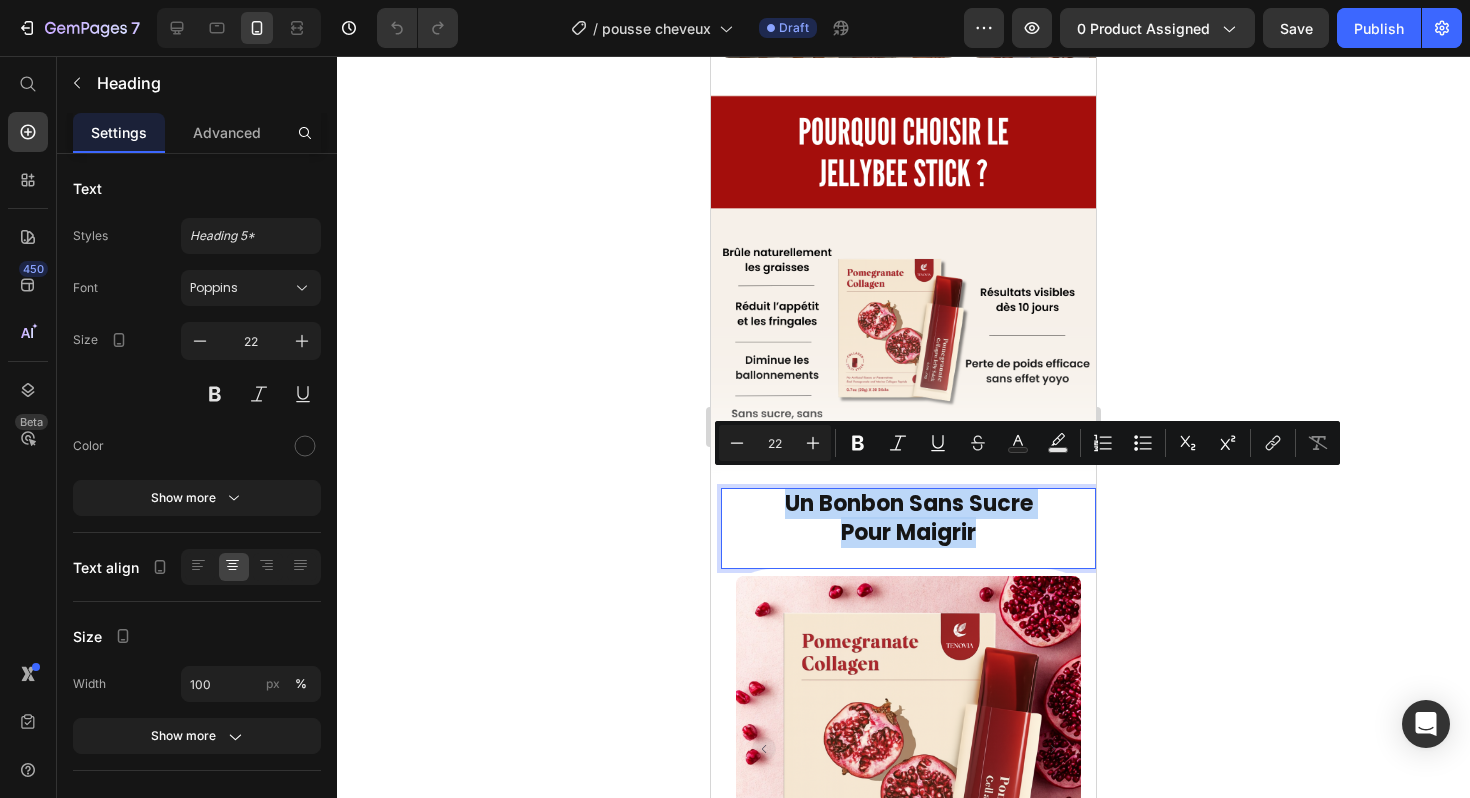 drag, startPoint x: 778, startPoint y: 487, endPoint x: 960, endPoint y: 524, distance: 185.72292 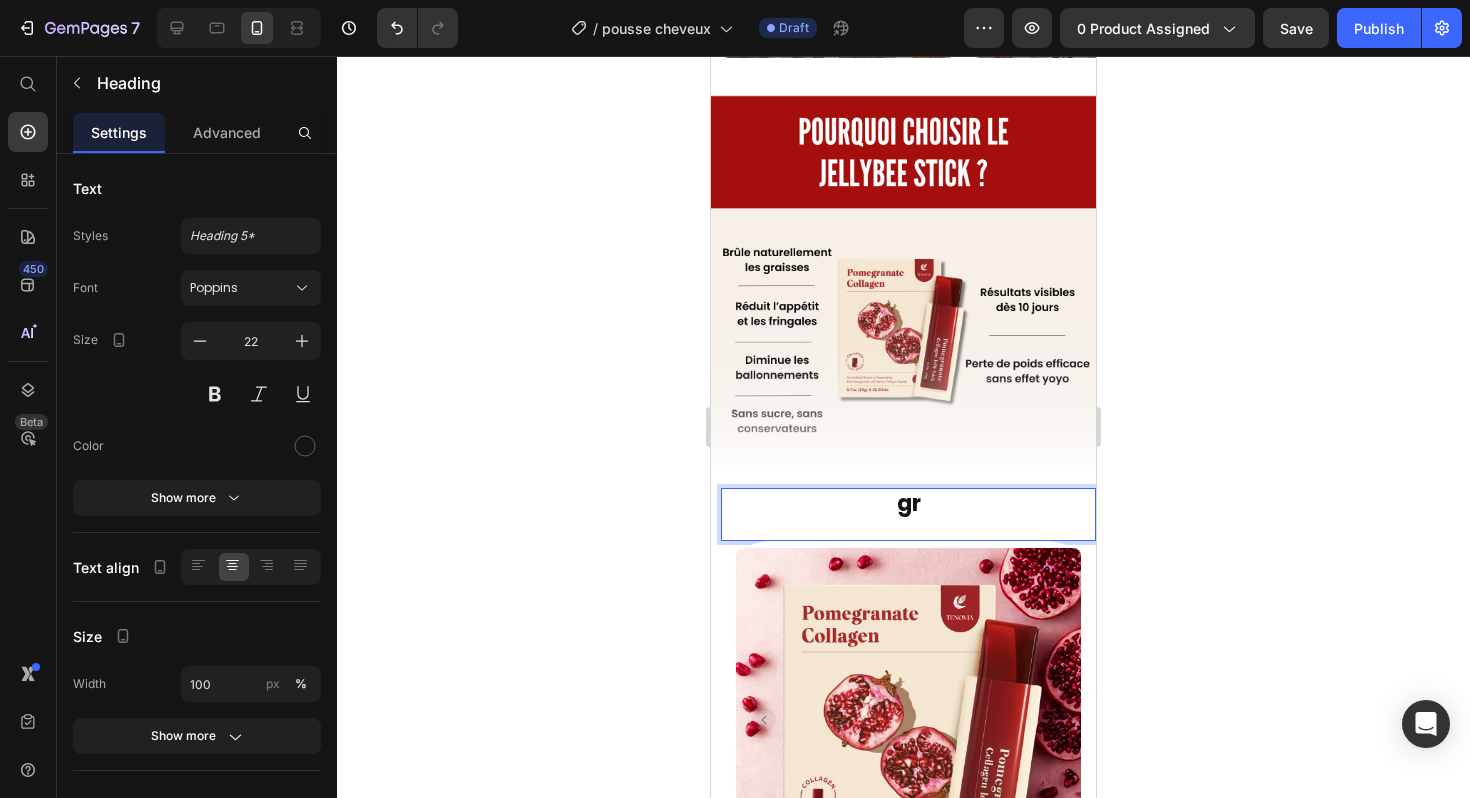 type 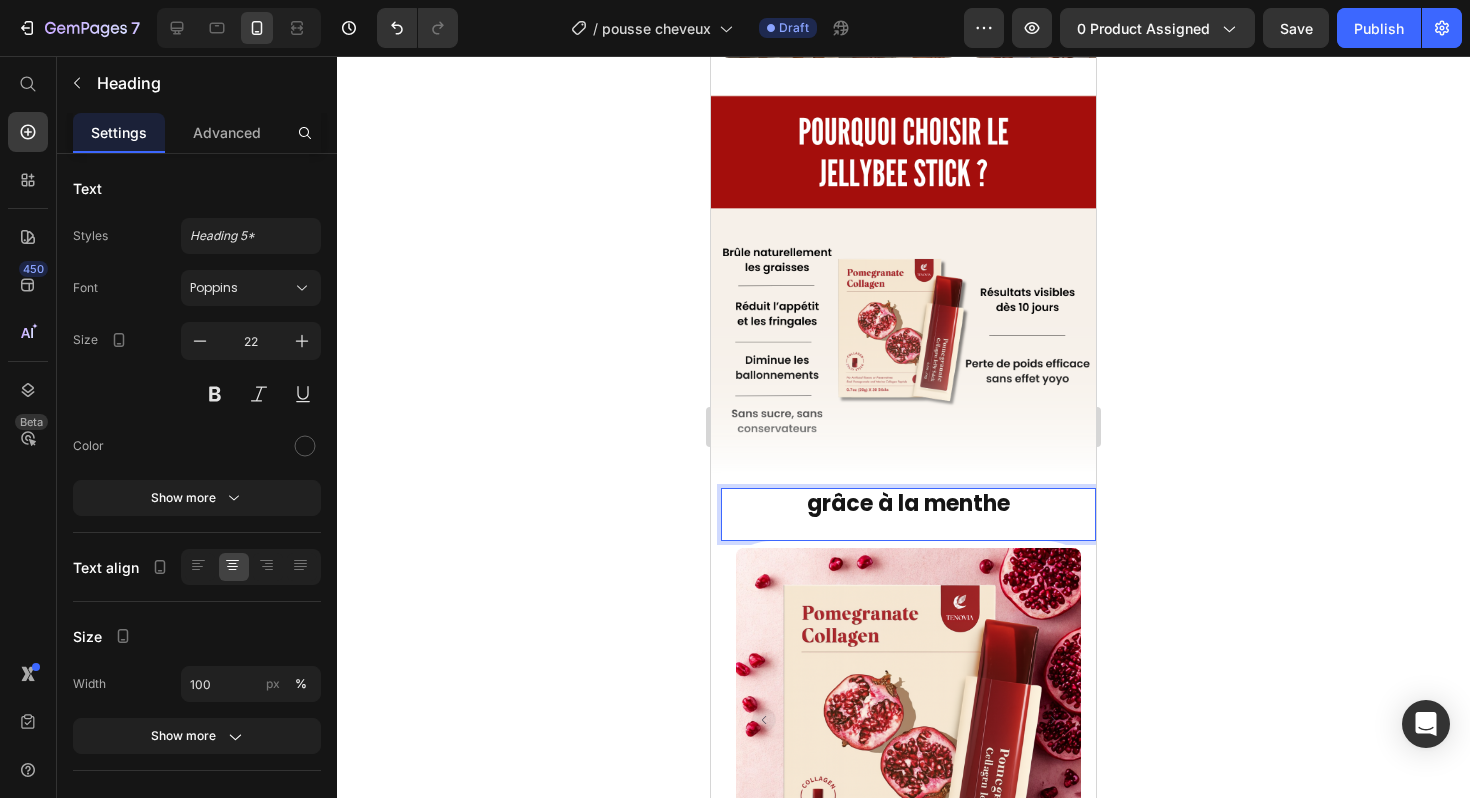 click on "grâce à la menthe" at bounding box center (908, 504) 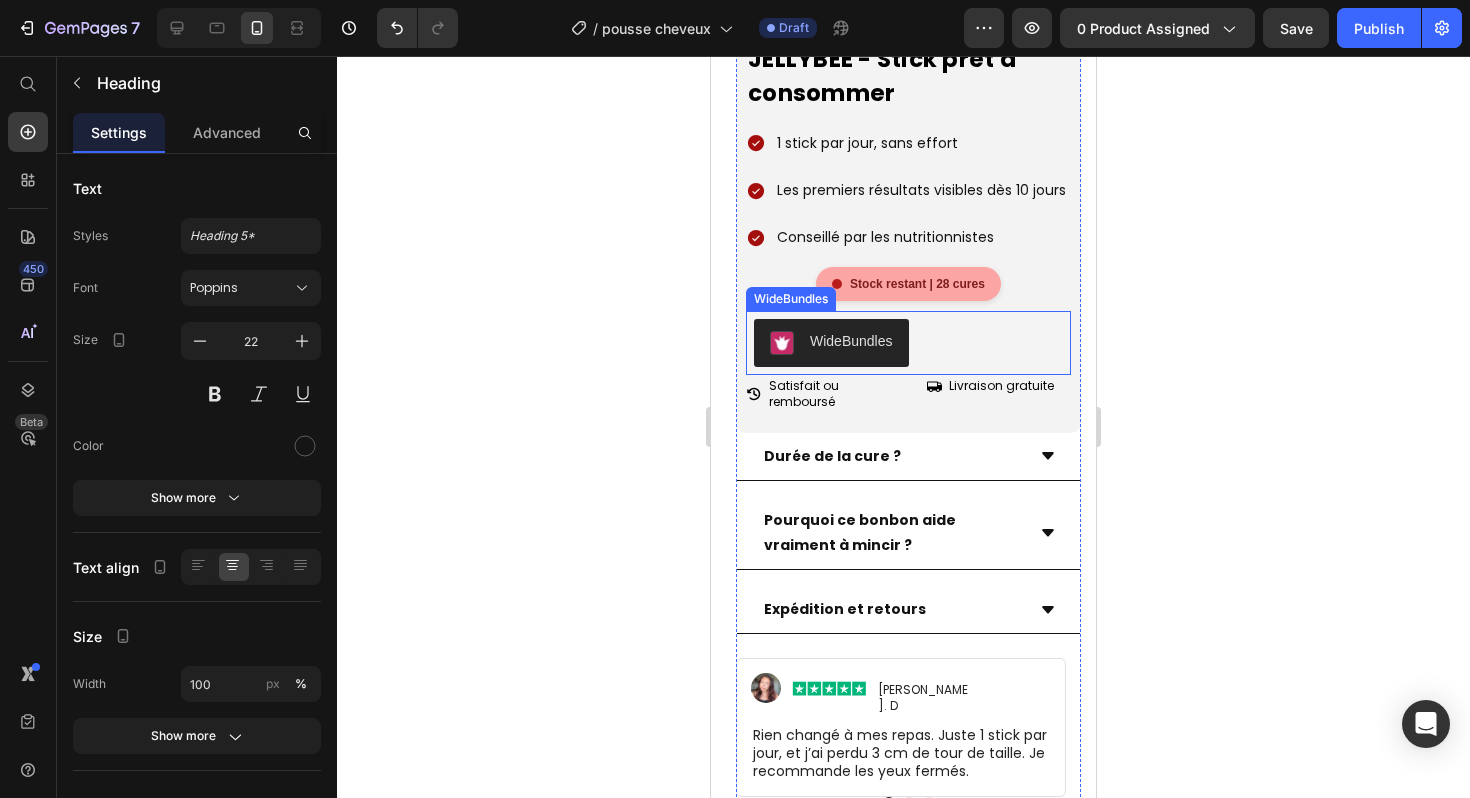 scroll, scrollTop: 1883, scrollLeft: 0, axis: vertical 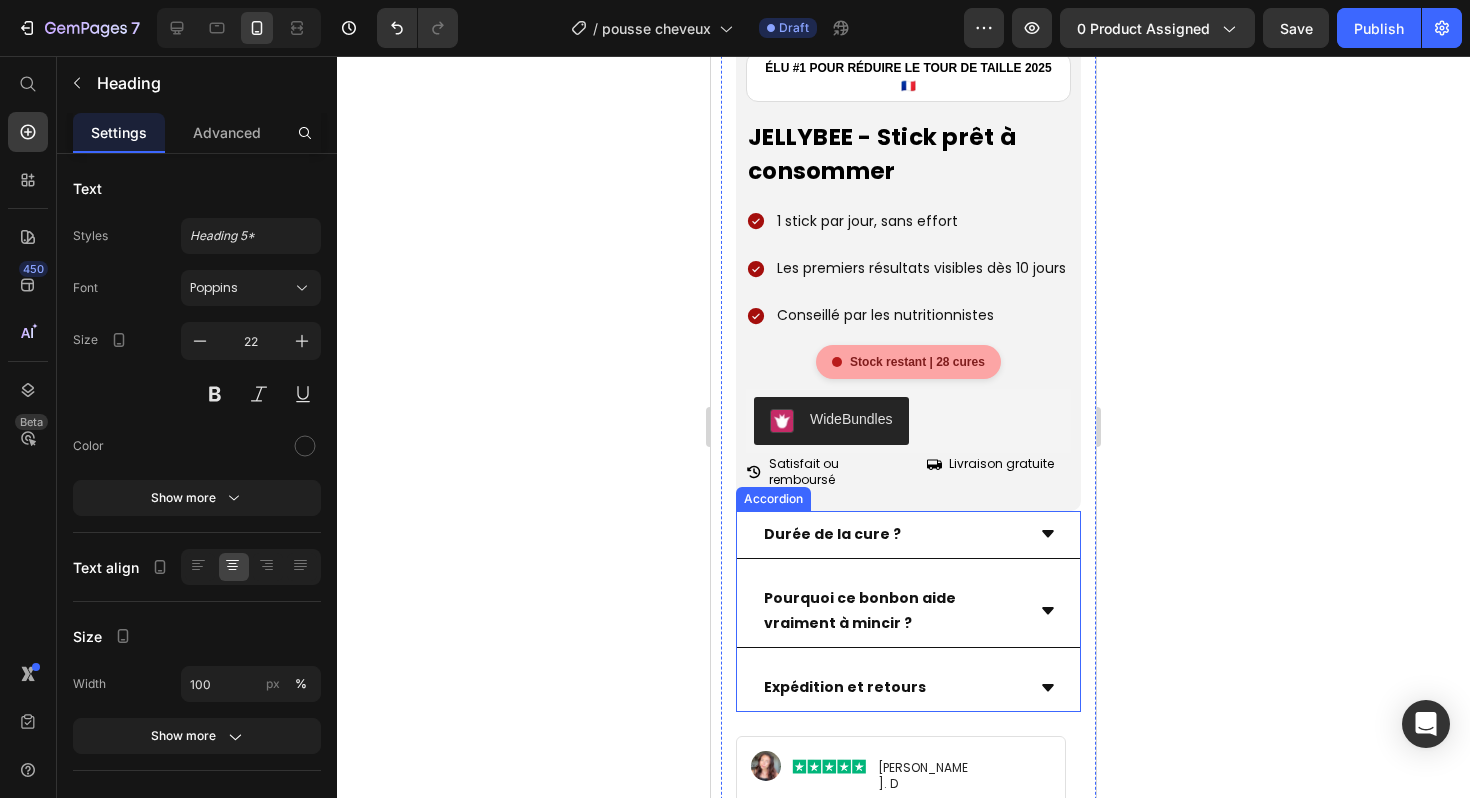 click 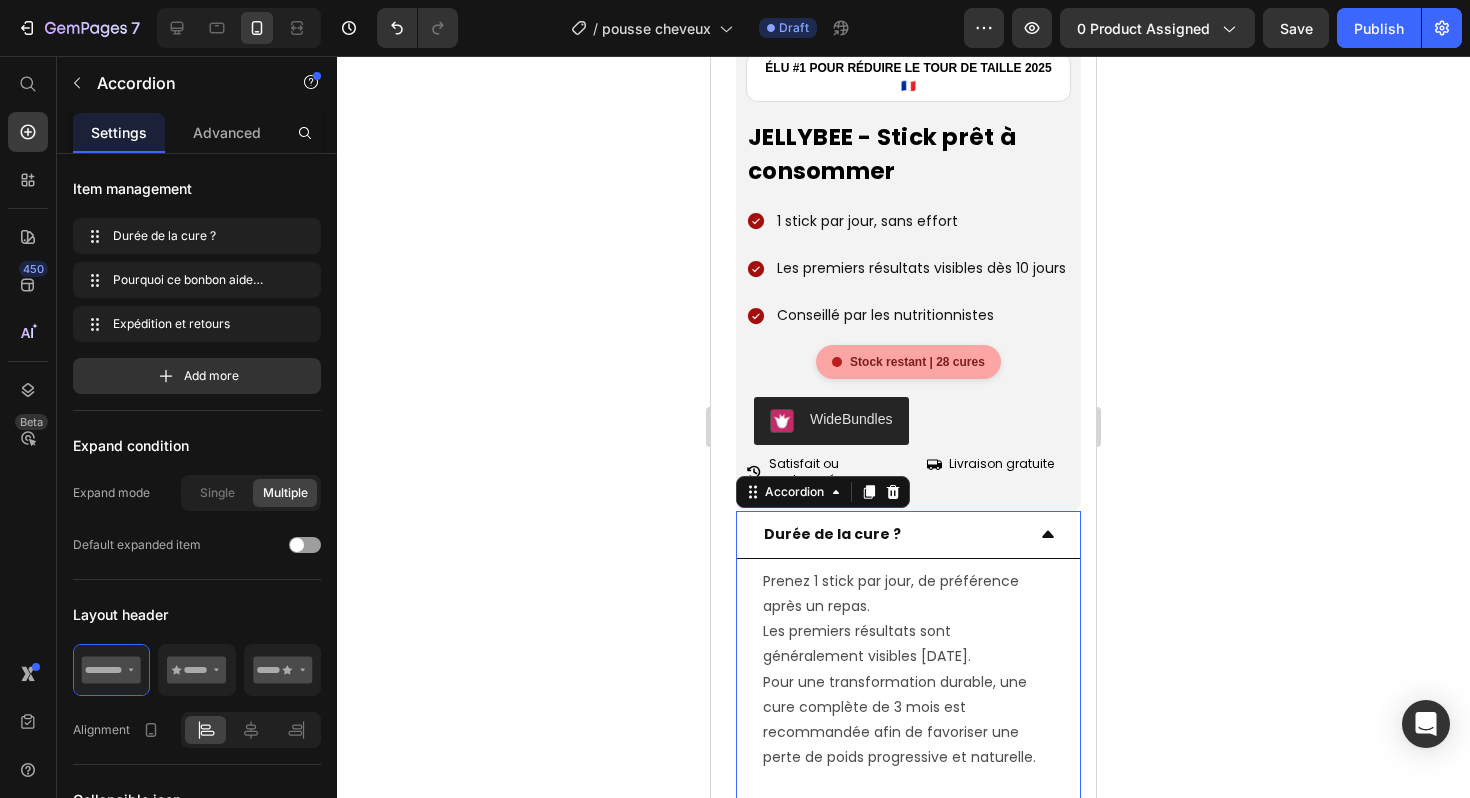 click 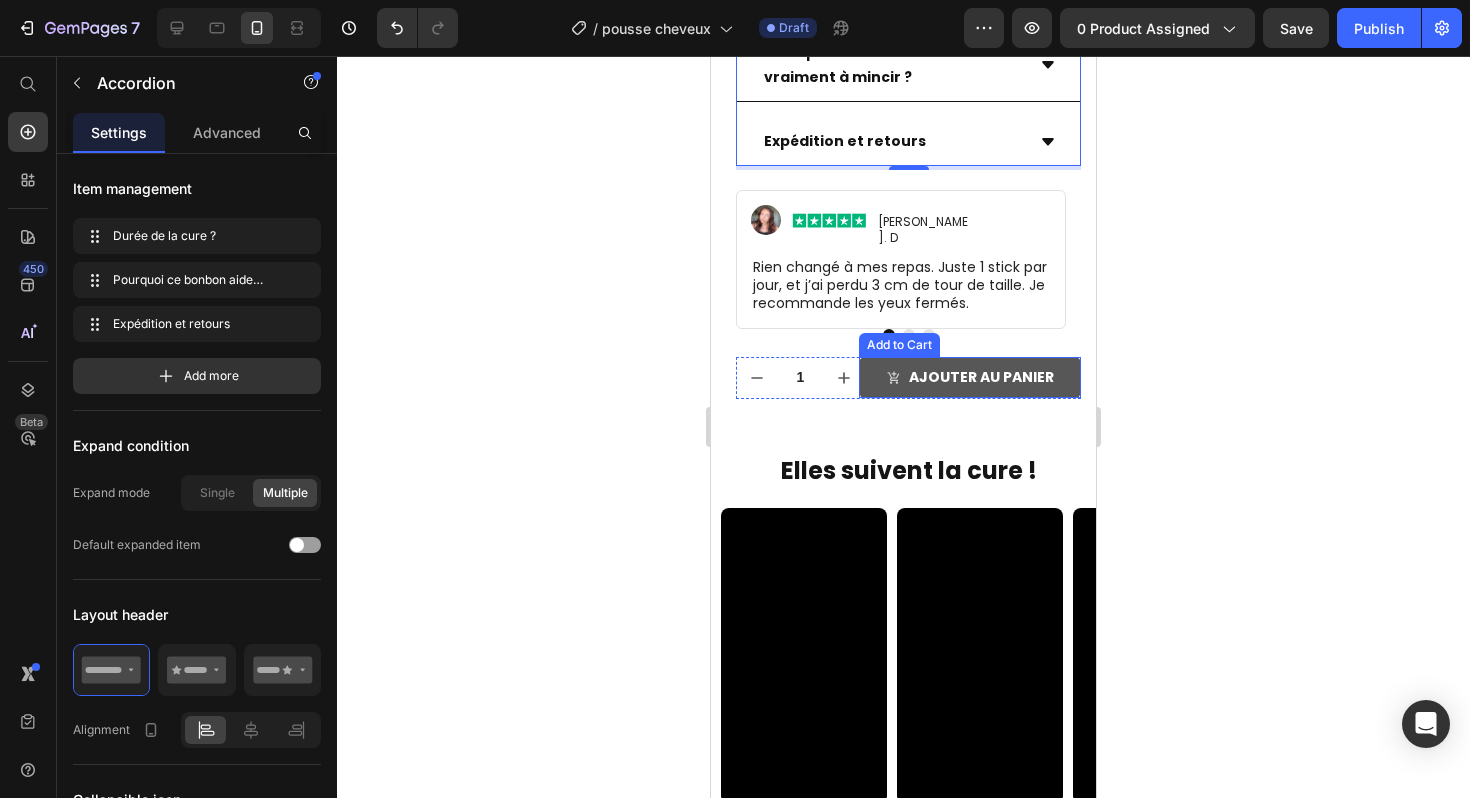 scroll, scrollTop: 2417, scrollLeft: 0, axis: vertical 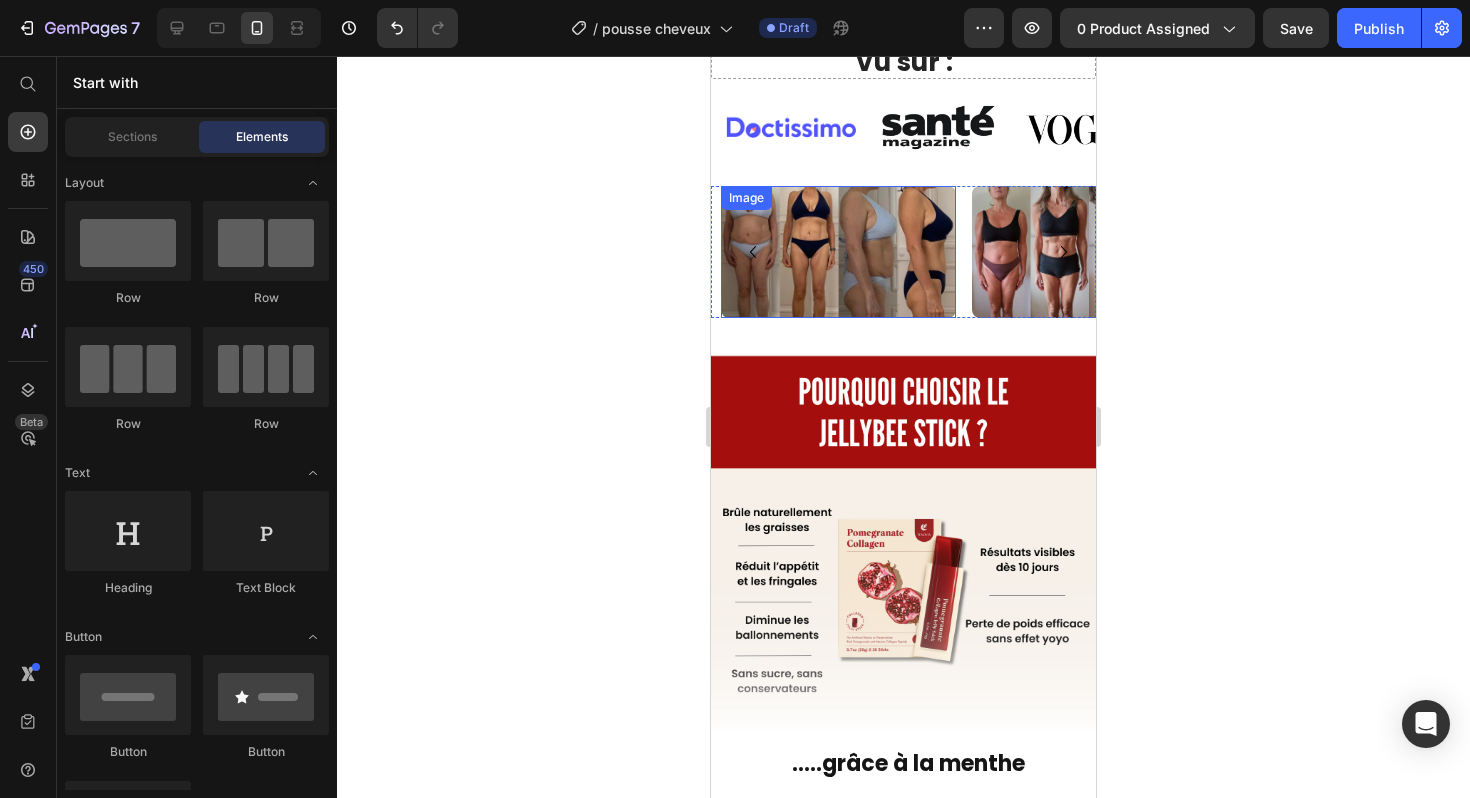 click at bounding box center [838, 252] 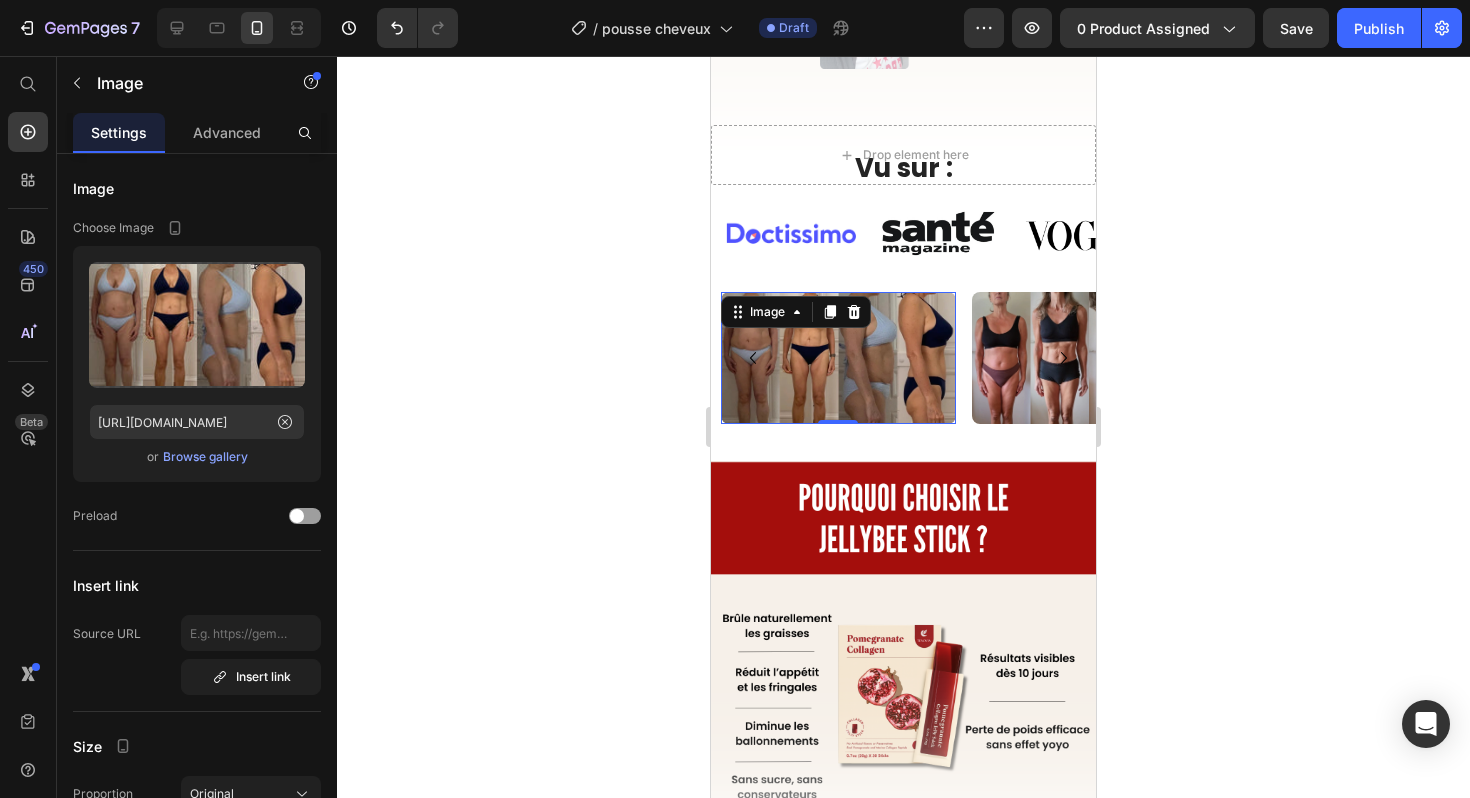 scroll, scrollTop: 524, scrollLeft: 0, axis: vertical 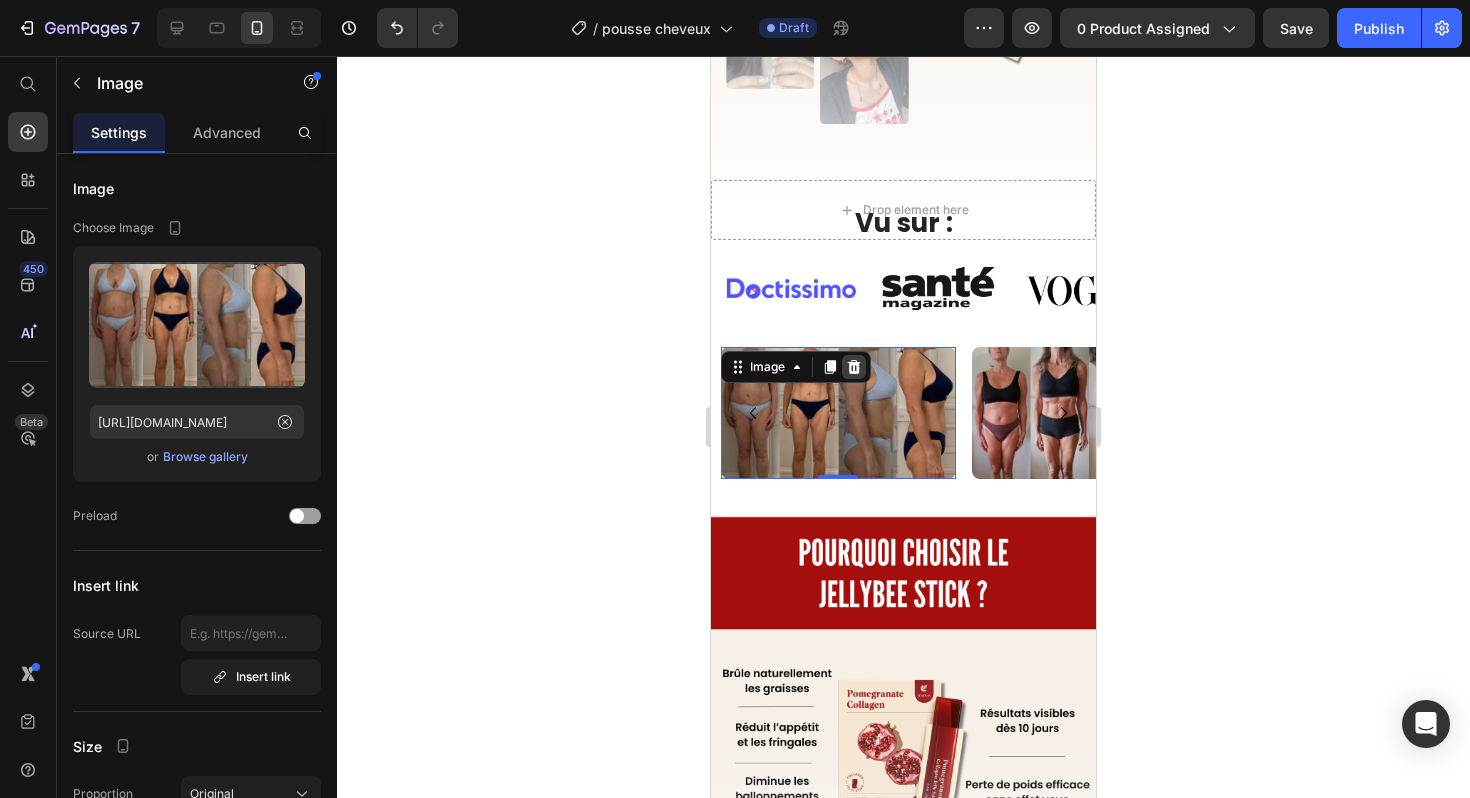 click 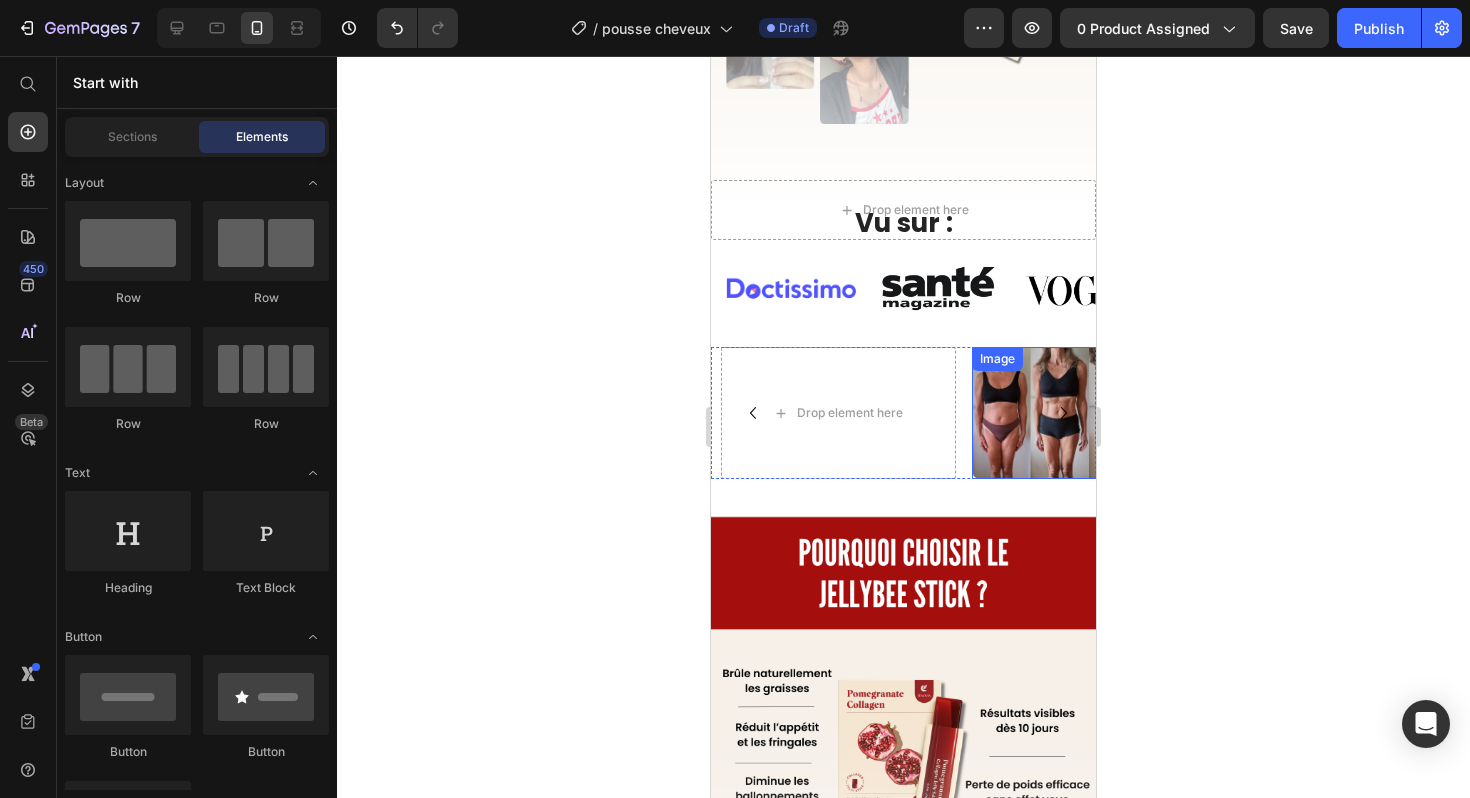 click at bounding box center [1089, 413] 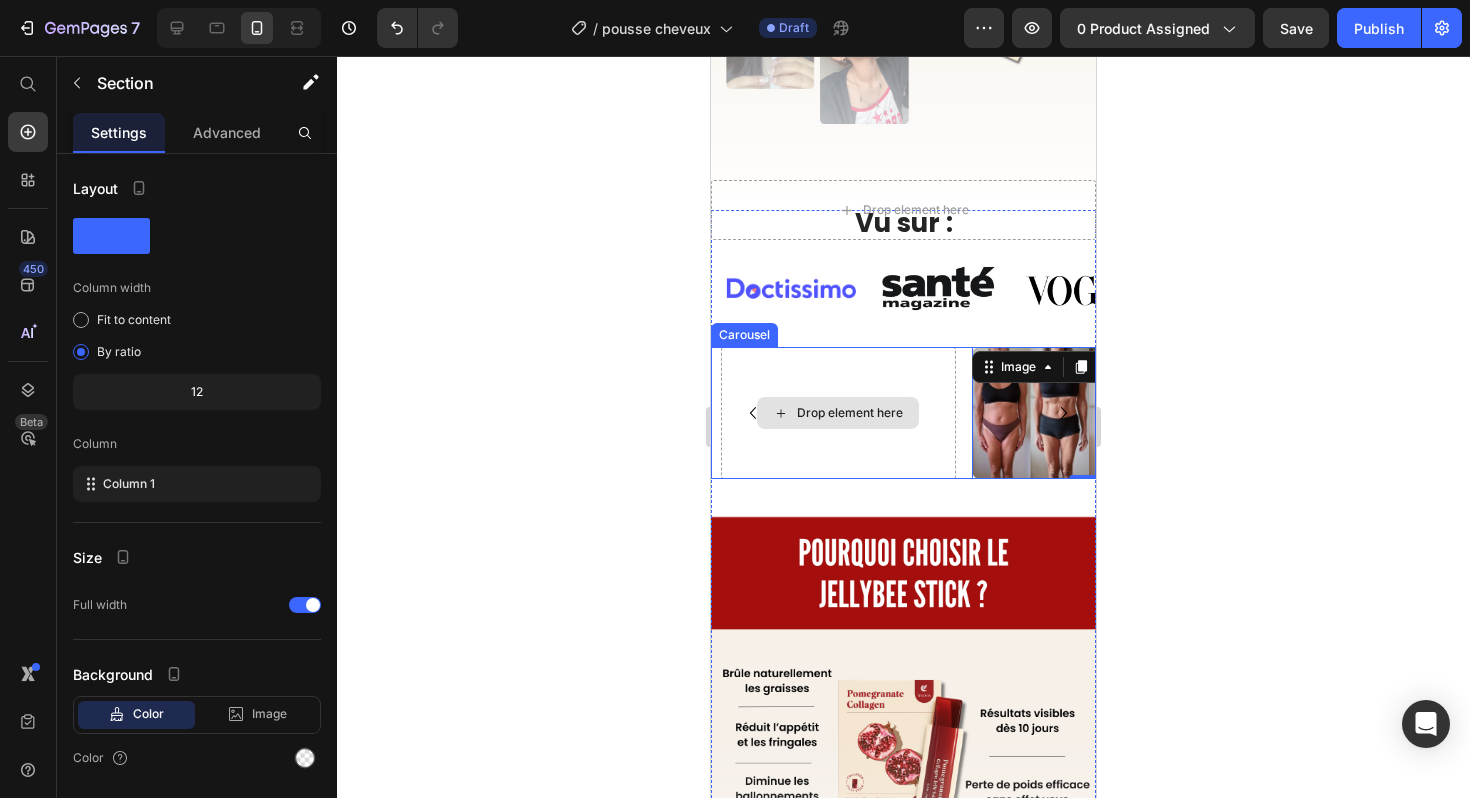 click on "Image Image Image Image Carousel" at bounding box center [903, 298] 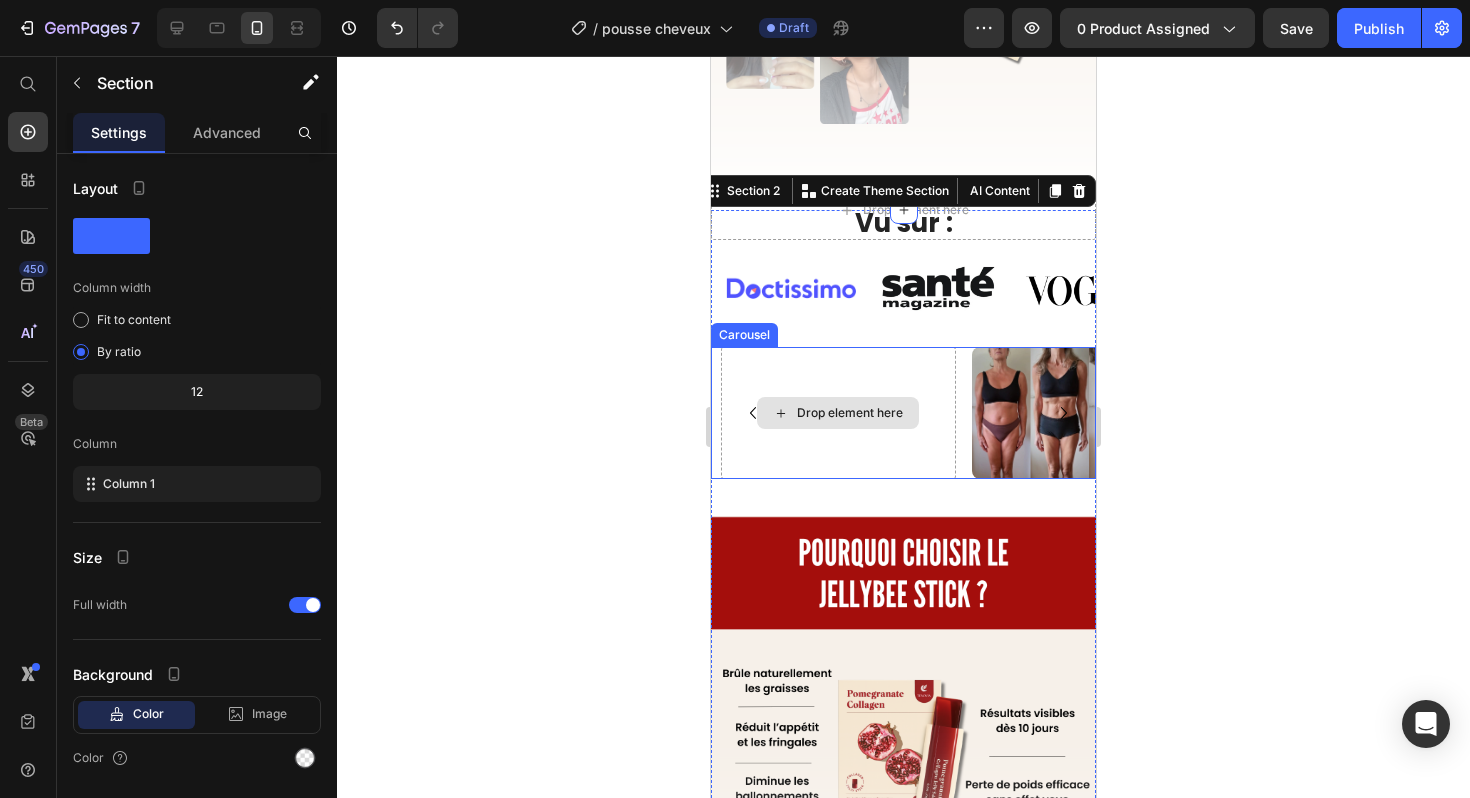 click on "Image Image Image Image Carousel" at bounding box center (903, 298) 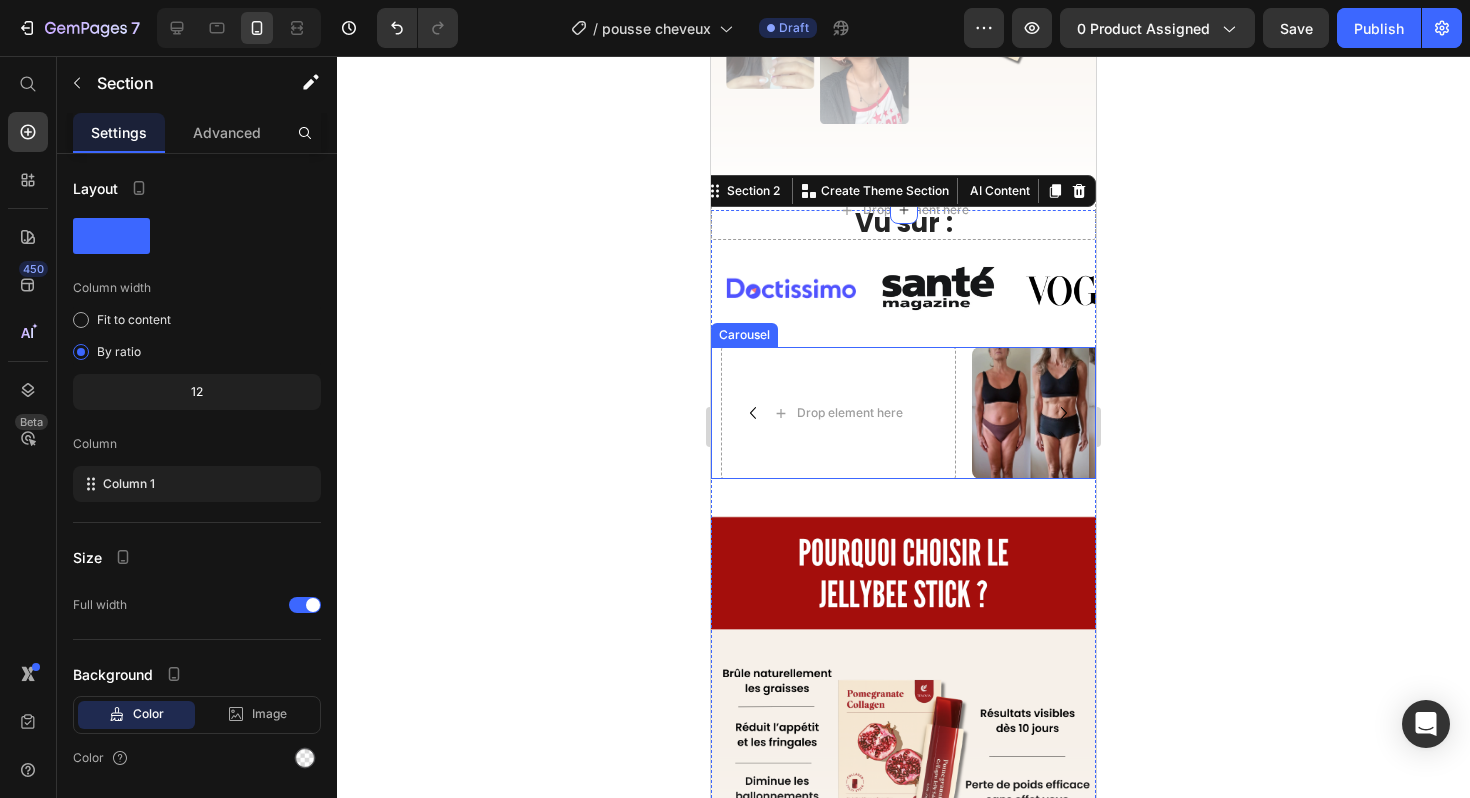 click on "Drop element here Image Image
[GEOGRAPHIC_DATA]" at bounding box center (903, 413) 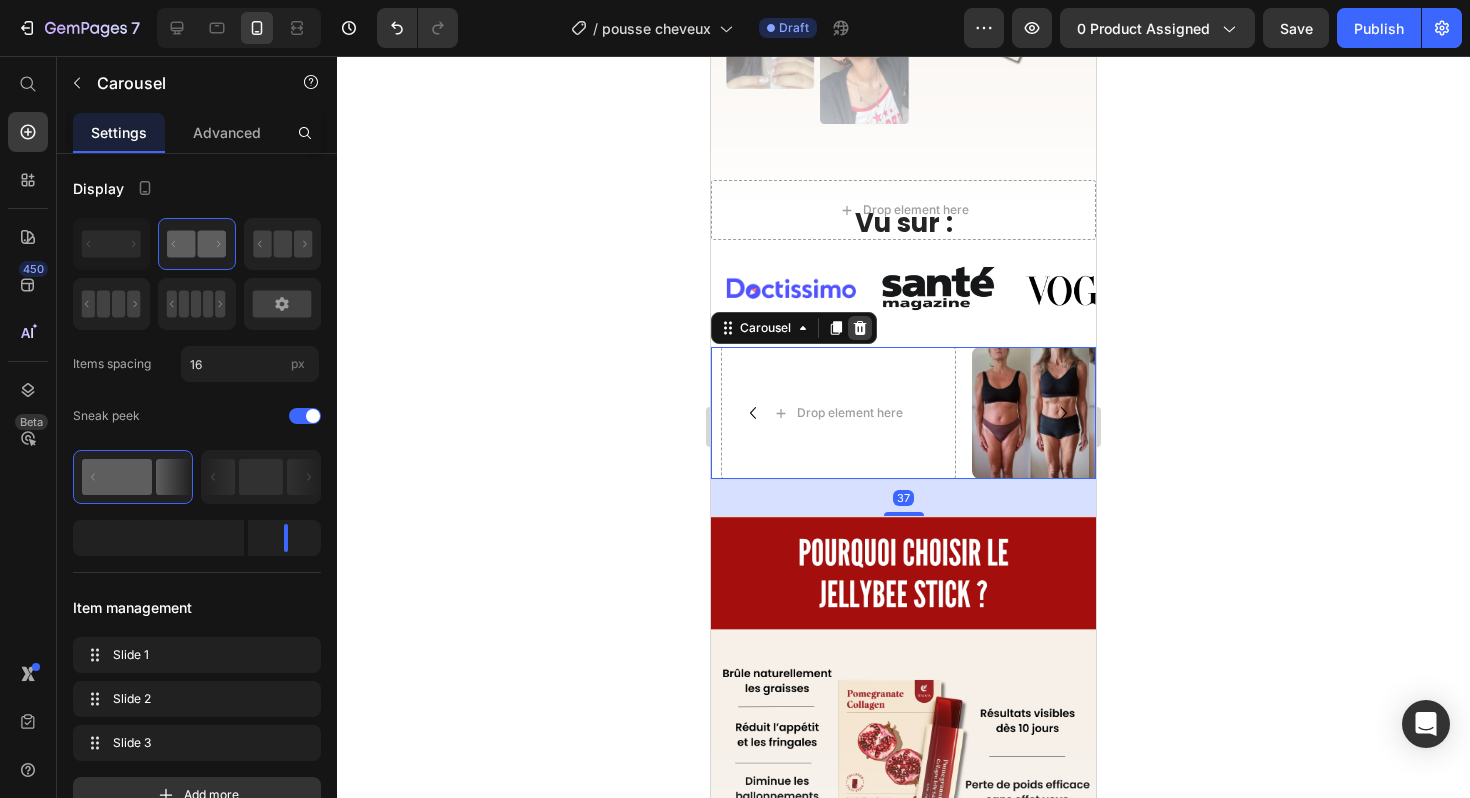 click 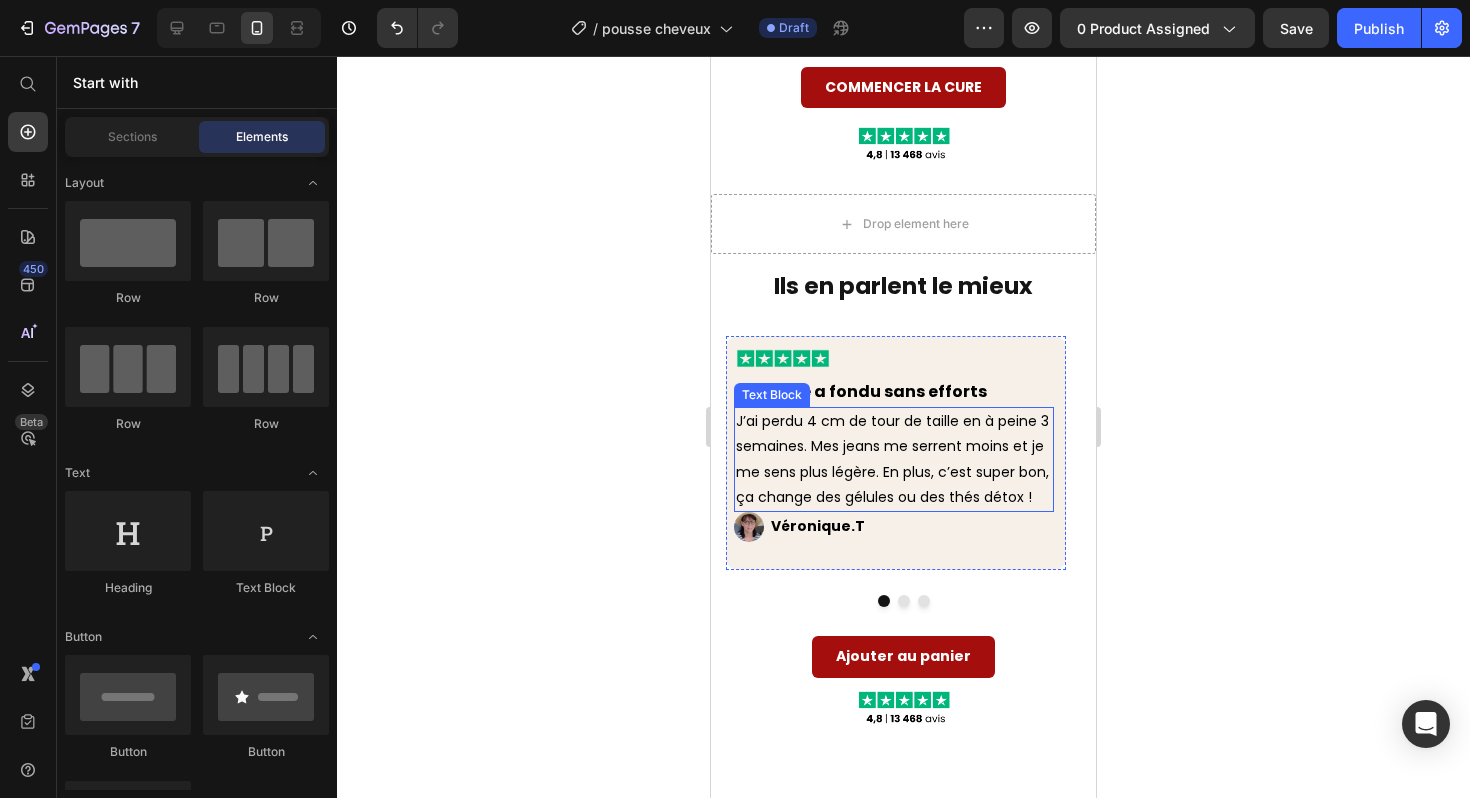 scroll, scrollTop: 3435, scrollLeft: 0, axis: vertical 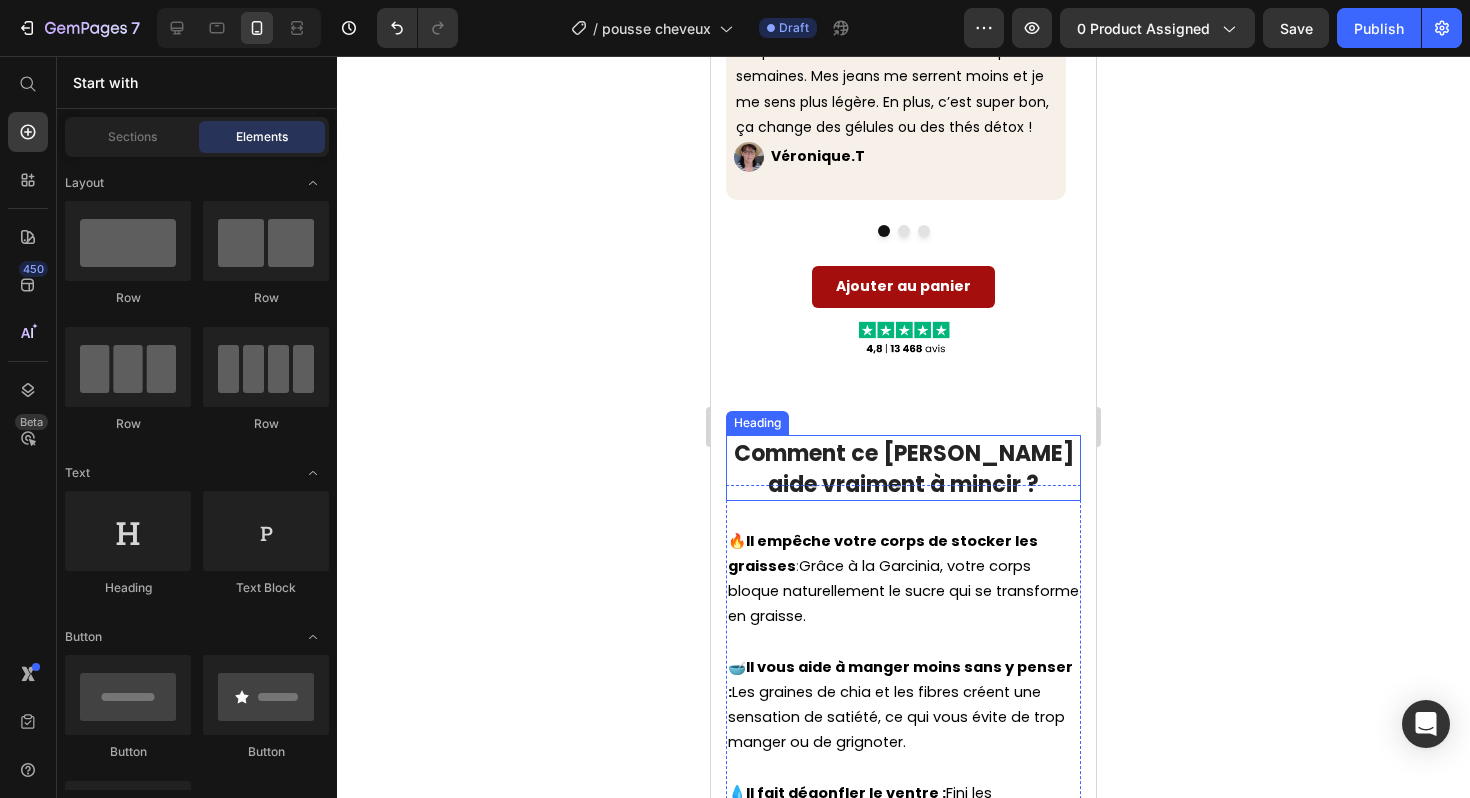 click on "Comment ce [PERSON_NAME] aide vraiment à mincir ?" at bounding box center (904, 469) 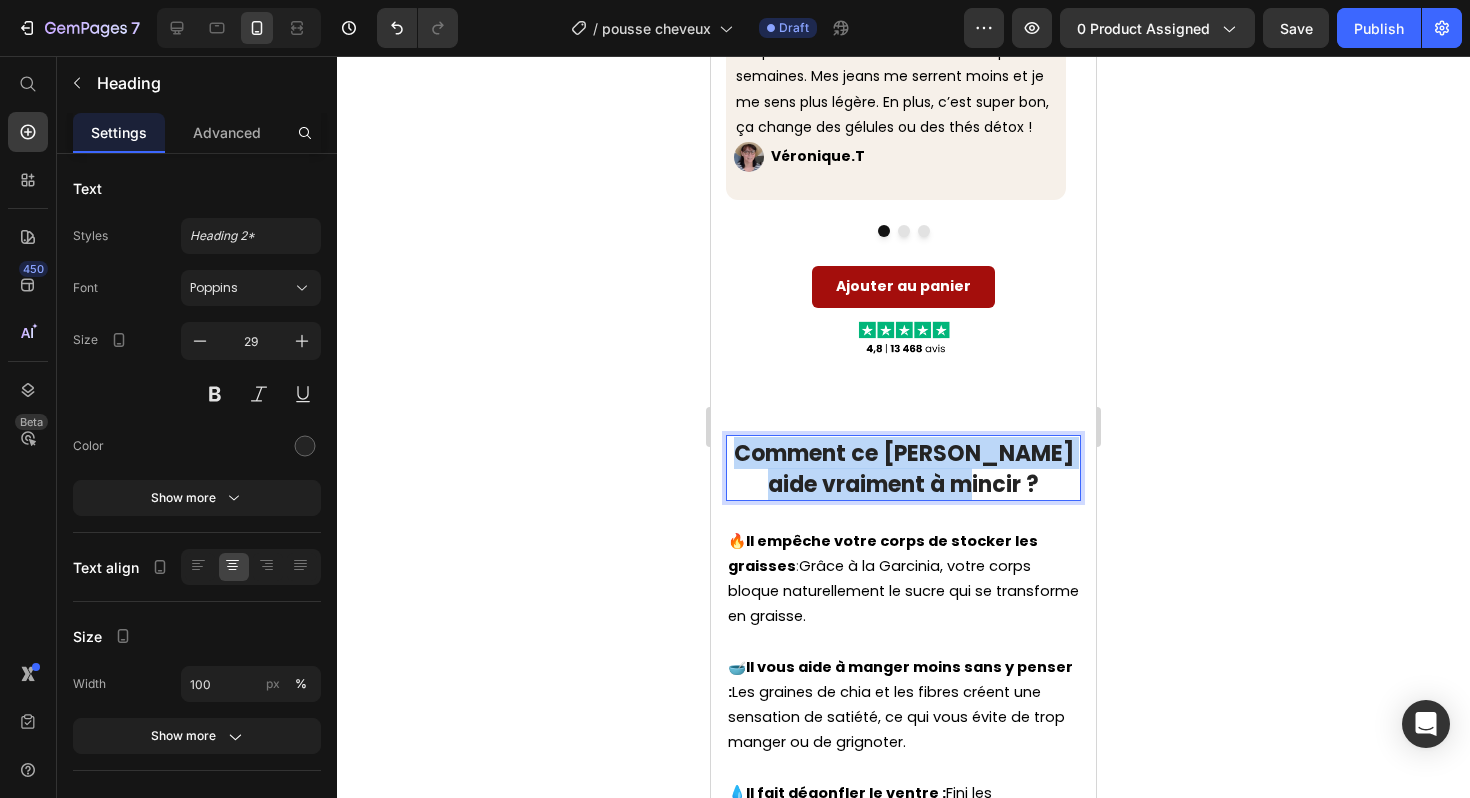 click on "Comment ce [PERSON_NAME] aide vraiment à mincir ?" at bounding box center [904, 469] 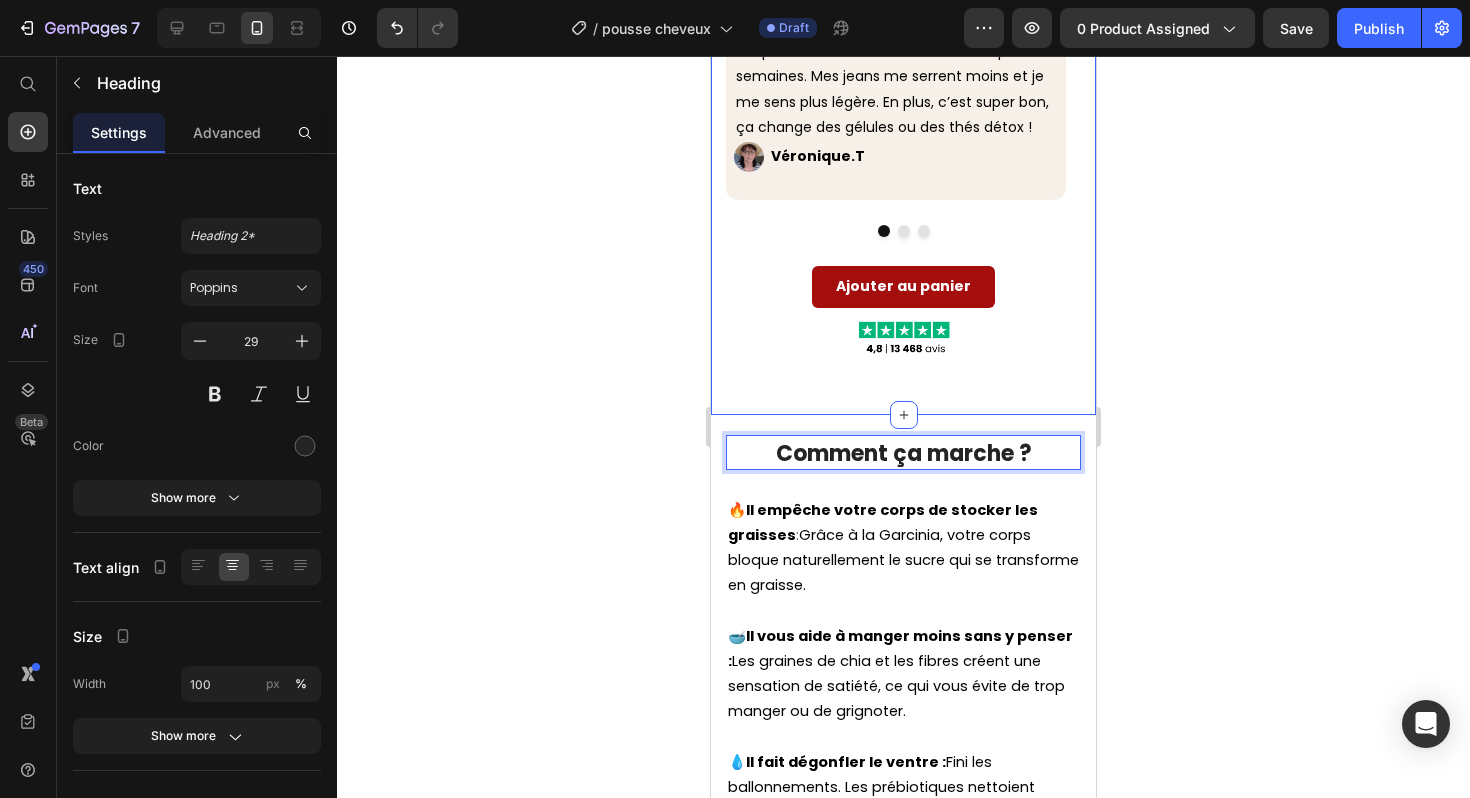 click on "Image Ma taille a fondu sans efforts Text Block J’ai perdu 4 cm de tour de taille en à peine 3 semaines. Mes jeans me serrent moins et je me sens plus légère. En plus, c’est super bon, ça change des gélules ou des thés détox ! Text Block Image Véronique.T Text Block Row Row Image Fini le ventre gonflé après les repas Text Block J’avais souvent le ventre gonflé après les repas… Depuis que je prends ce stick chaque matin, plus de ballonnements. Je me sens vraiment mieux dans mon corps, même visuellement. Text Block Image Inès.C Text Block Row Row Image -2,5 kg sans frustration Text Block Moins 2,5 kg en un mois sans régime strict ! 1 stick par jour, c’est facile à suivre, et j’ai moins de fringales entre les repas. Je me sens plus légère et plus motivée que jamais. Text Block Image [PERSON_NAME].C Text Block Row Row Carousel Ajouter au panier Button Image" at bounding box center [903, 174] 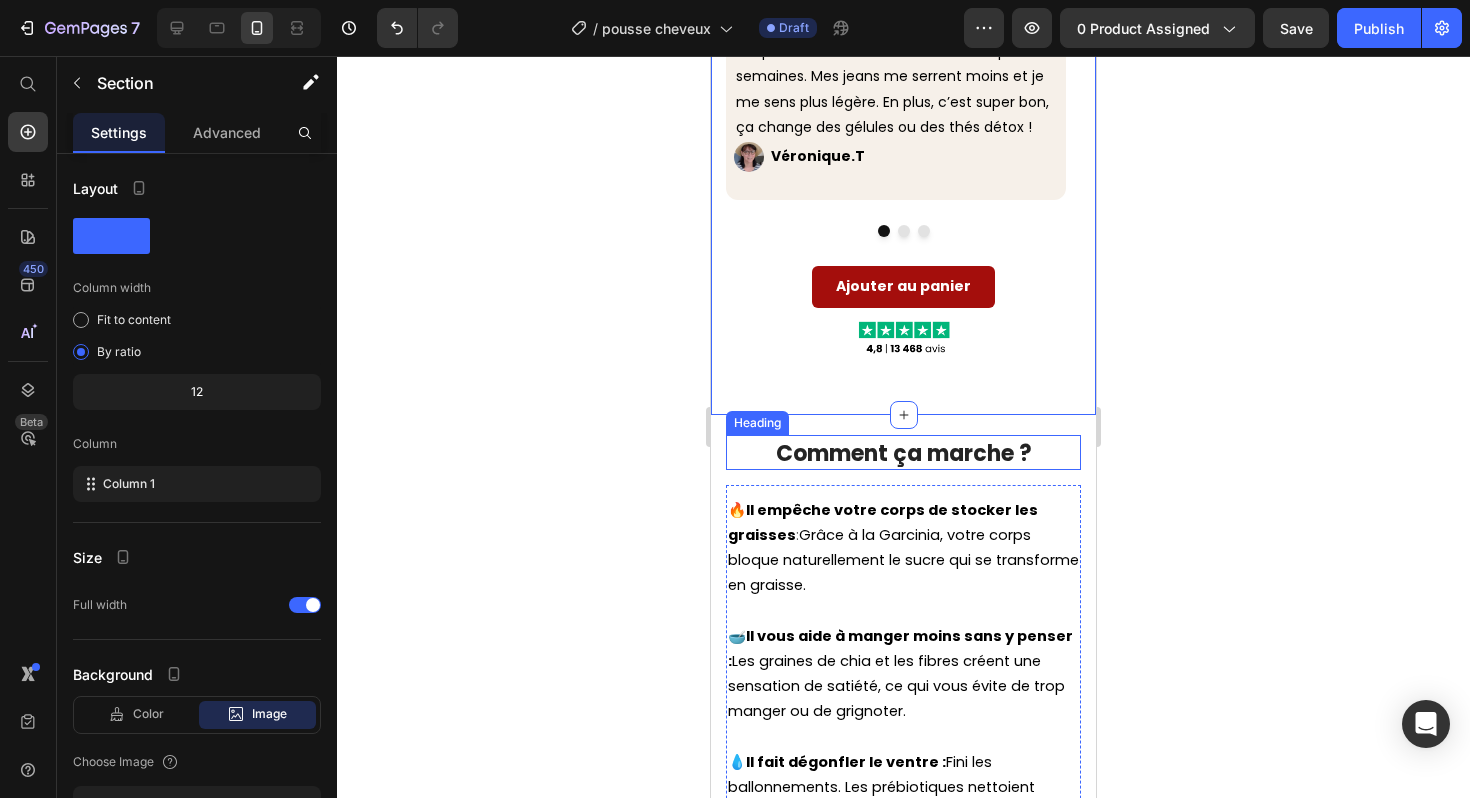 click on "Comment ça marche ?" at bounding box center (904, 453) 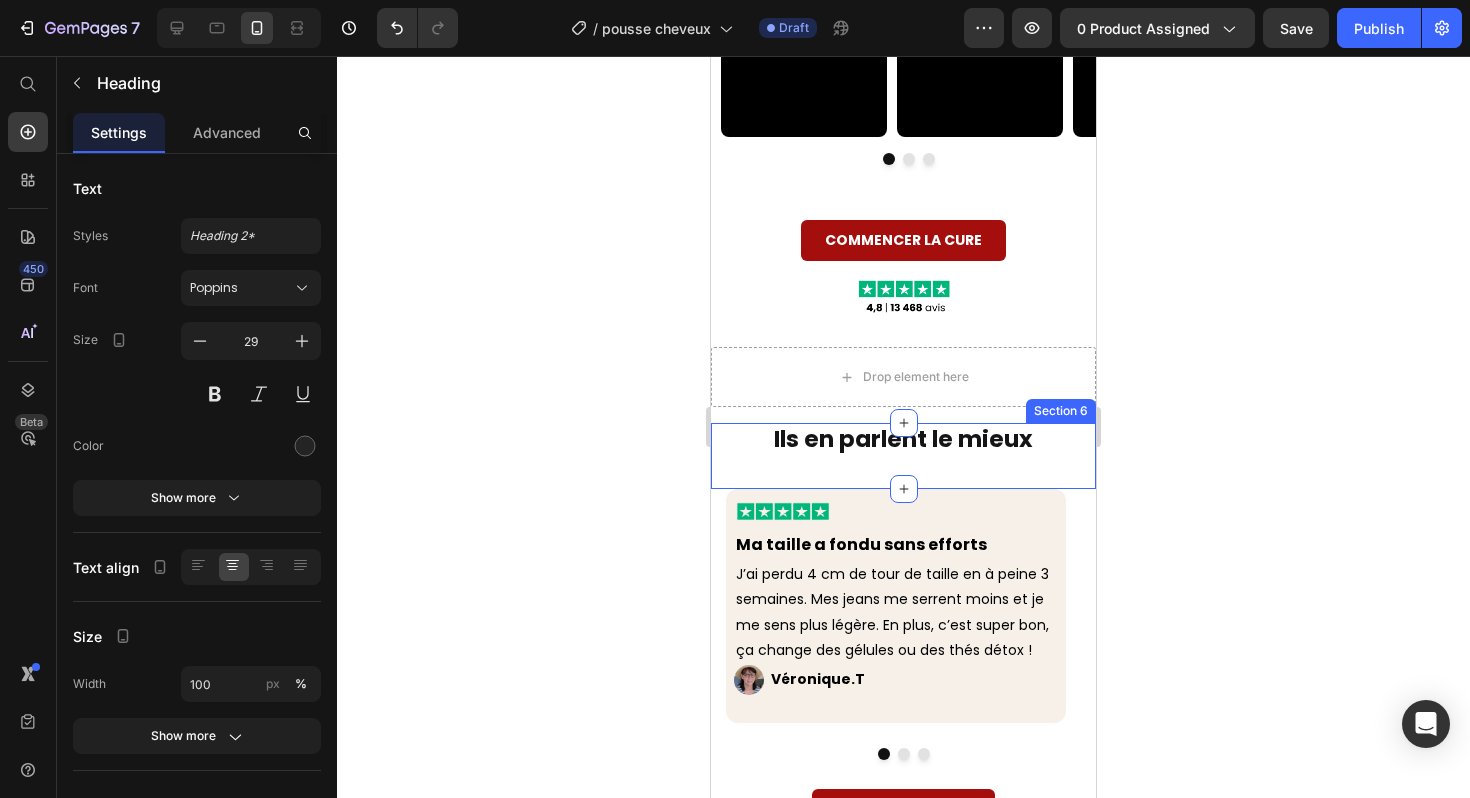 scroll, scrollTop: 2944, scrollLeft: 0, axis: vertical 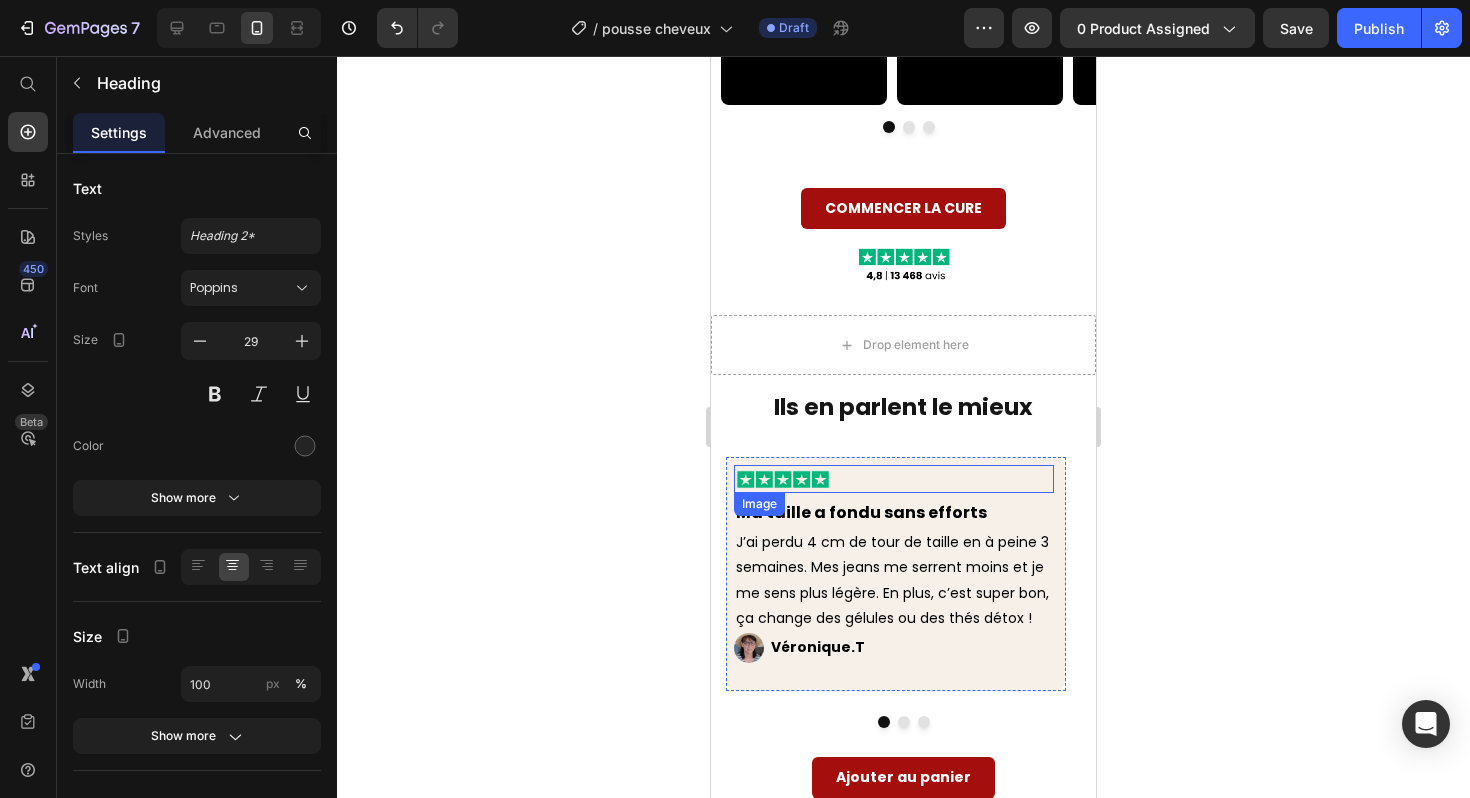 click at bounding box center [894, 479] 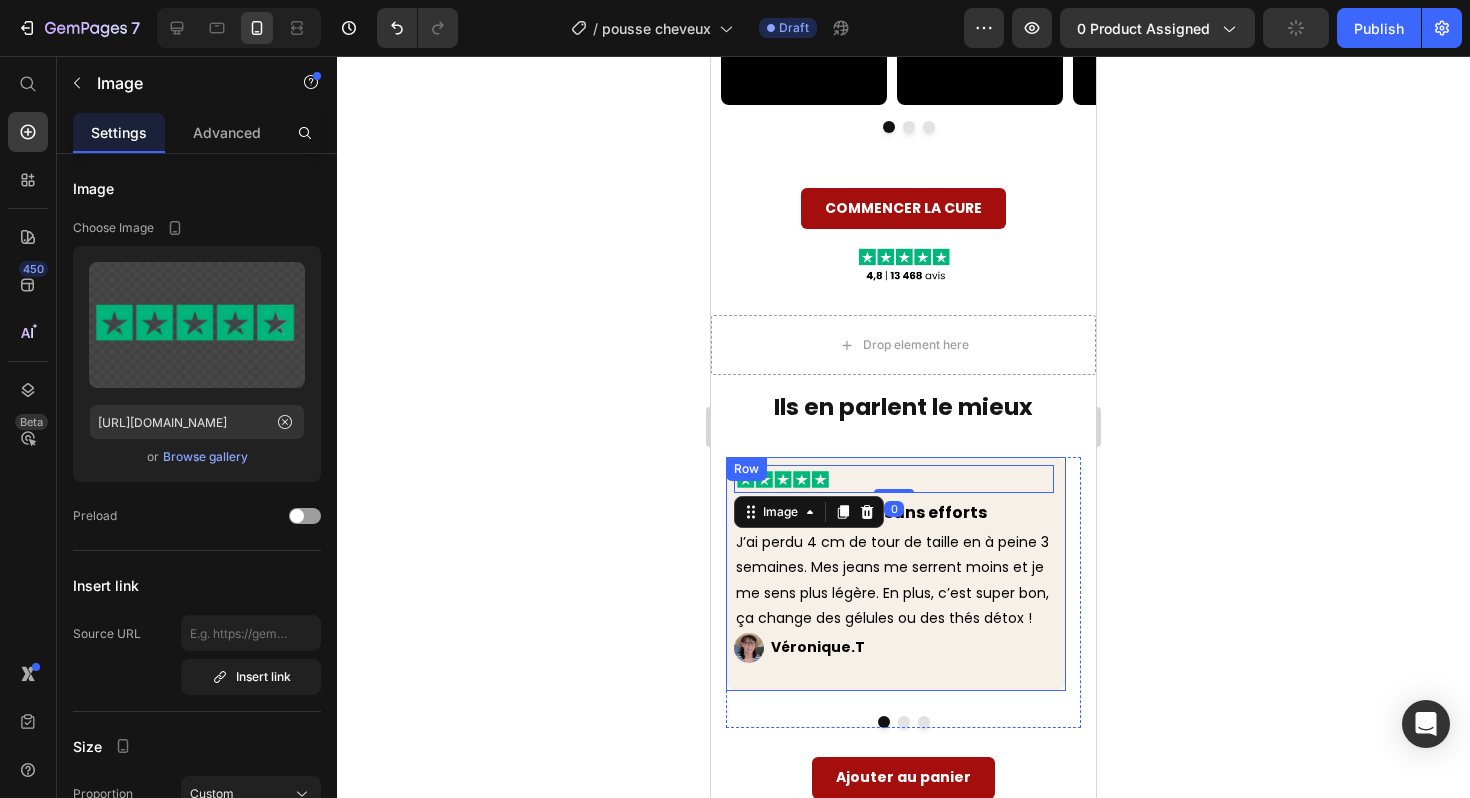 click on "Image   0 Ma taille a fondu sans efforts Text Block J’ai perdu 4 cm de tour de taille en à peine 3 semaines. Mes jeans me serrent moins et je me sens plus légère. En plus, c’est super bon, ça change des gélules ou des thés détox ! Text Block Image Véronique.T Text Block Row Row" at bounding box center [896, 574] 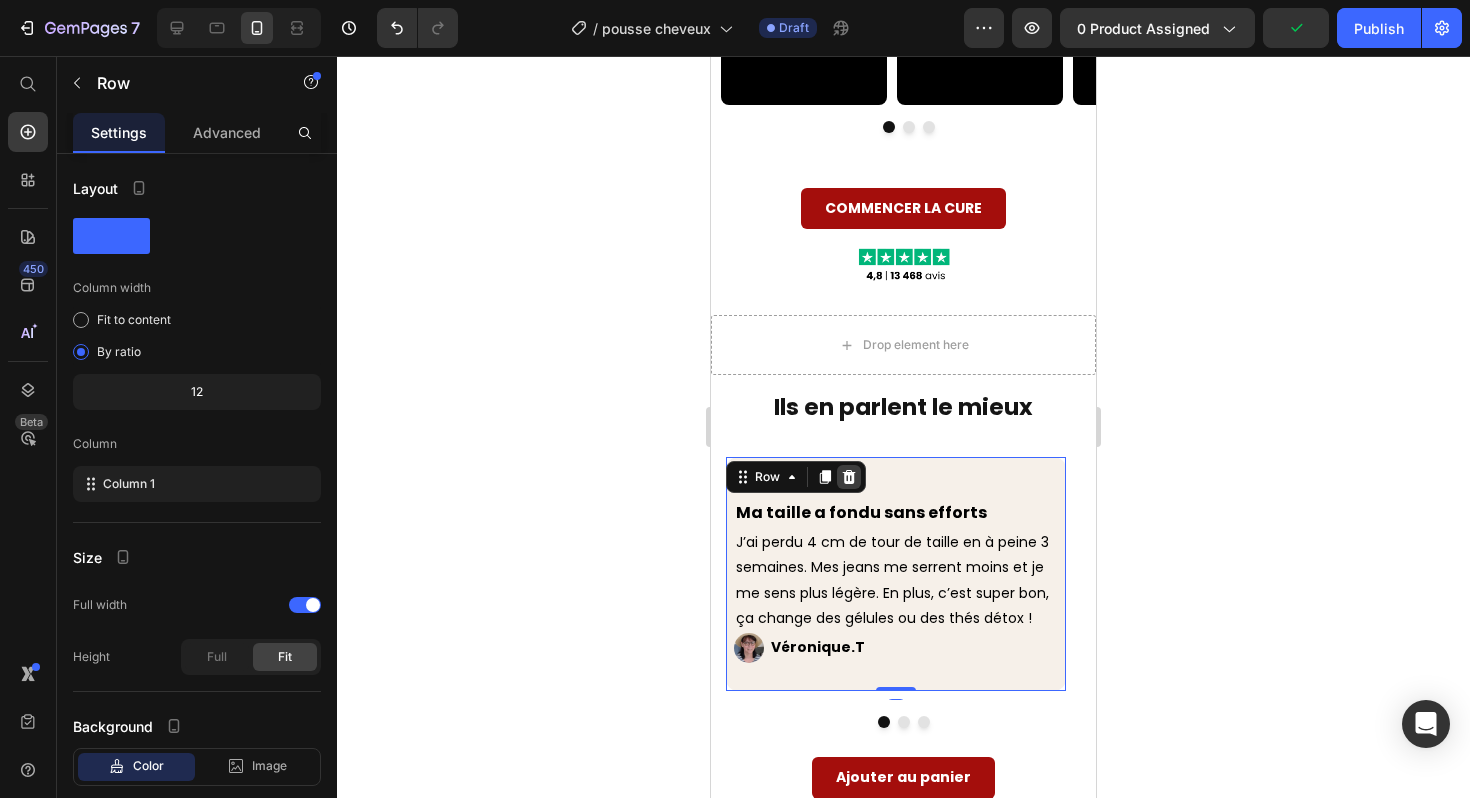 click 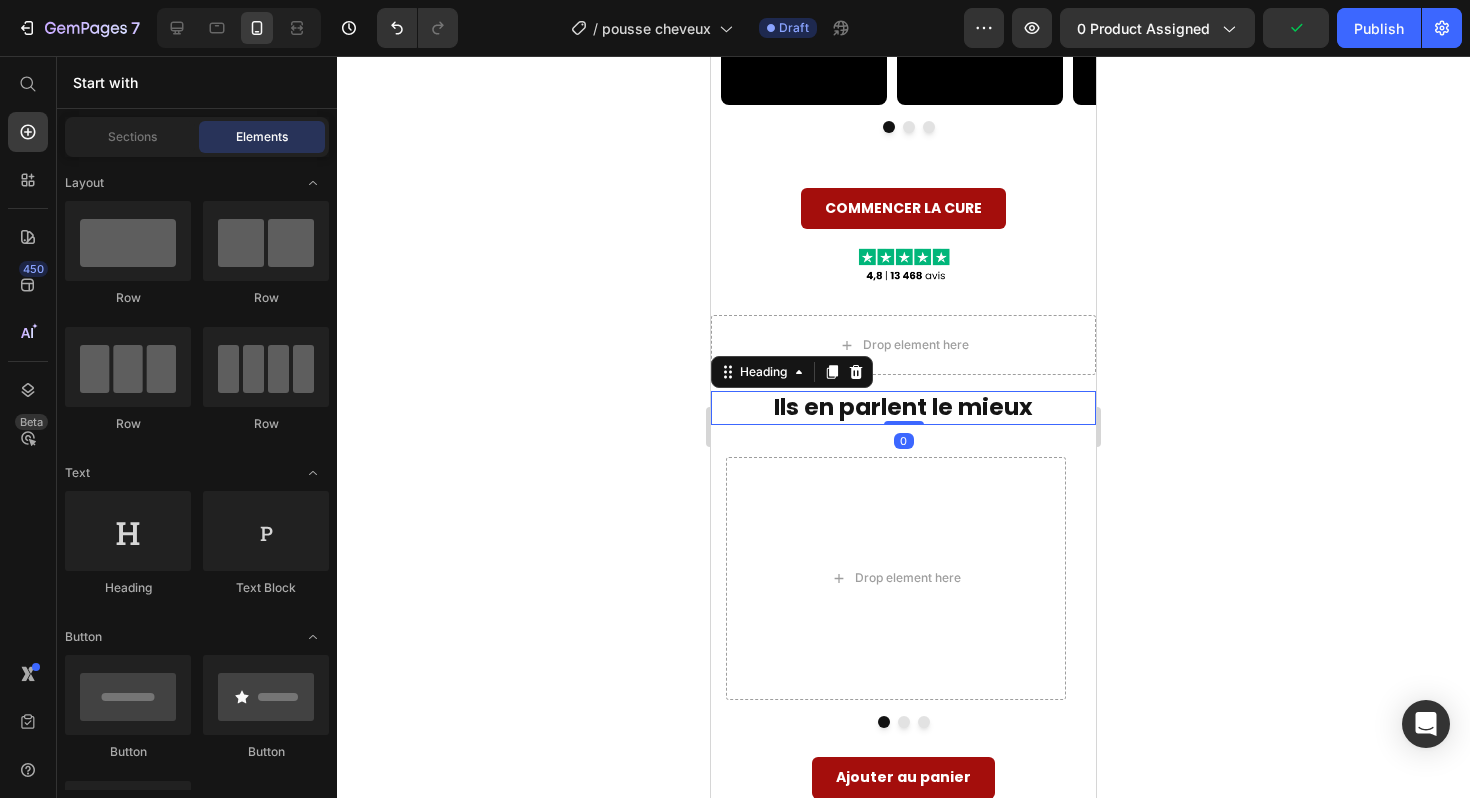 click on "Ils en parlent le mieux" at bounding box center [903, 408] 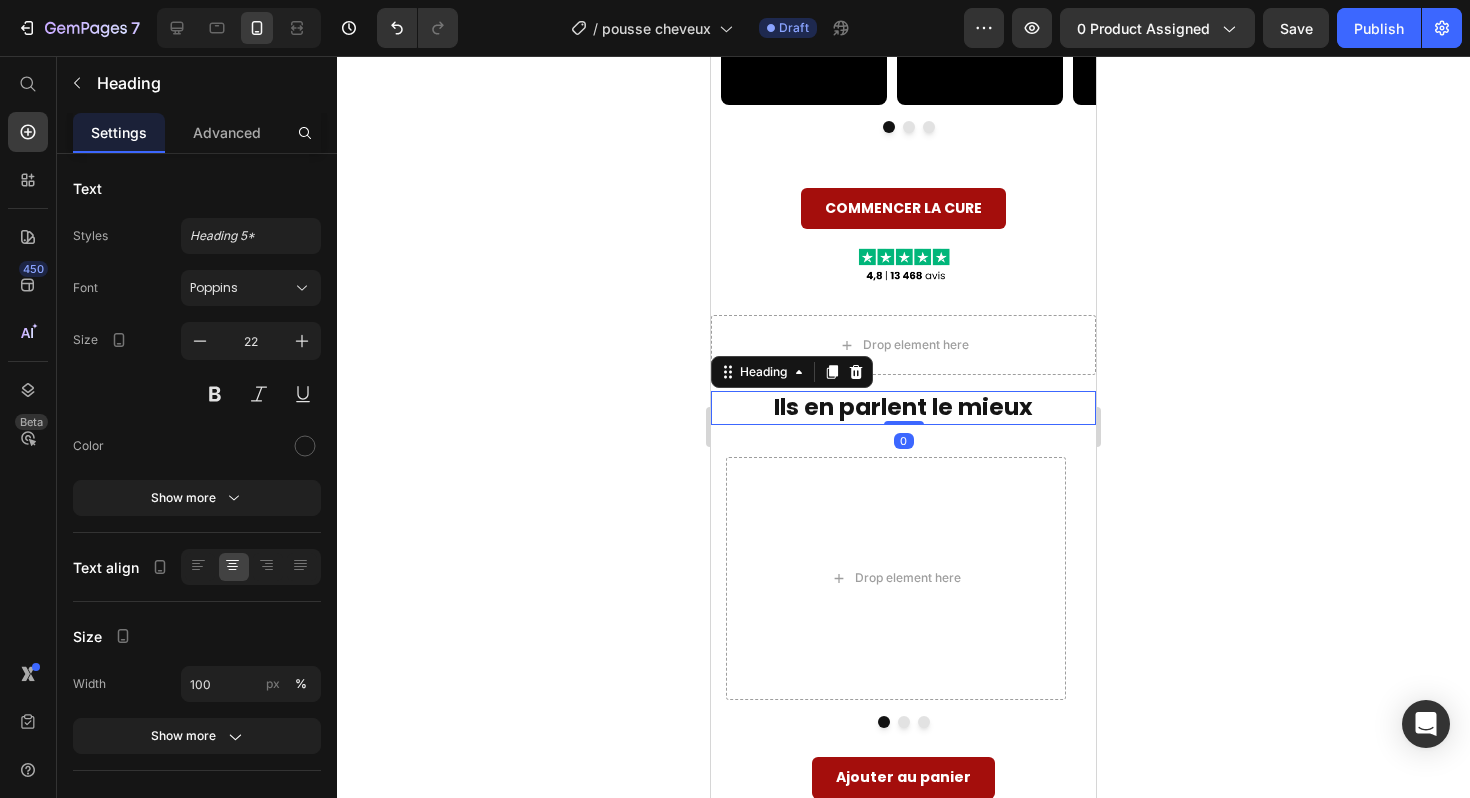 click 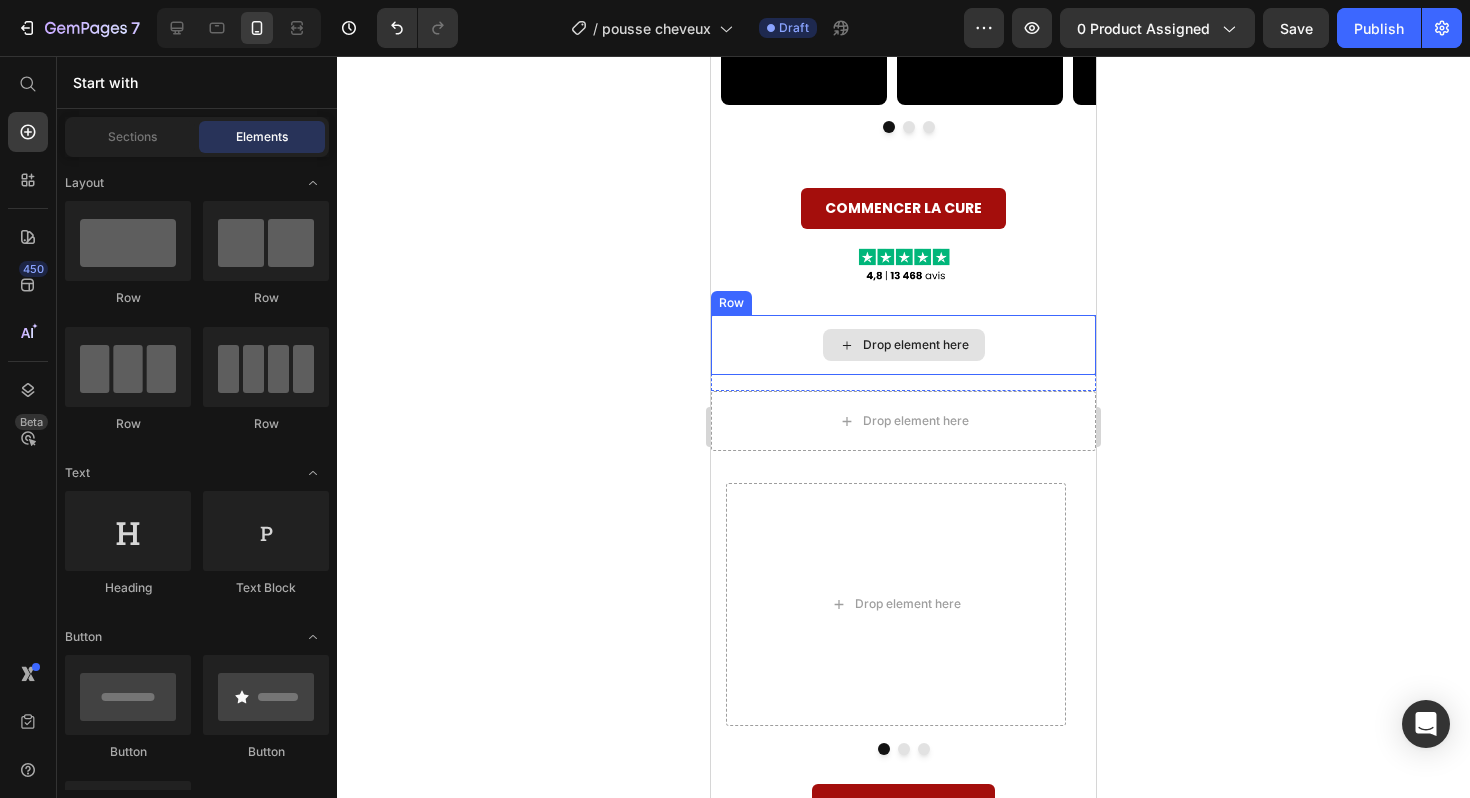 click on "Drop element here" at bounding box center [903, 345] 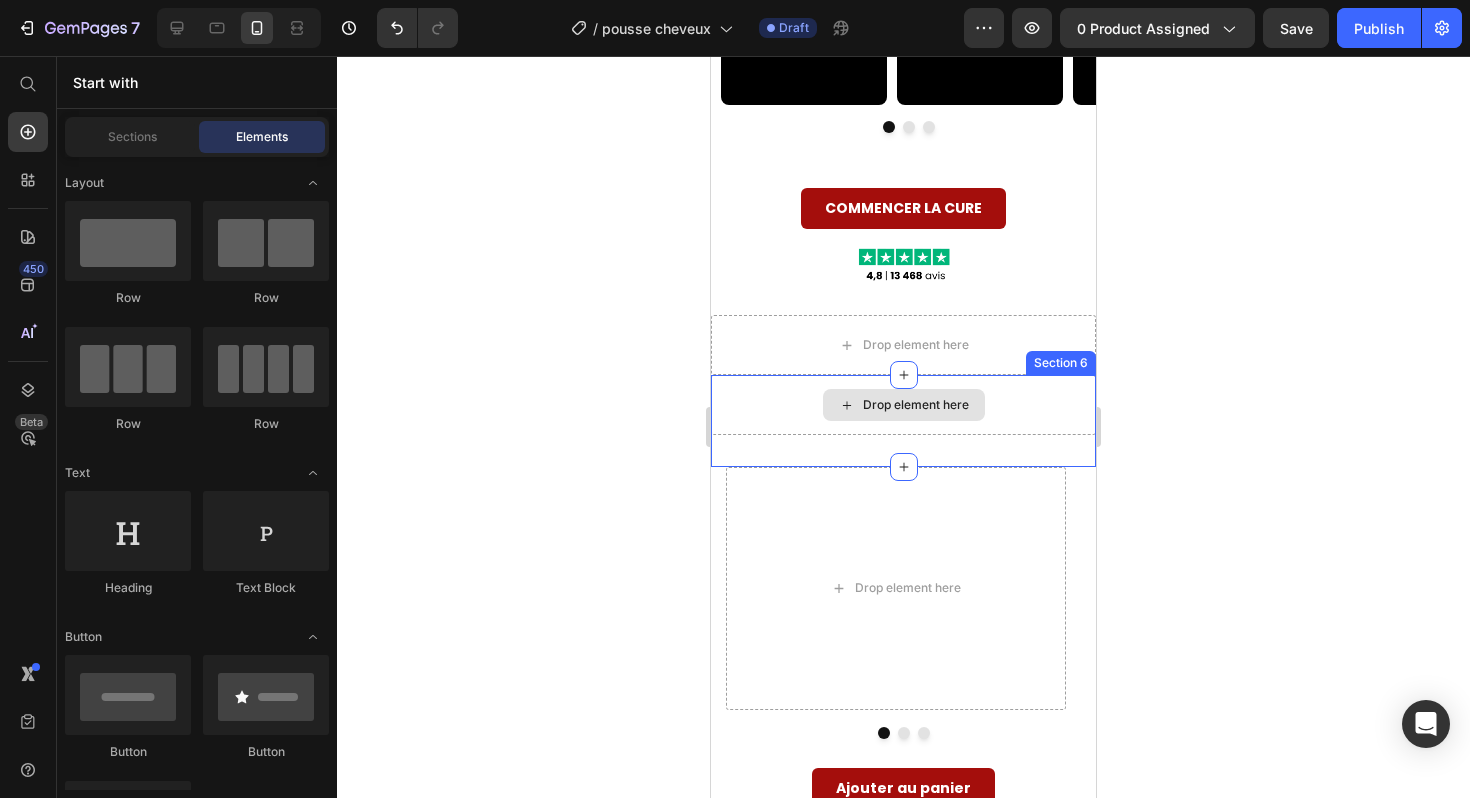 click on "Drop element here" at bounding box center (903, 405) 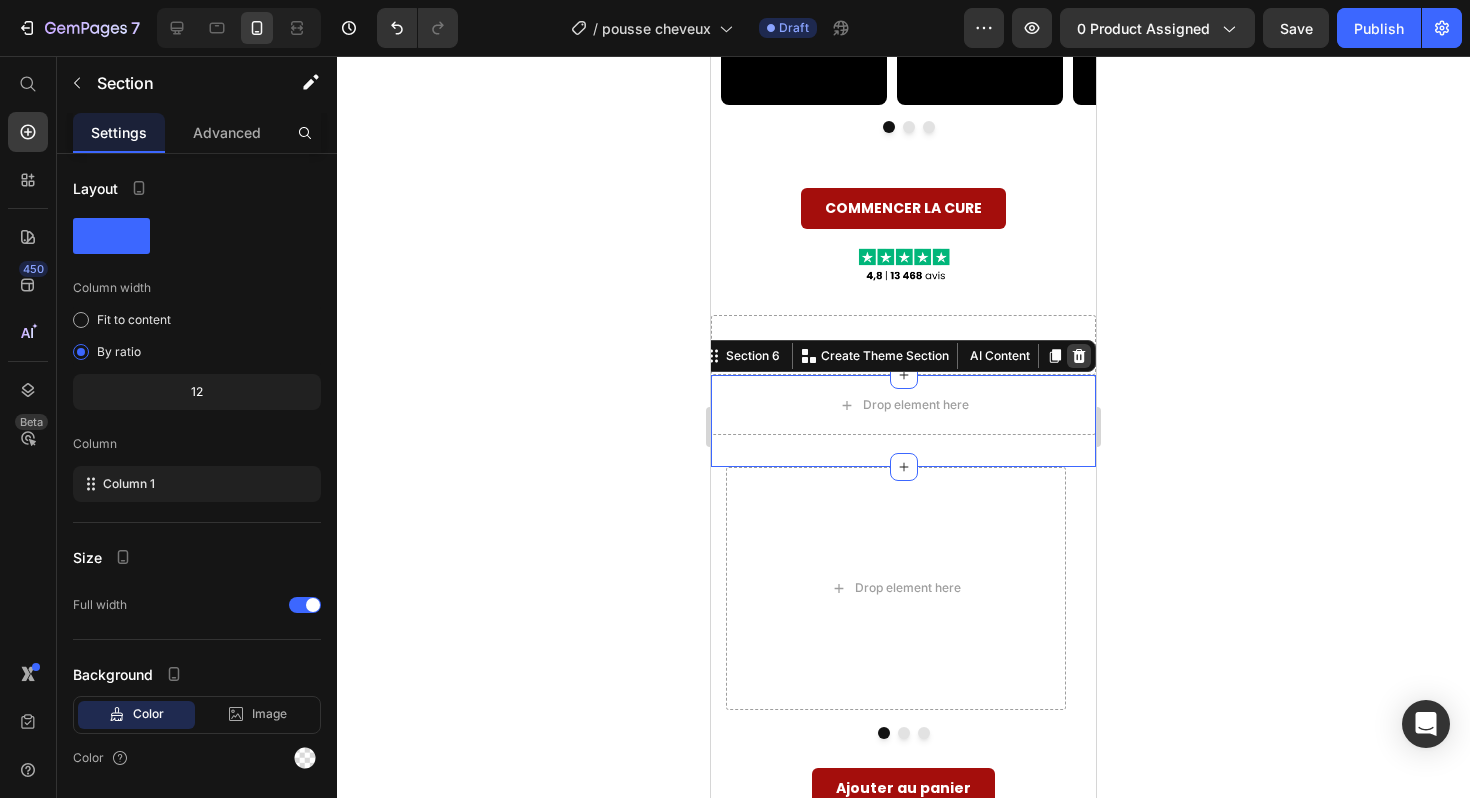 click 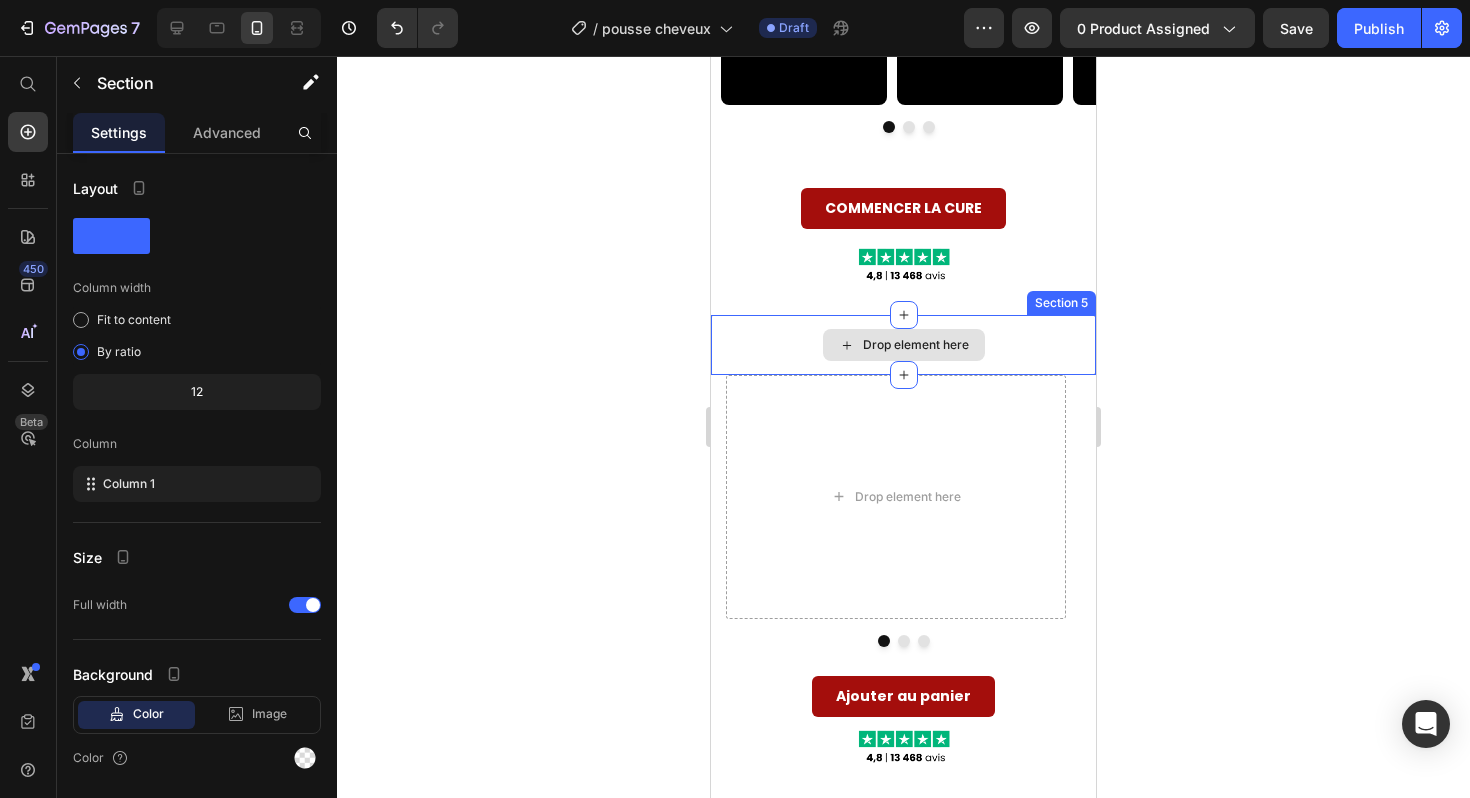 click on "Drop element here" at bounding box center [903, 345] 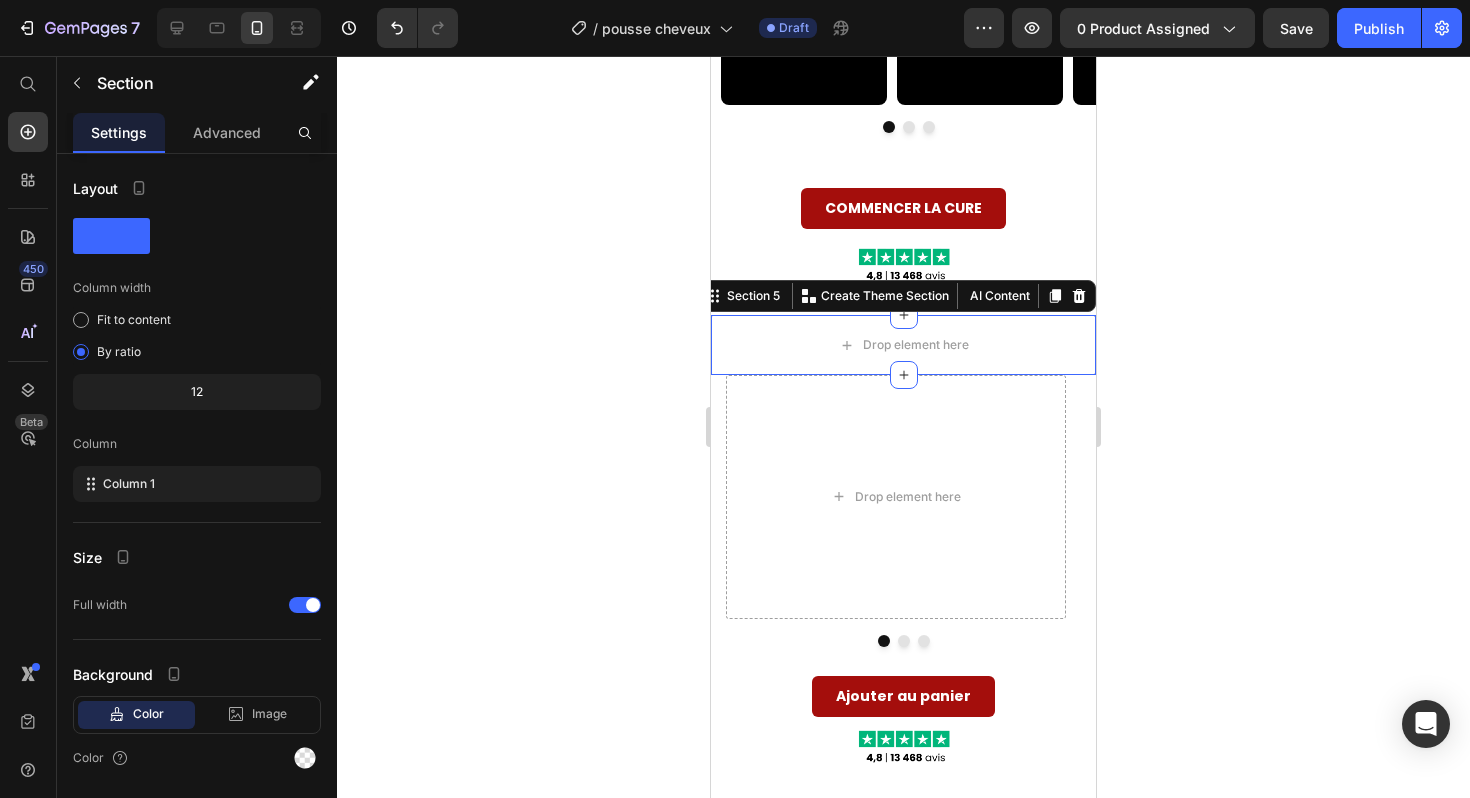 click 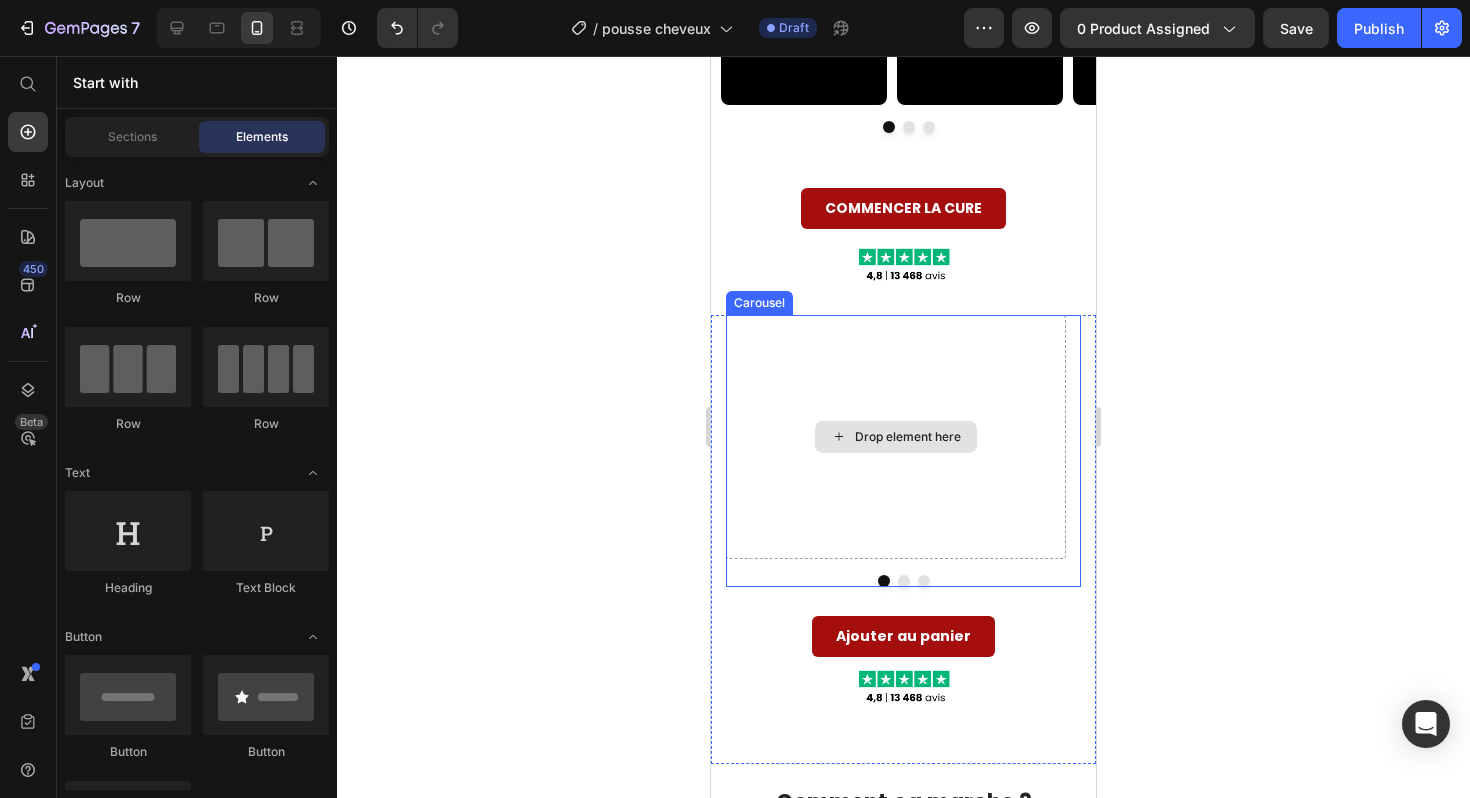 click on "Drop element here" at bounding box center (896, 437) 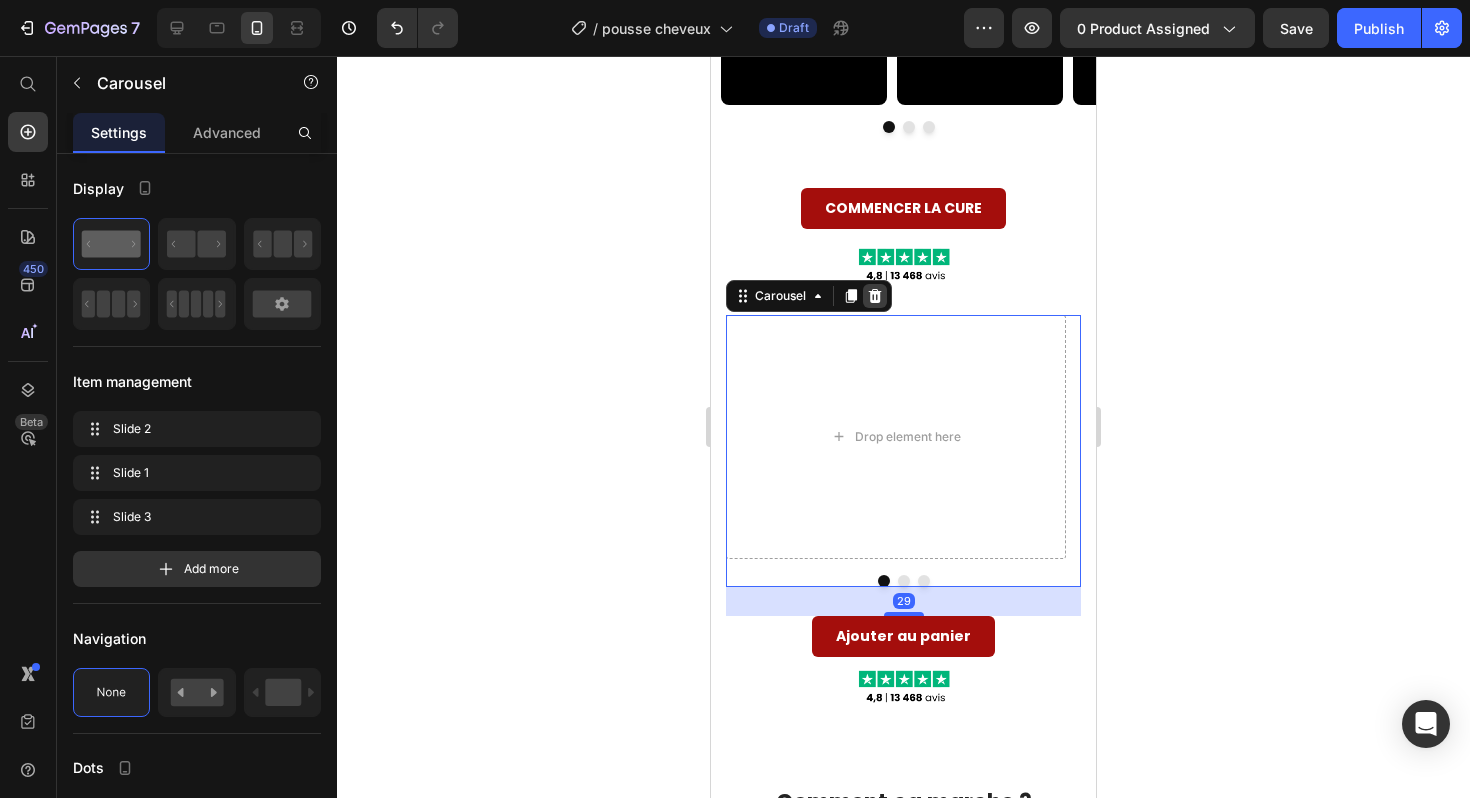 click 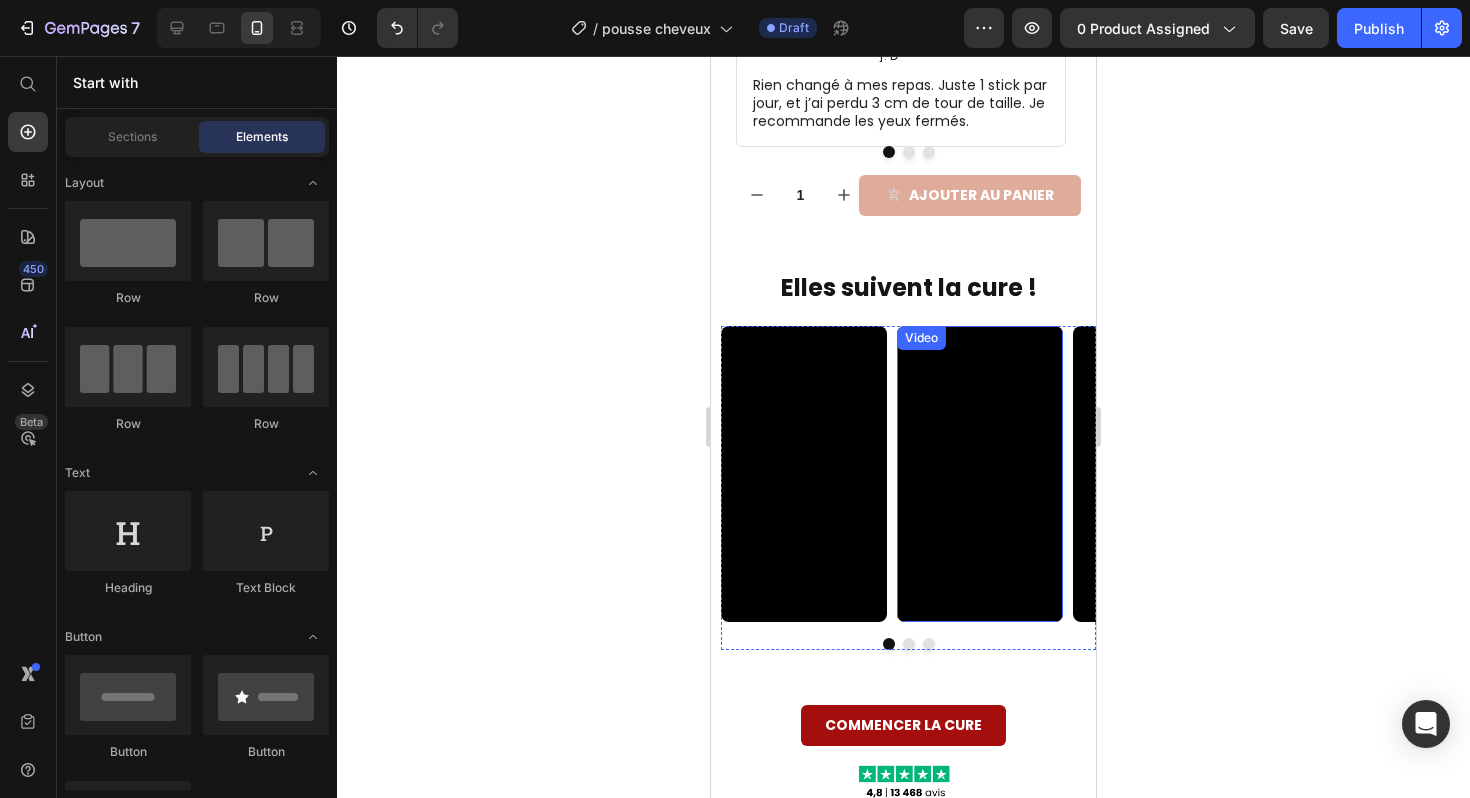 scroll, scrollTop: 2332, scrollLeft: 0, axis: vertical 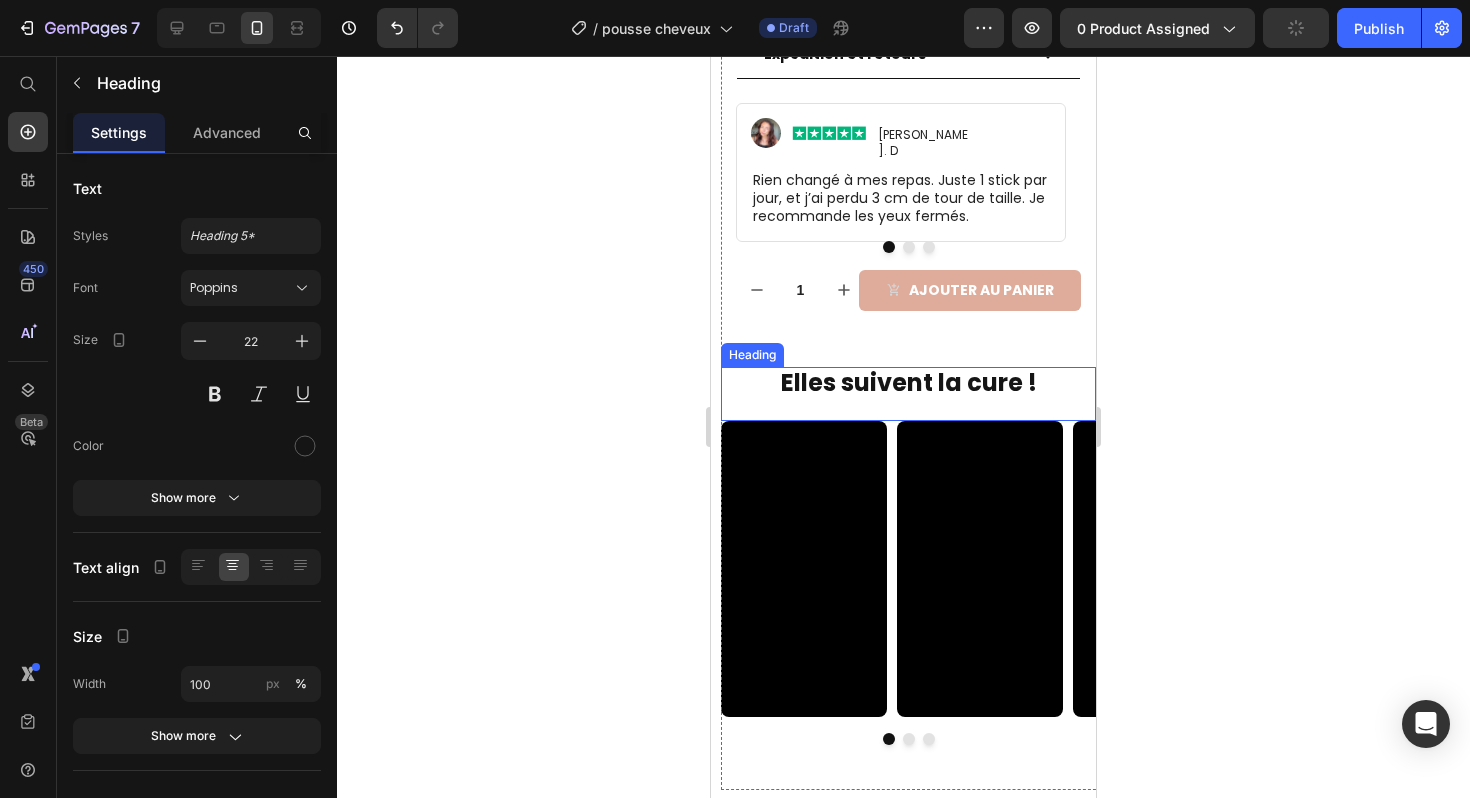 click on "Elles suivent la cure !" at bounding box center (909, 382) 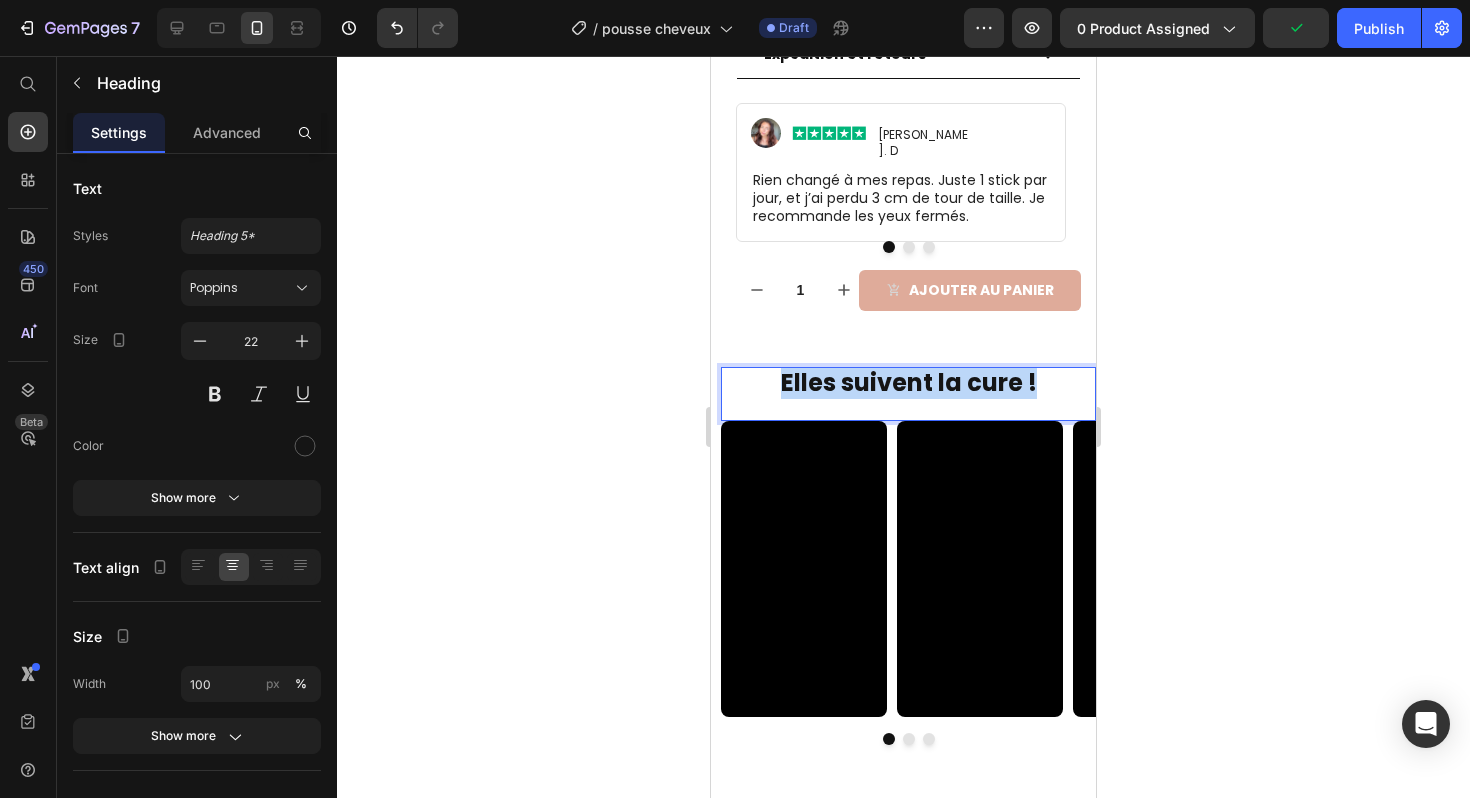 click on "Elles suivent la cure !" at bounding box center [909, 382] 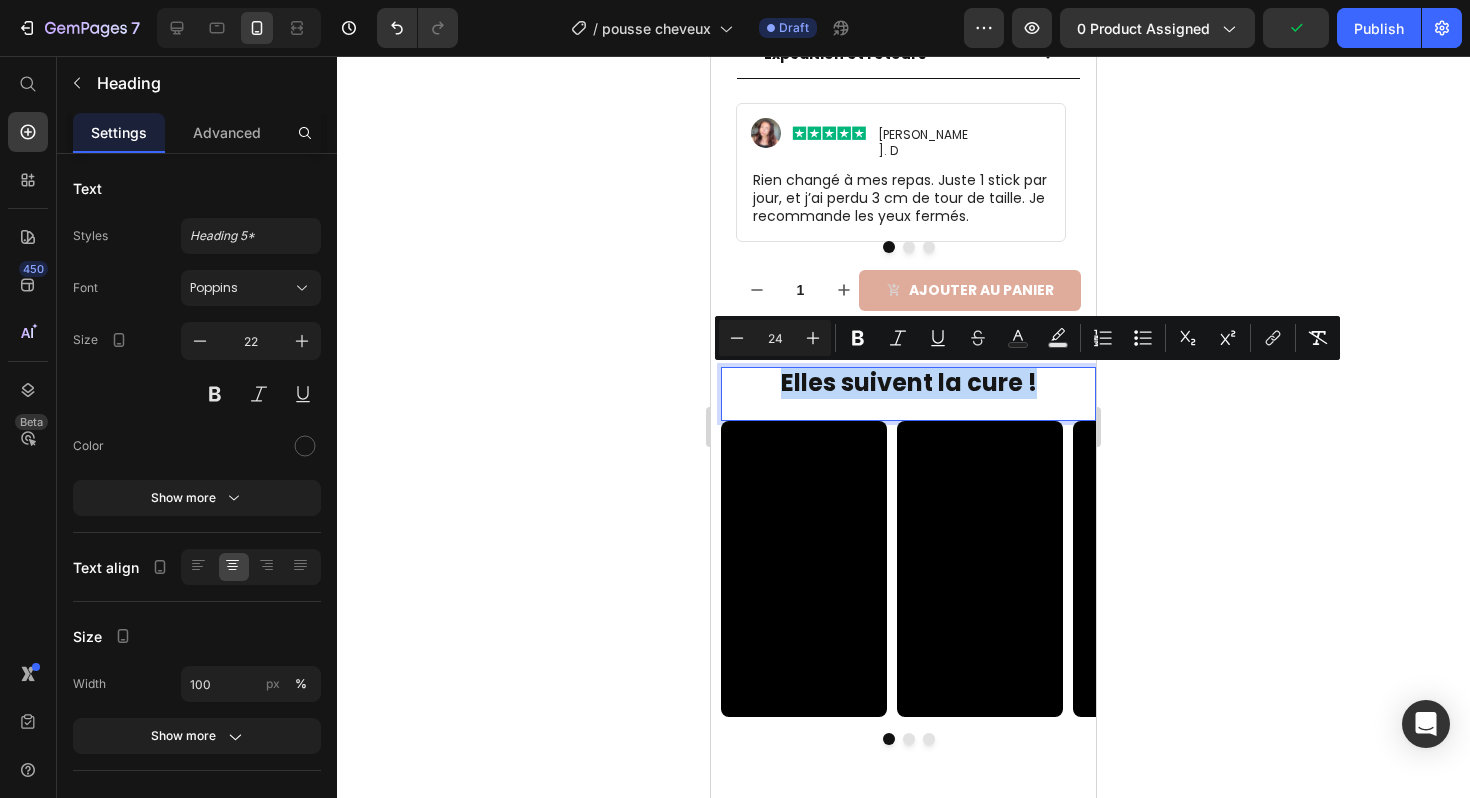 click on "Elles suivent la cure !" at bounding box center [909, 382] 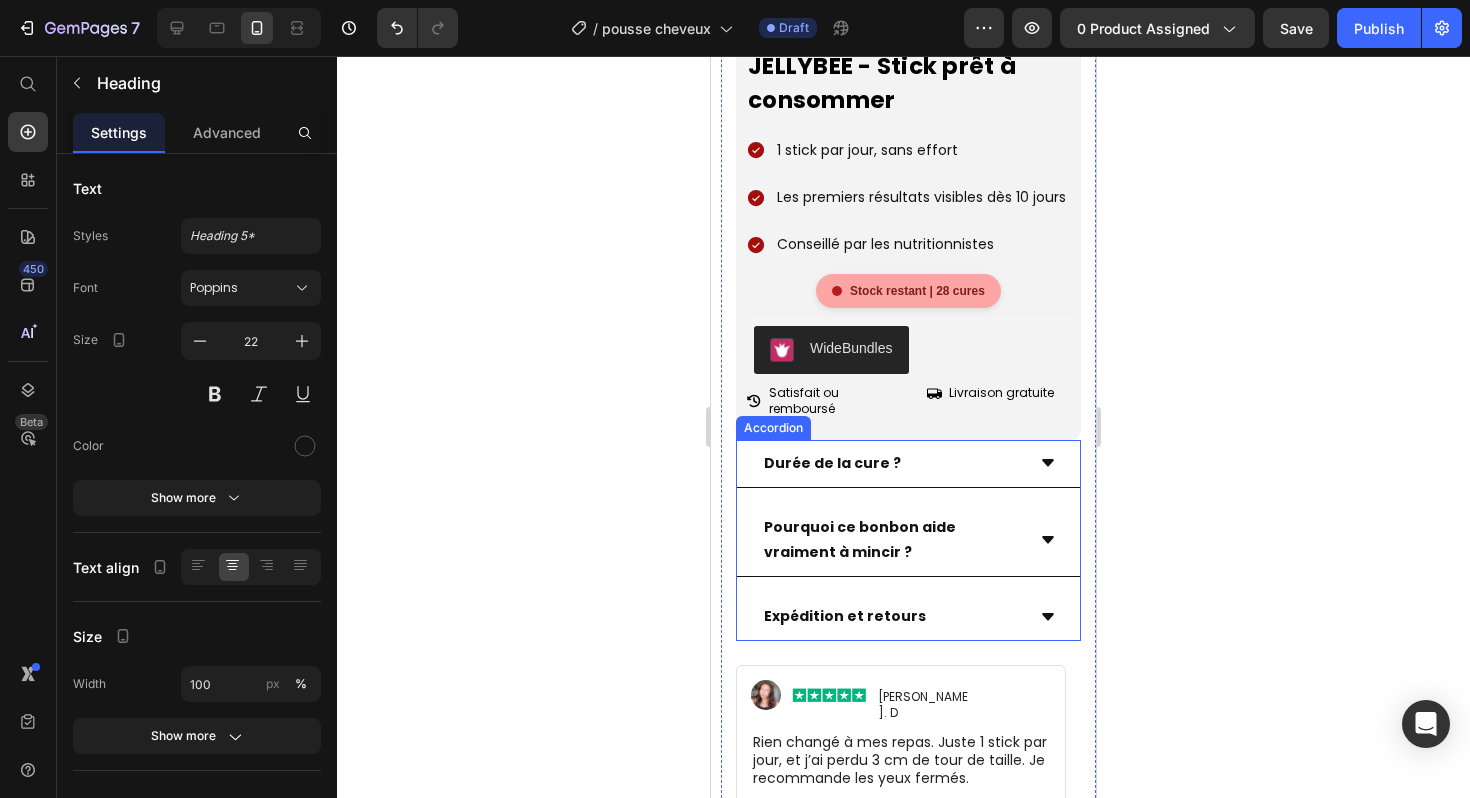scroll, scrollTop: 1677, scrollLeft: 0, axis: vertical 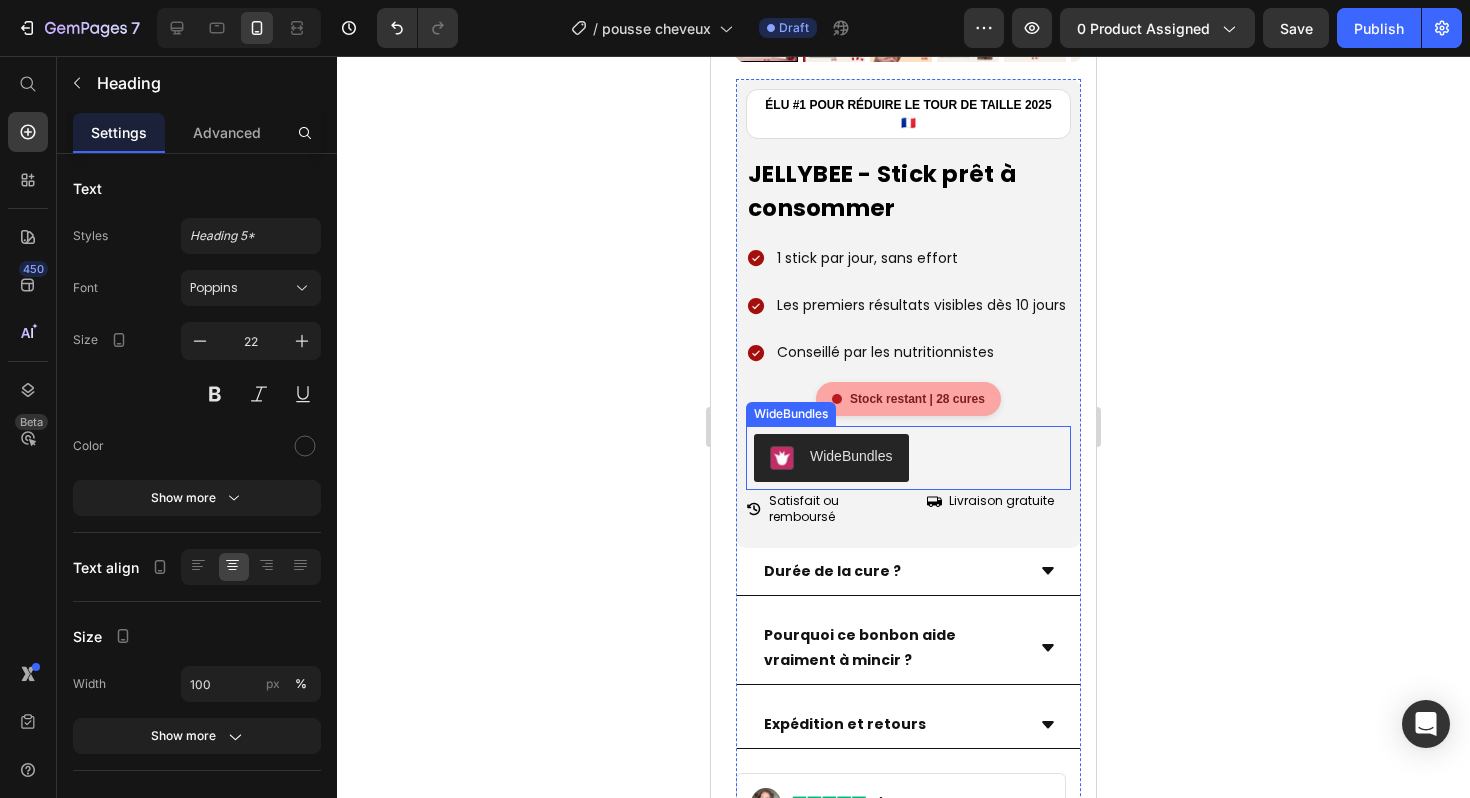 click on "Livraison gratuite" at bounding box center [1001, 500] 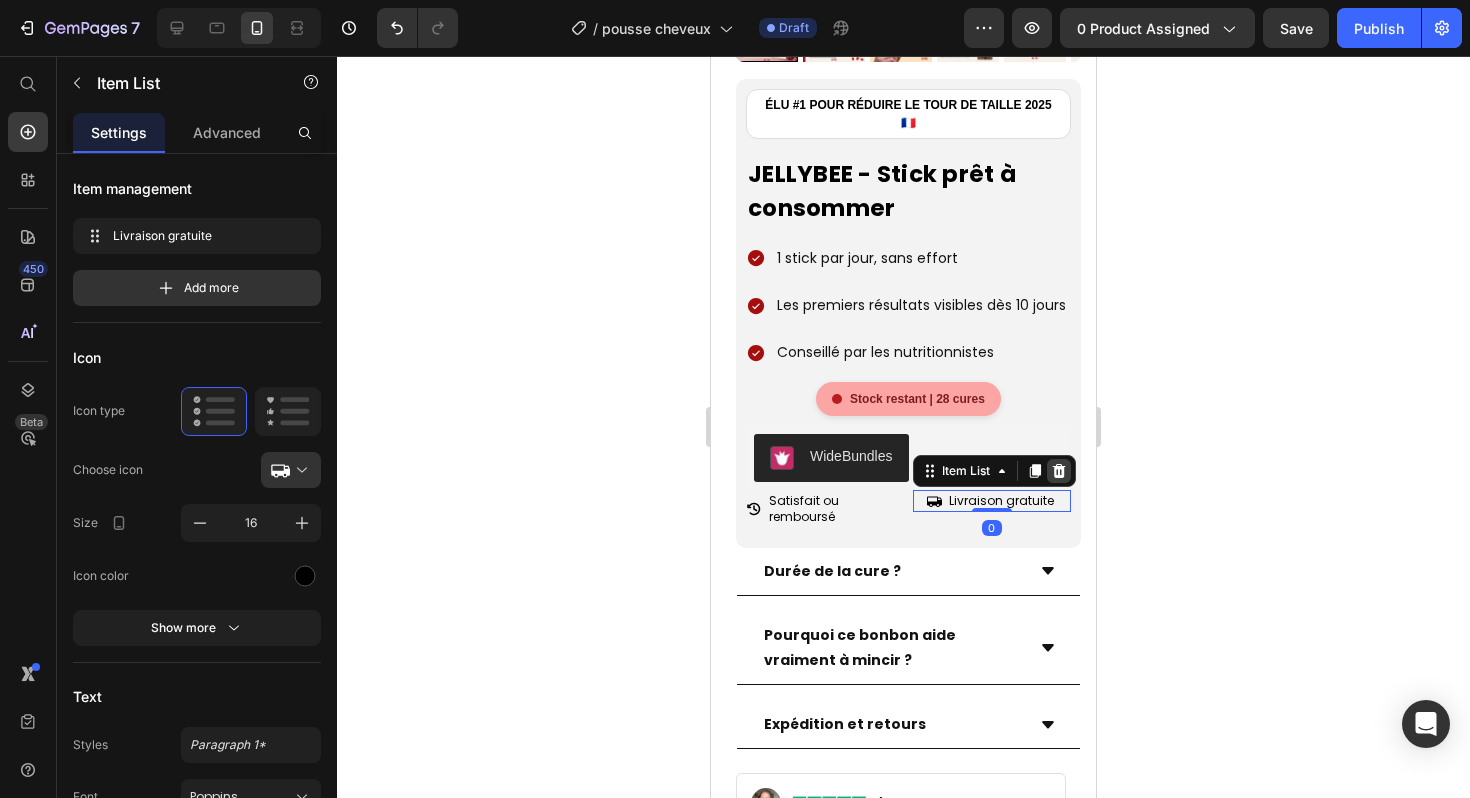 click at bounding box center [1059, 471] 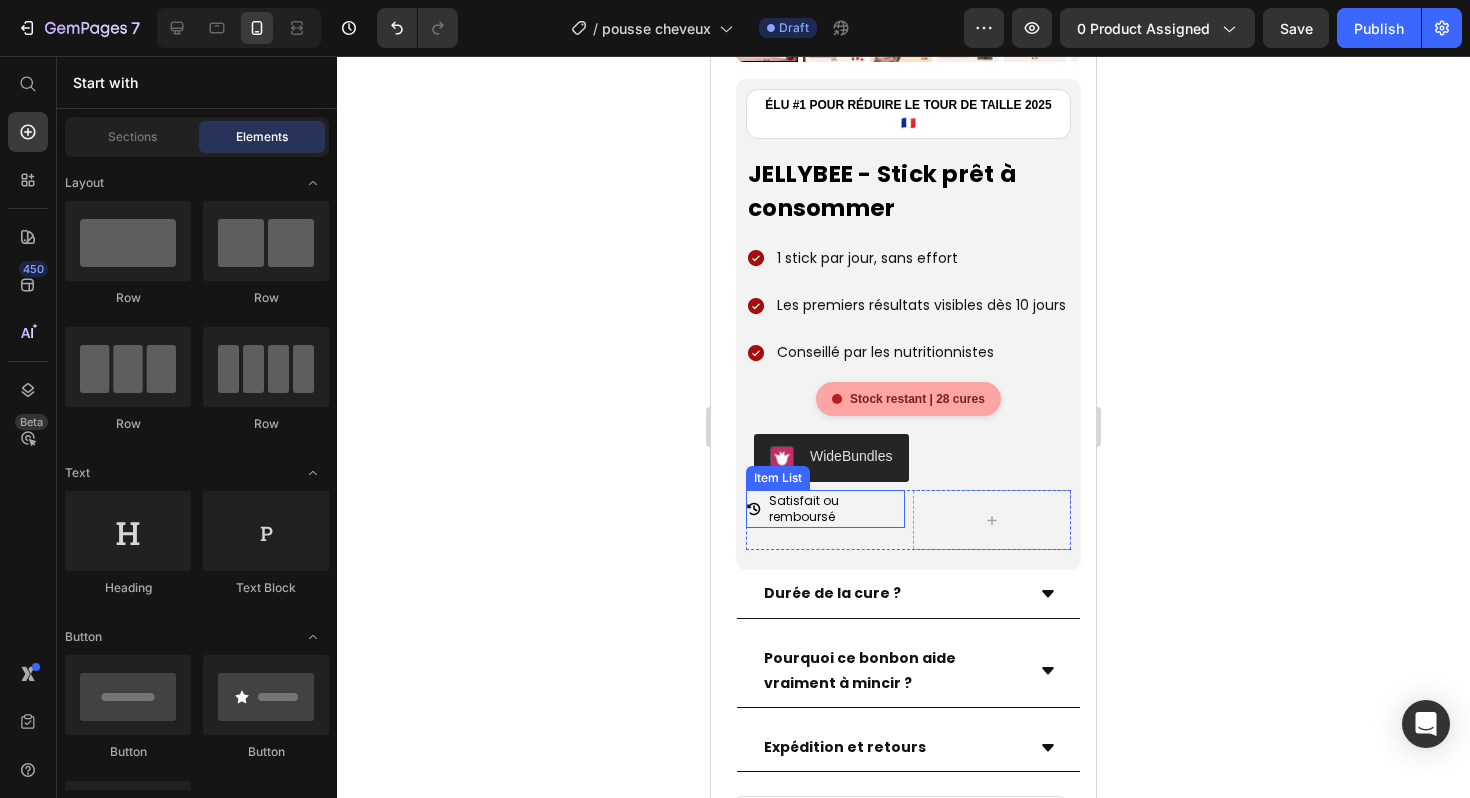 click on "Satisfait ou remboursé" at bounding box center (835, 508) 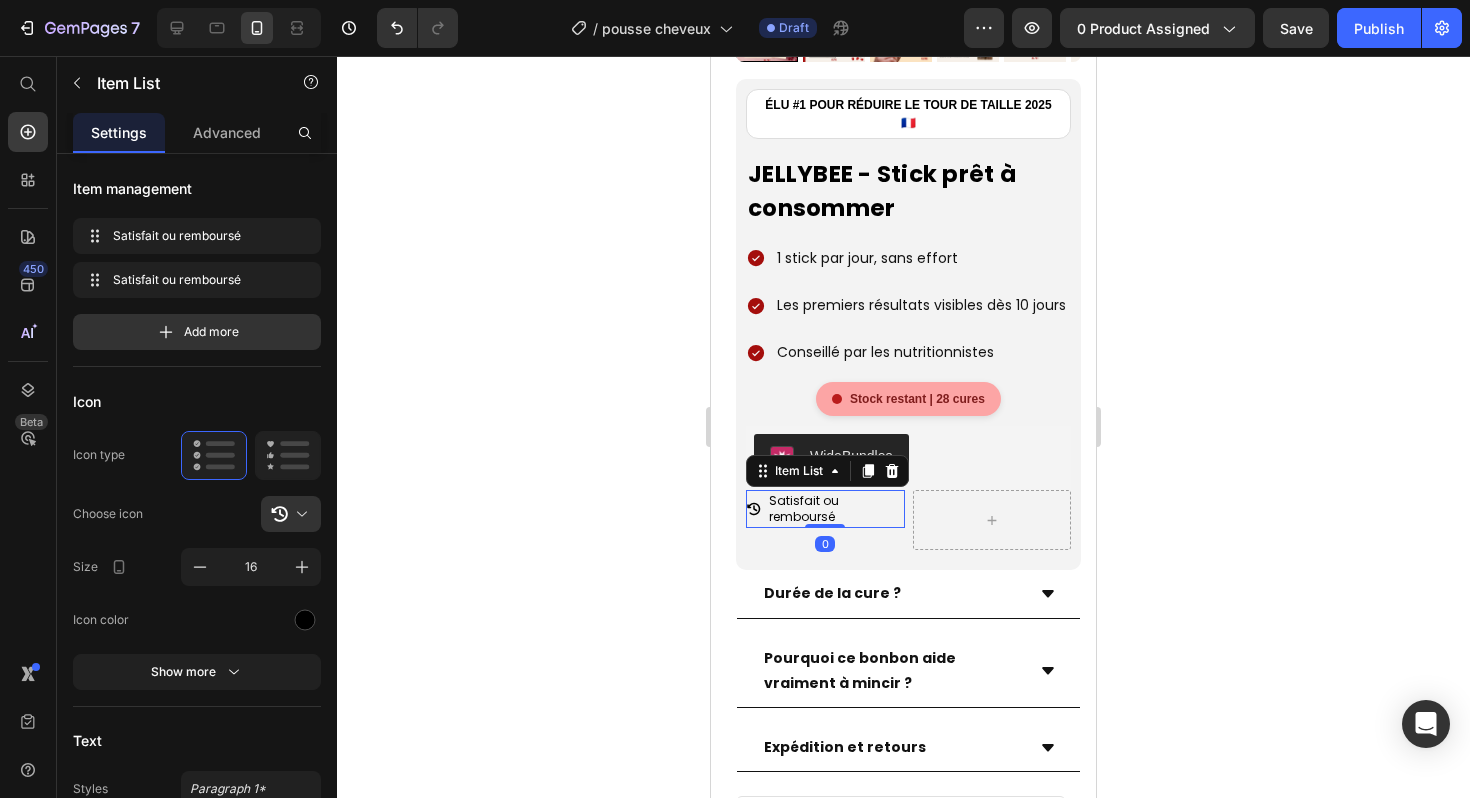 click on "Item List" at bounding box center (827, 471) 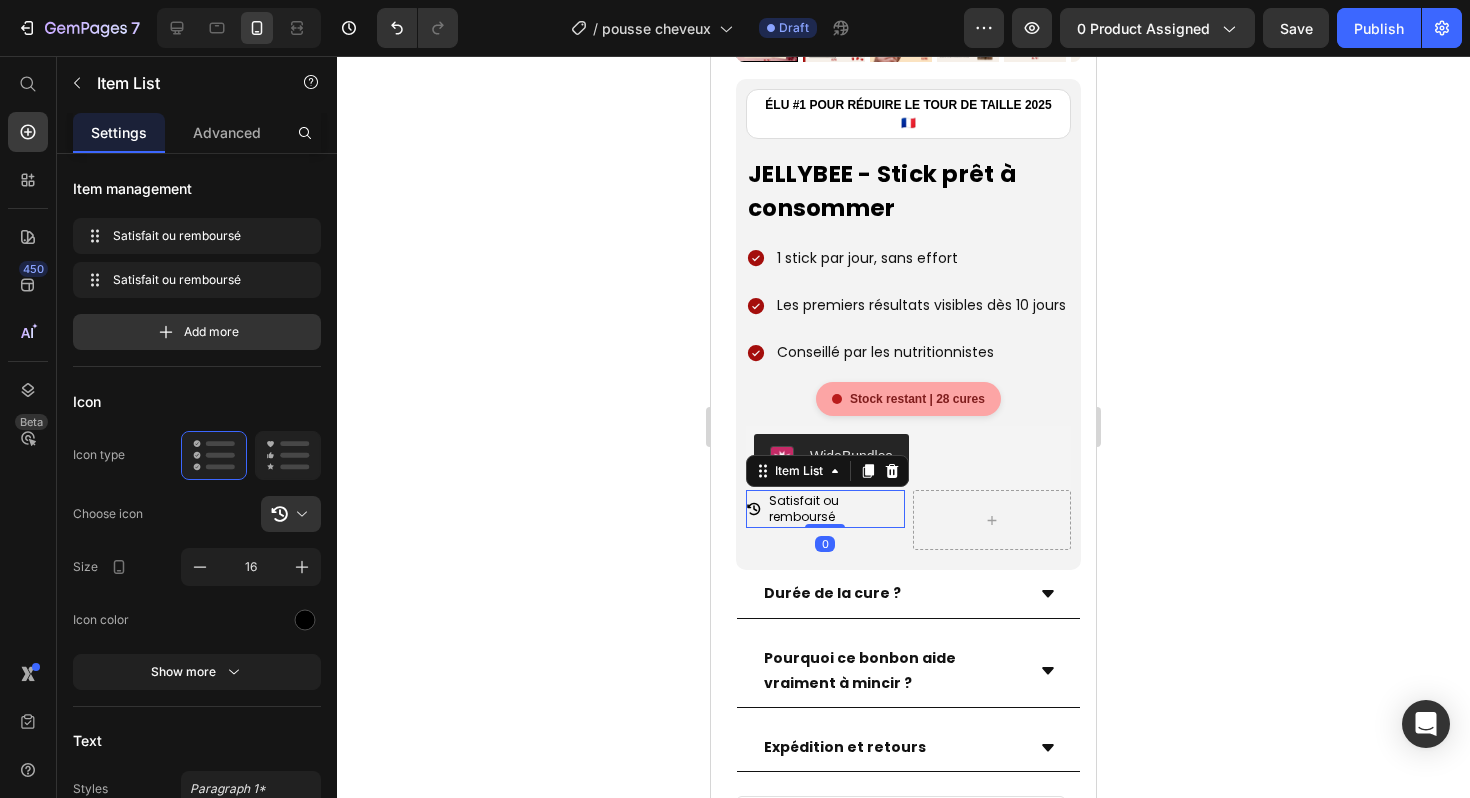 click 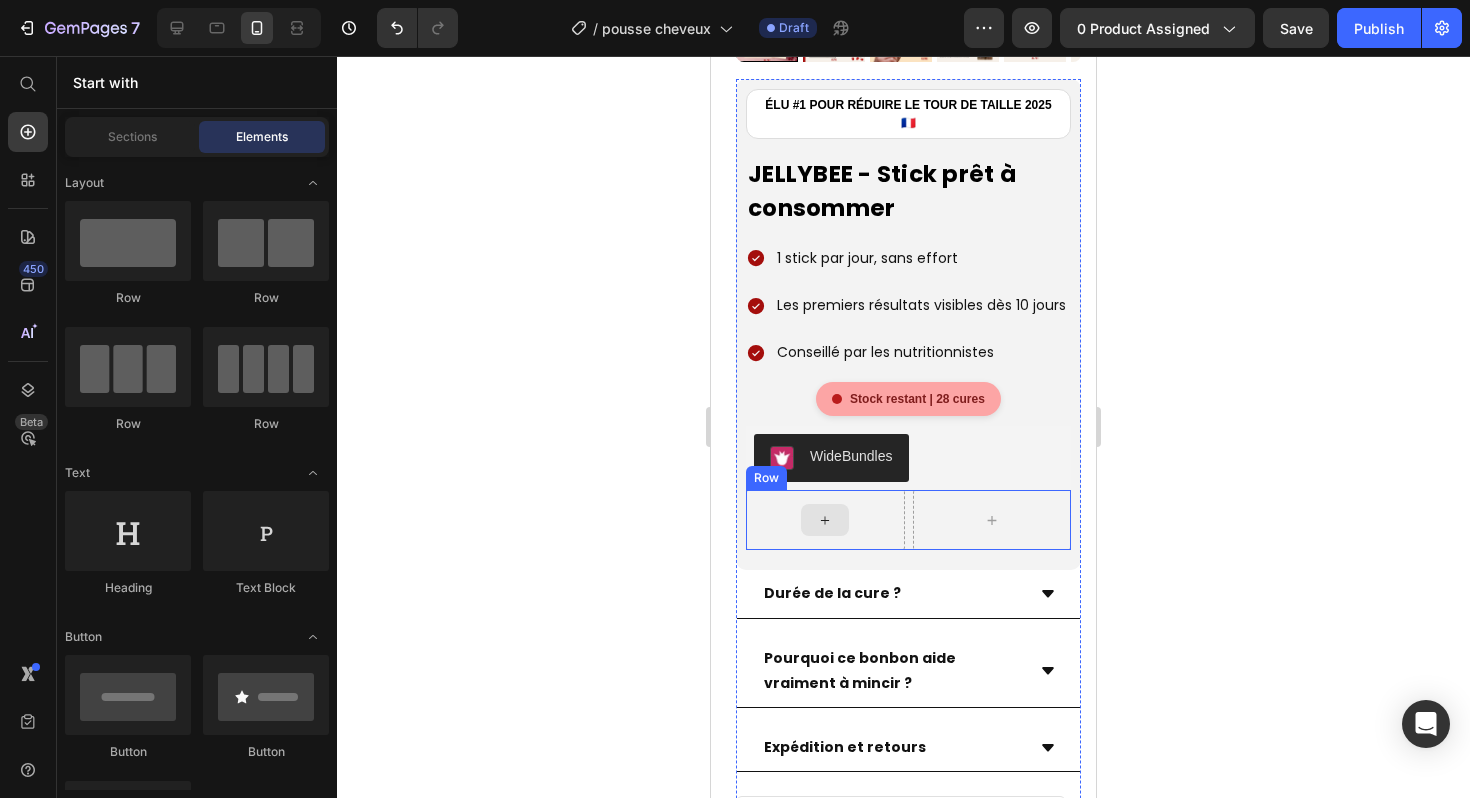 click at bounding box center [825, 520] 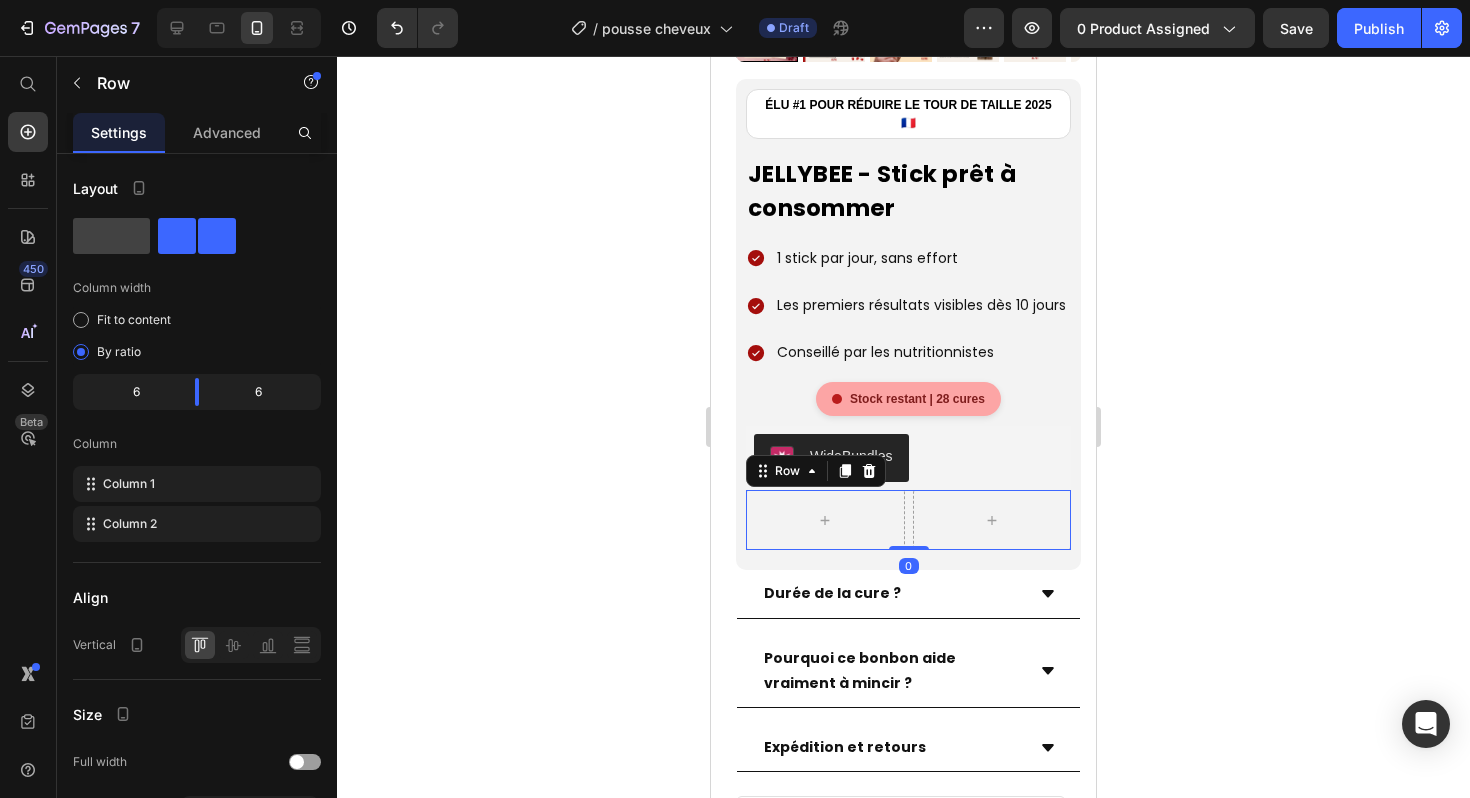 click on "Row" at bounding box center (816, 471) 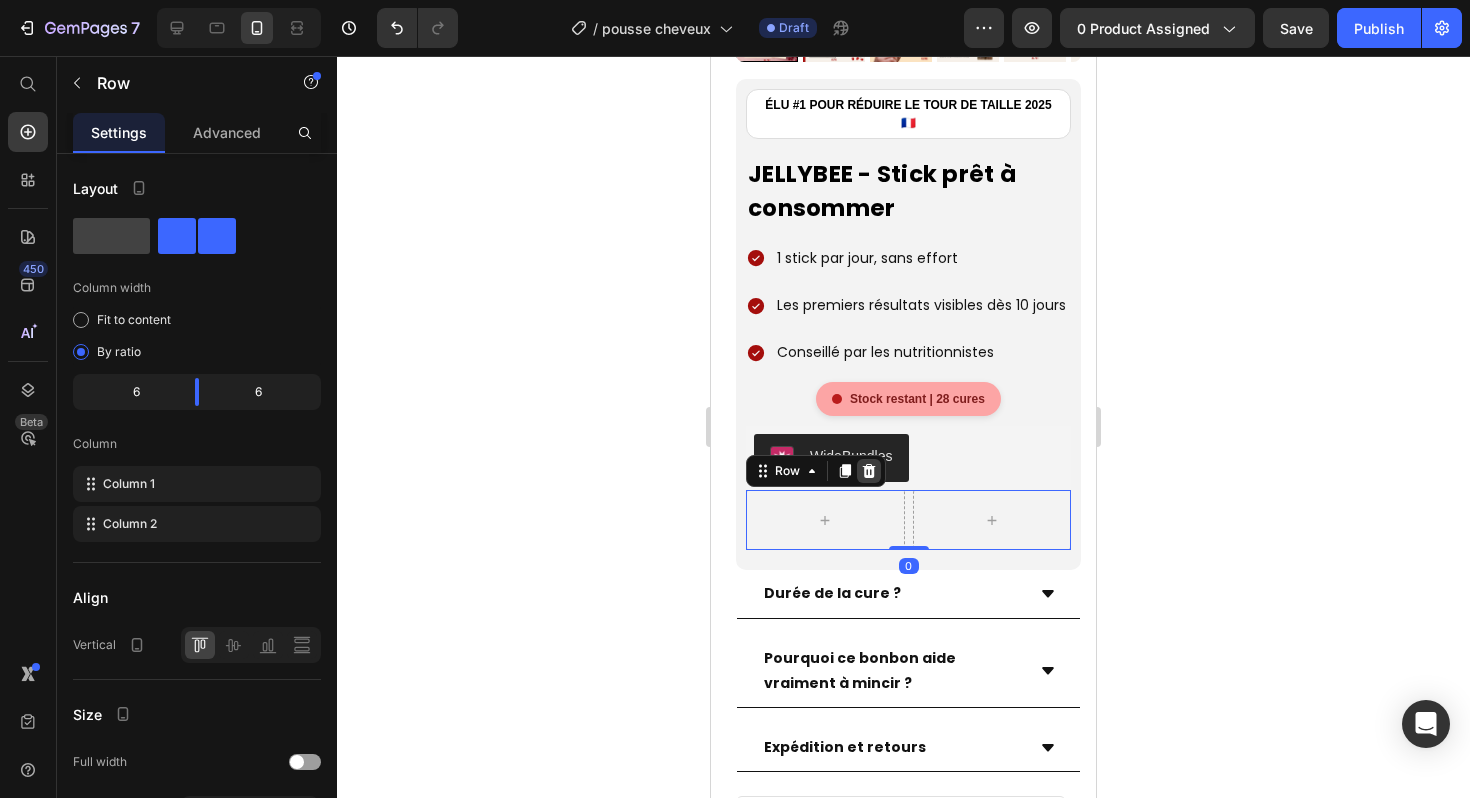 click at bounding box center (869, 471) 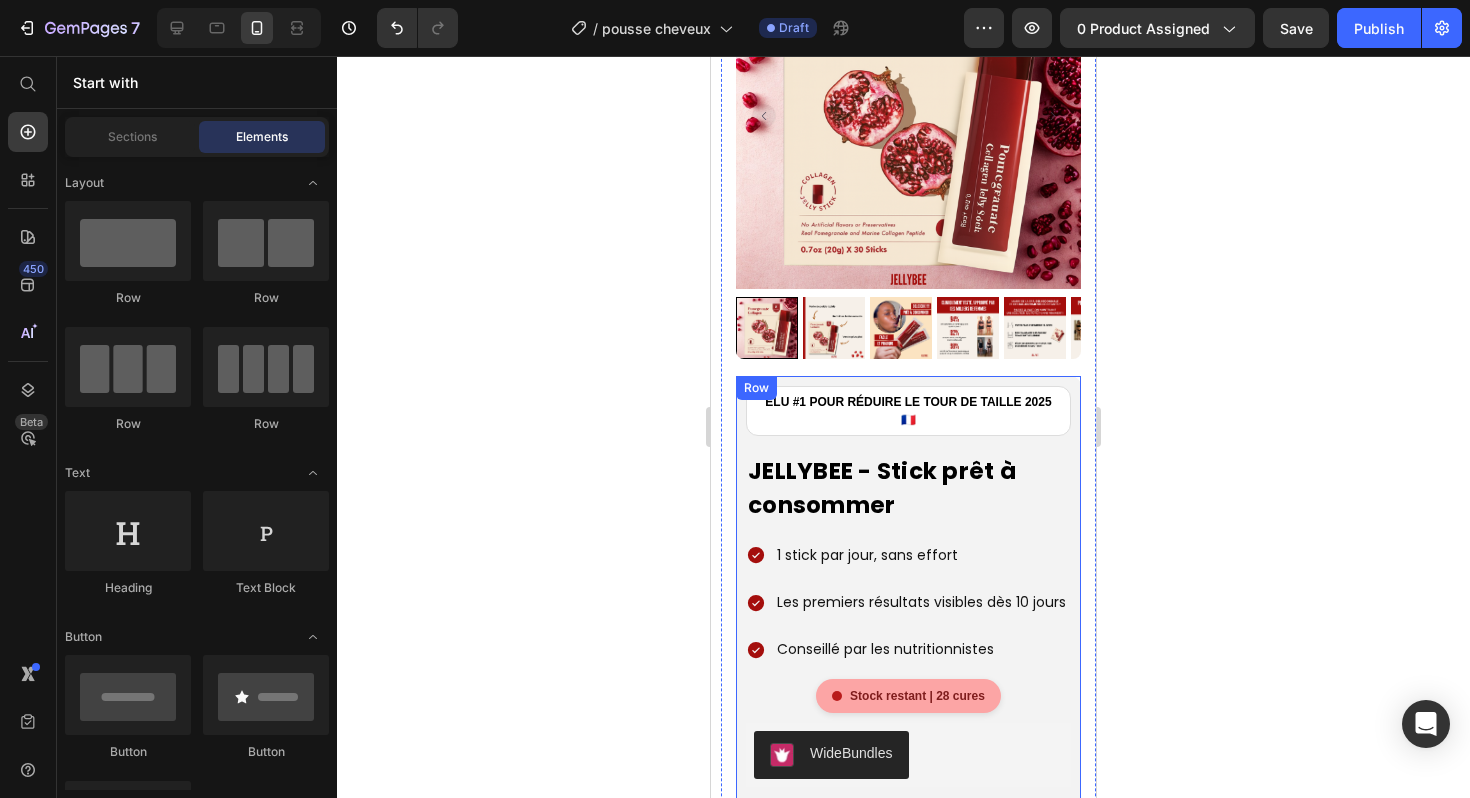 scroll, scrollTop: 1372, scrollLeft: 0, axis: vertical 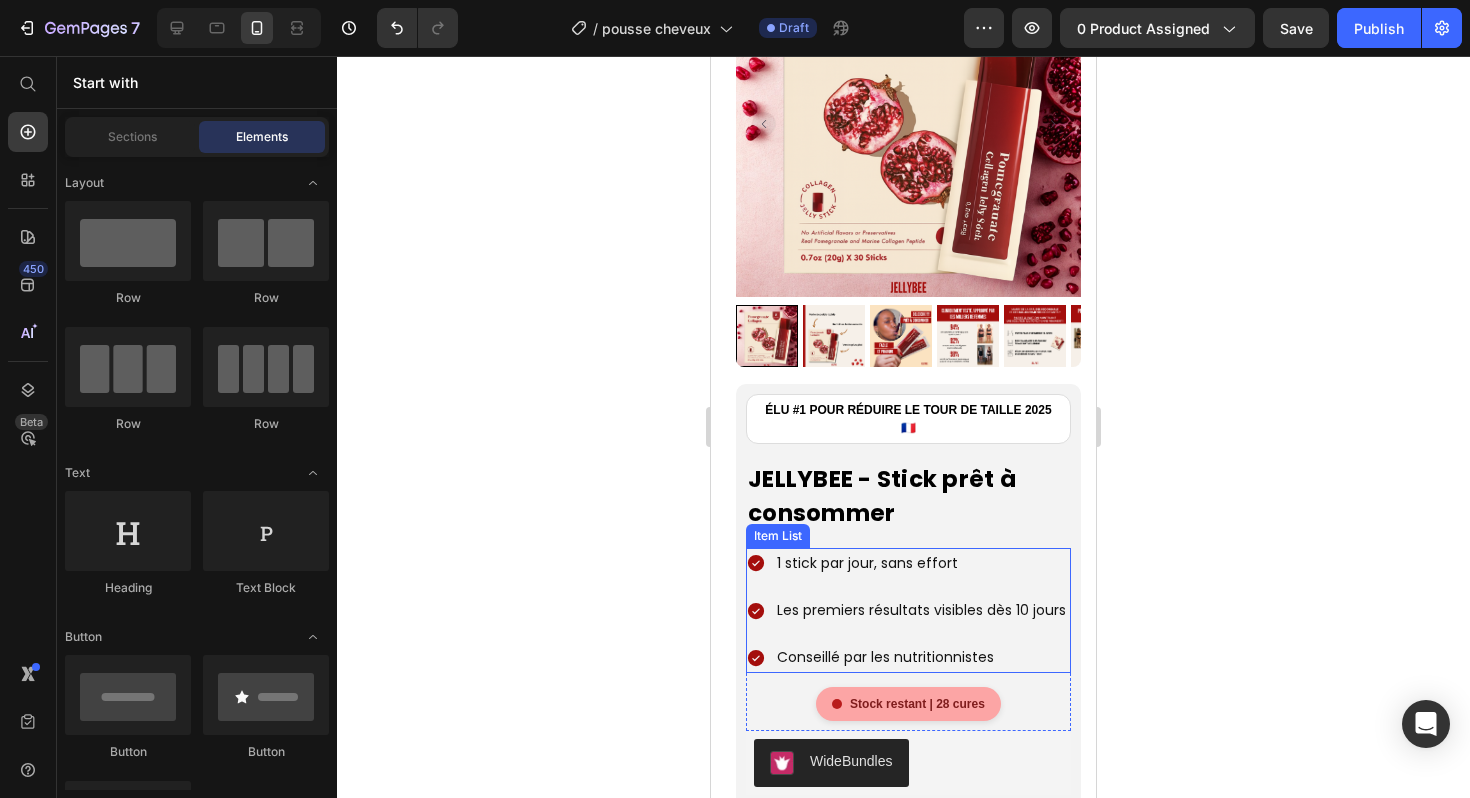 click on "1 stick par jour, sans effort" at bounding box center [921, 563] 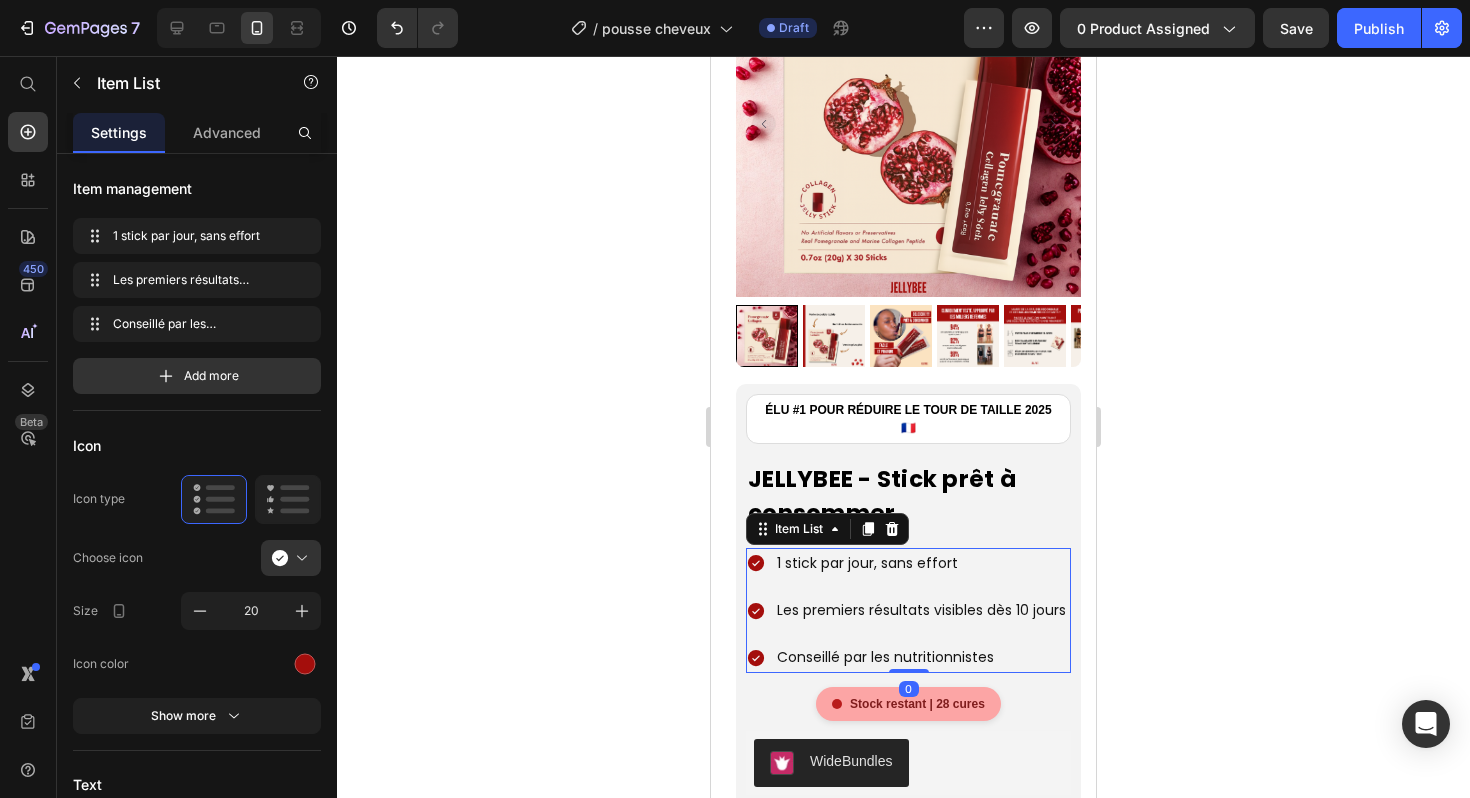 click on "1 stick par jour, sans effort" at bounding box center (921, 563) 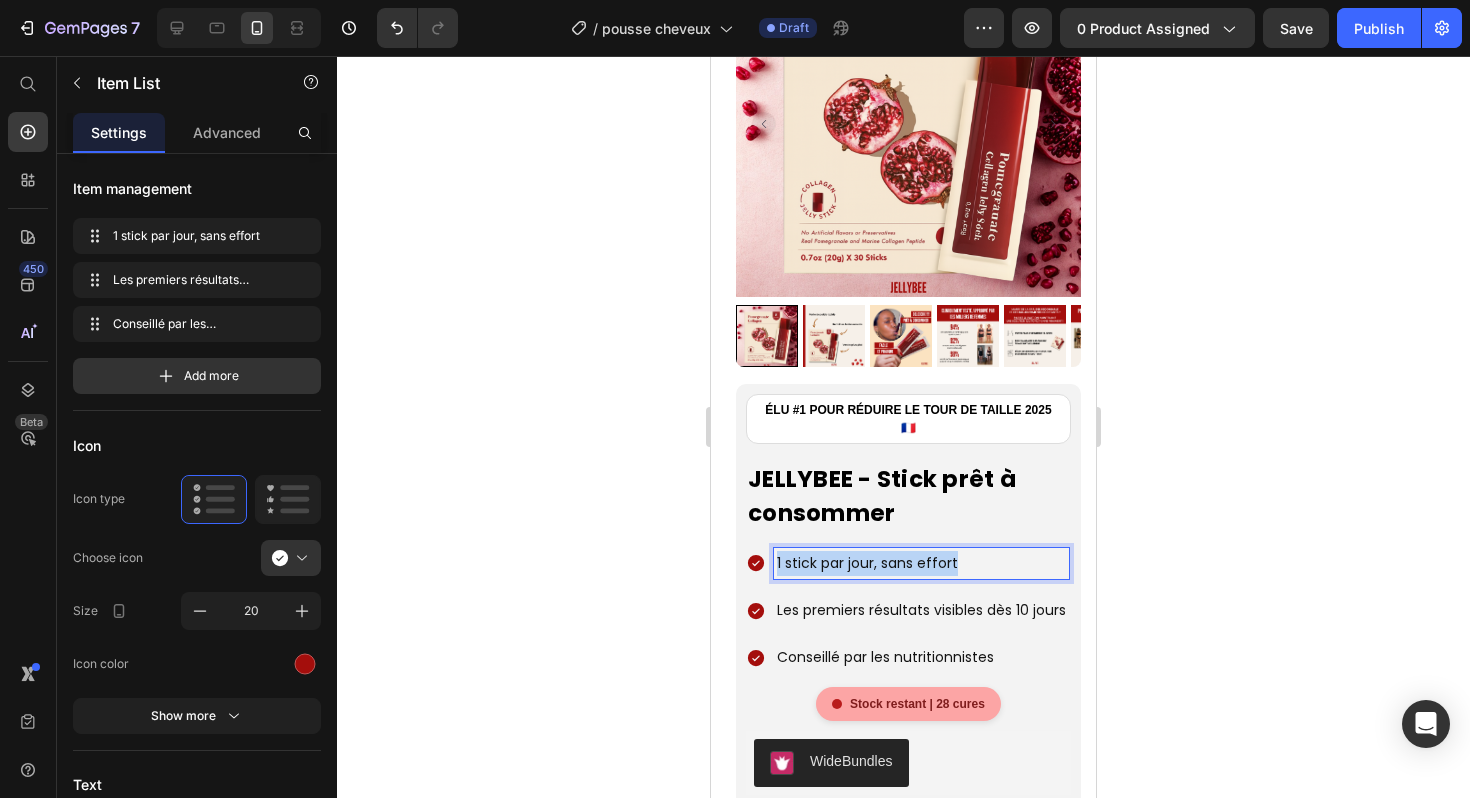 click on "1 stick par jour, sans effort" at bounding box center (921, 563) 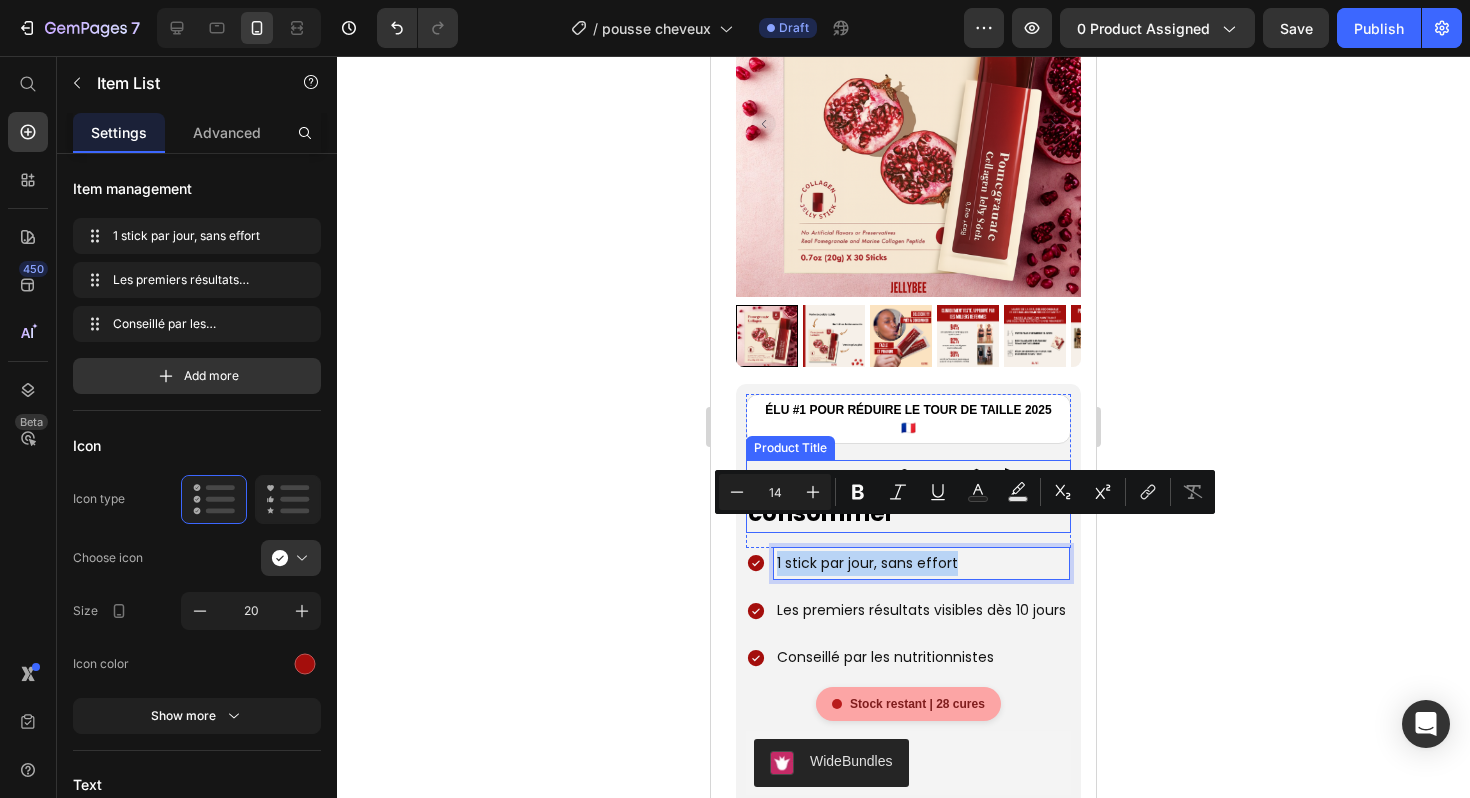 click on "JELLYBEE - Stick prêt à consommer" at bounding box center (908, 496) 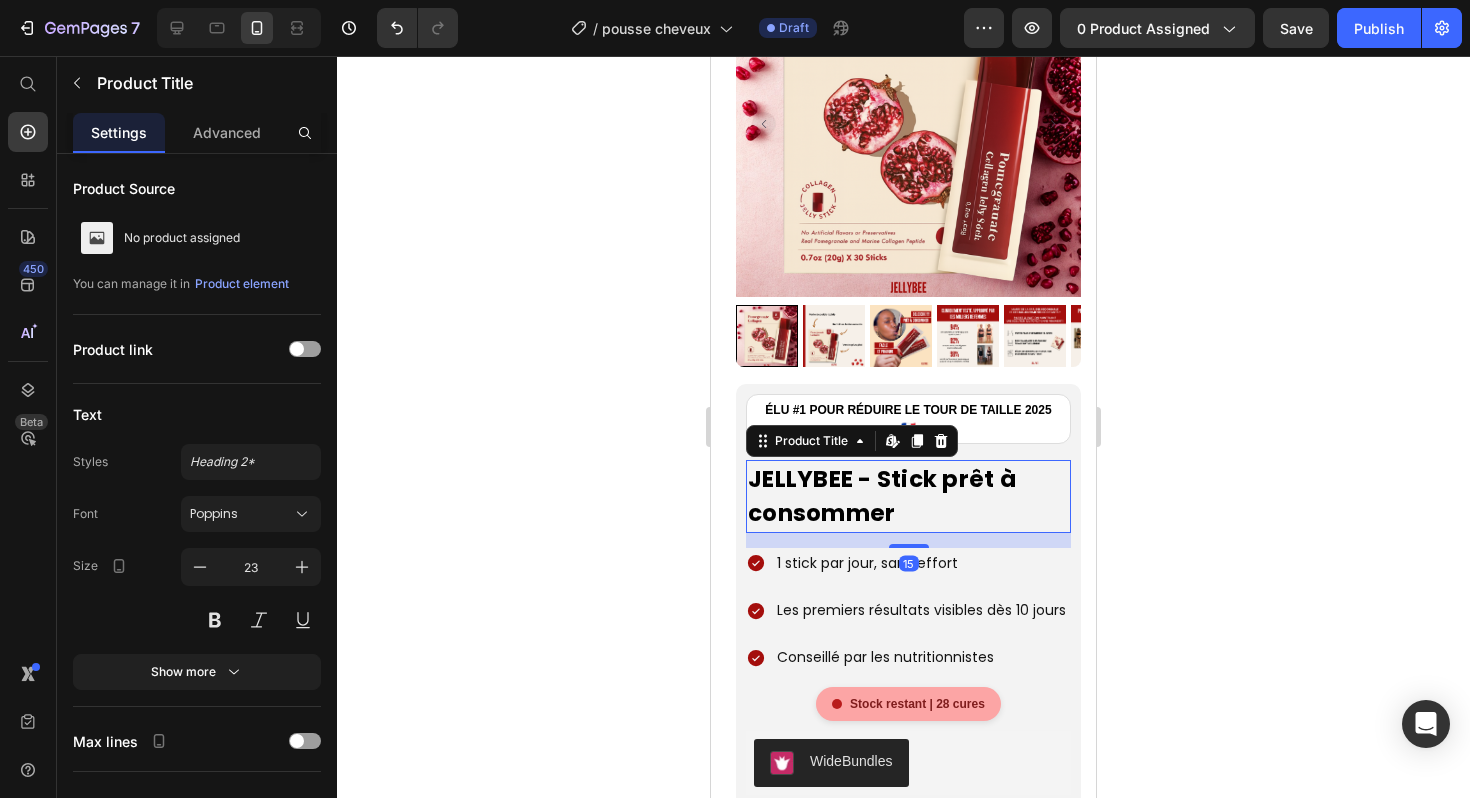 click on "JELLYBEE - Stick prêt à consommer" at bounding box center [908, 496] 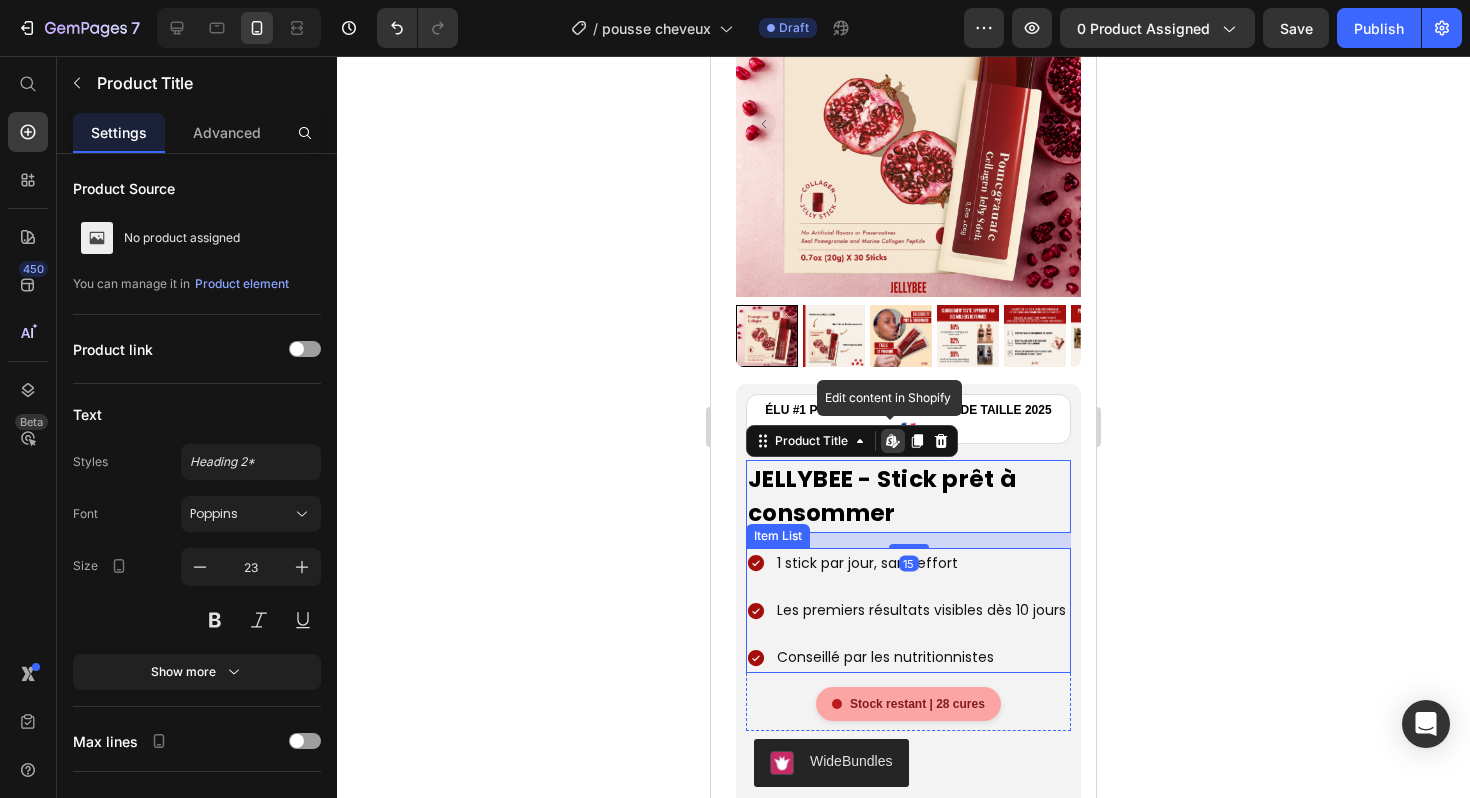 click on "1 stick par jour, sans effort" at bounding box center [921, 563] 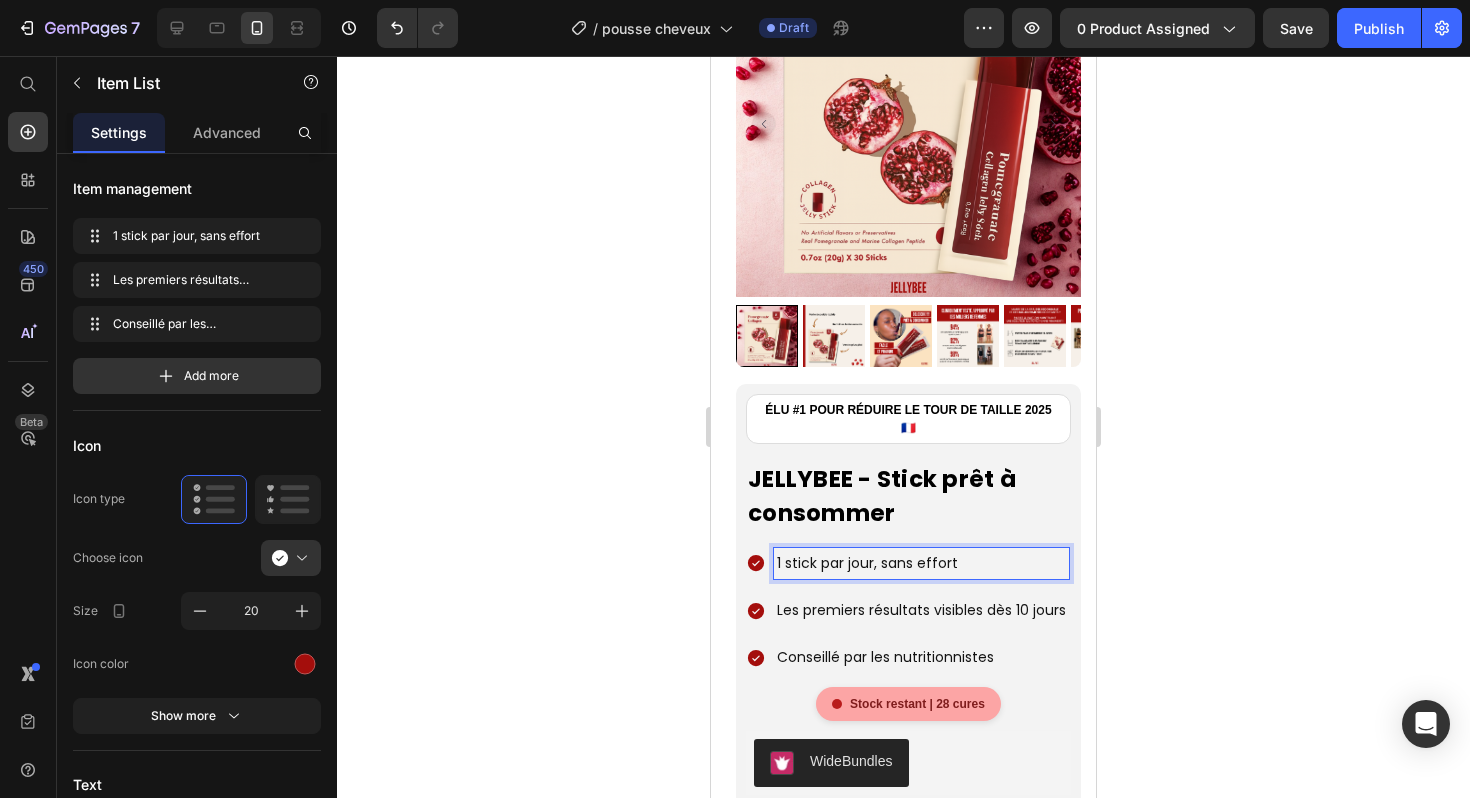 click on "1 stick par jour, sans effort" at bounding box center (921, 563) 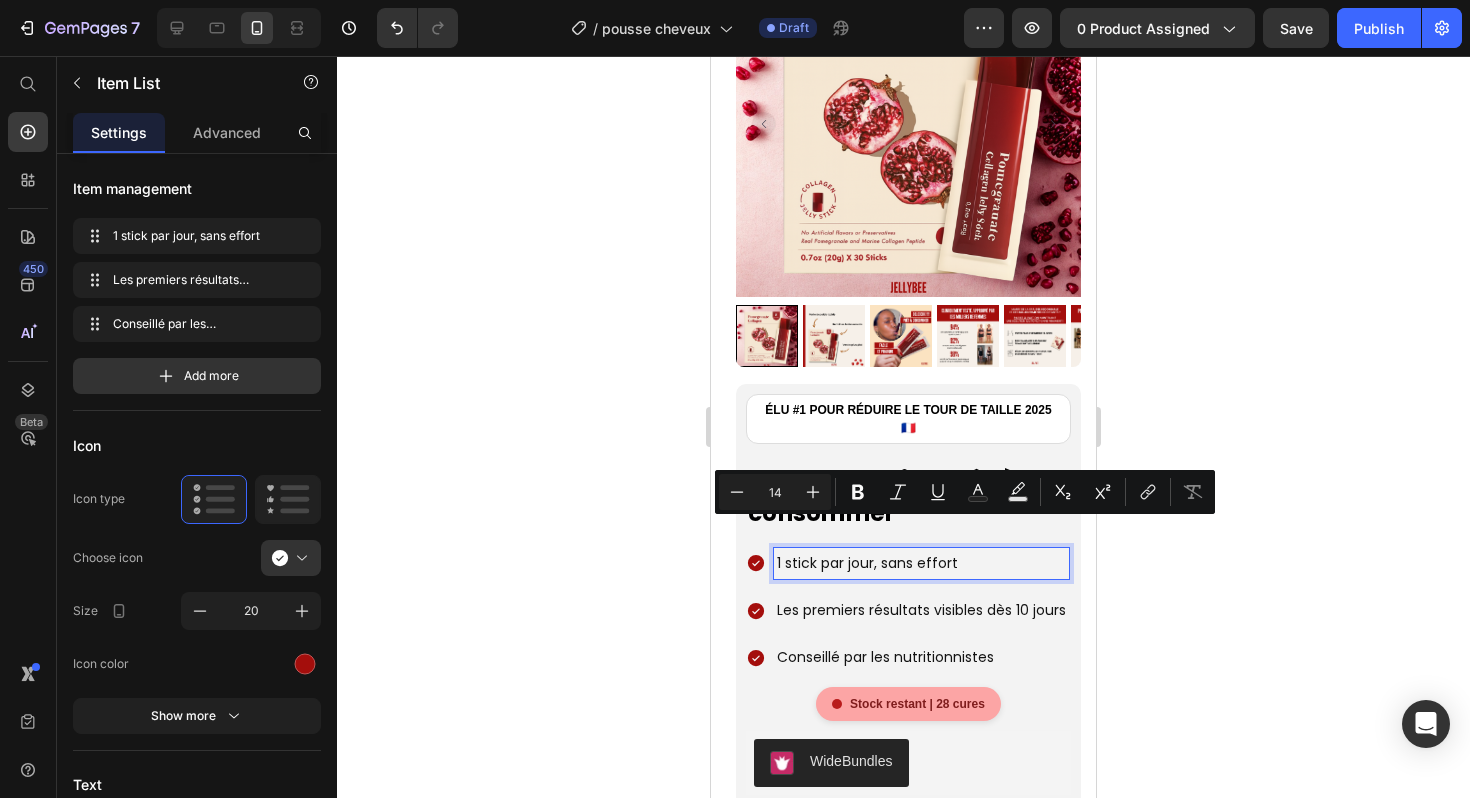 click on "1 stick par jour, sans effort" at bounding box center [921, 563] 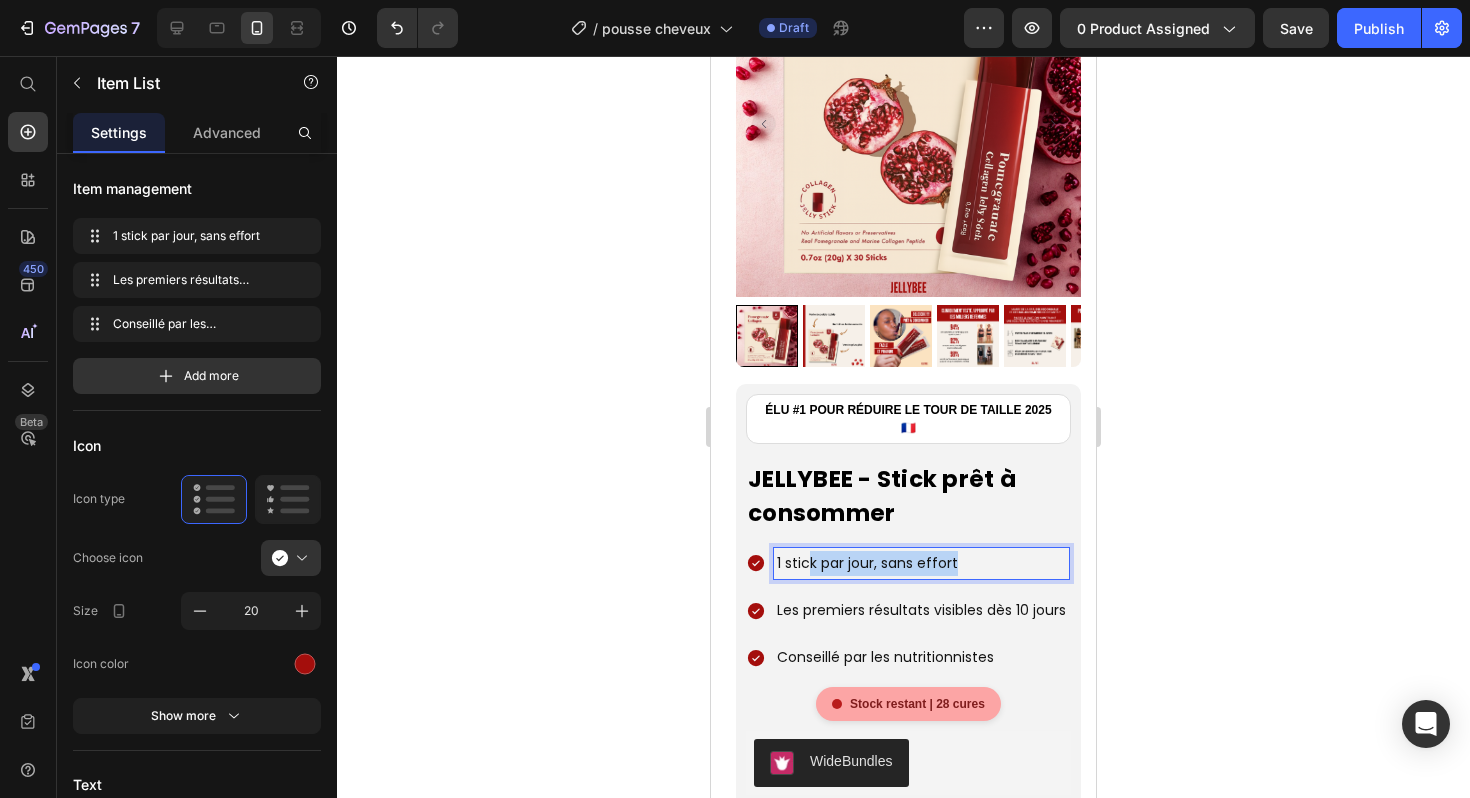 drag, startPoint x: 958, startPoint y: 535, endPoint x: 800, endPoint y: 555, distance: 159.26079 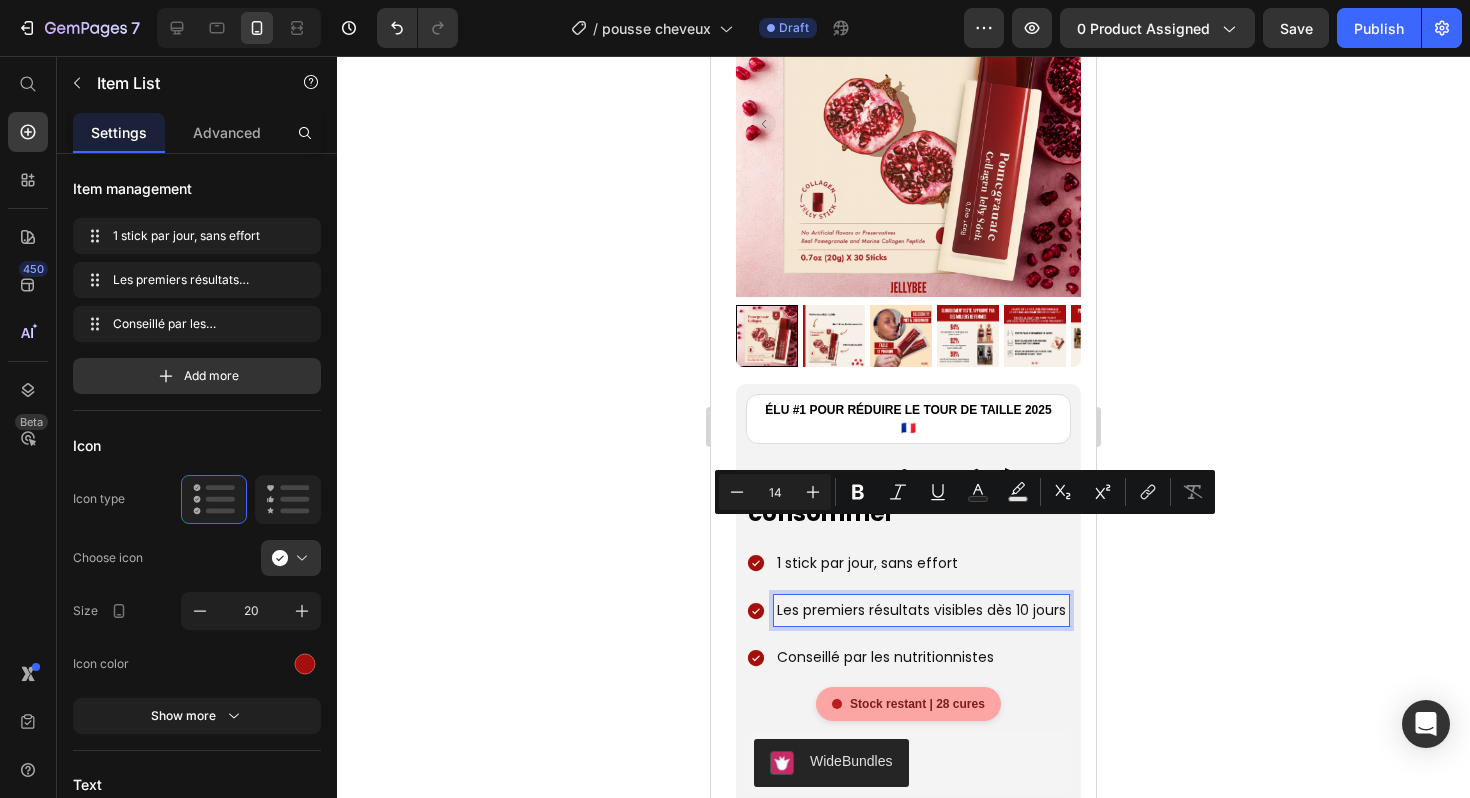 click on "Les premiers résultats visibles dès 10 jours" at bounding box center (921, 610) 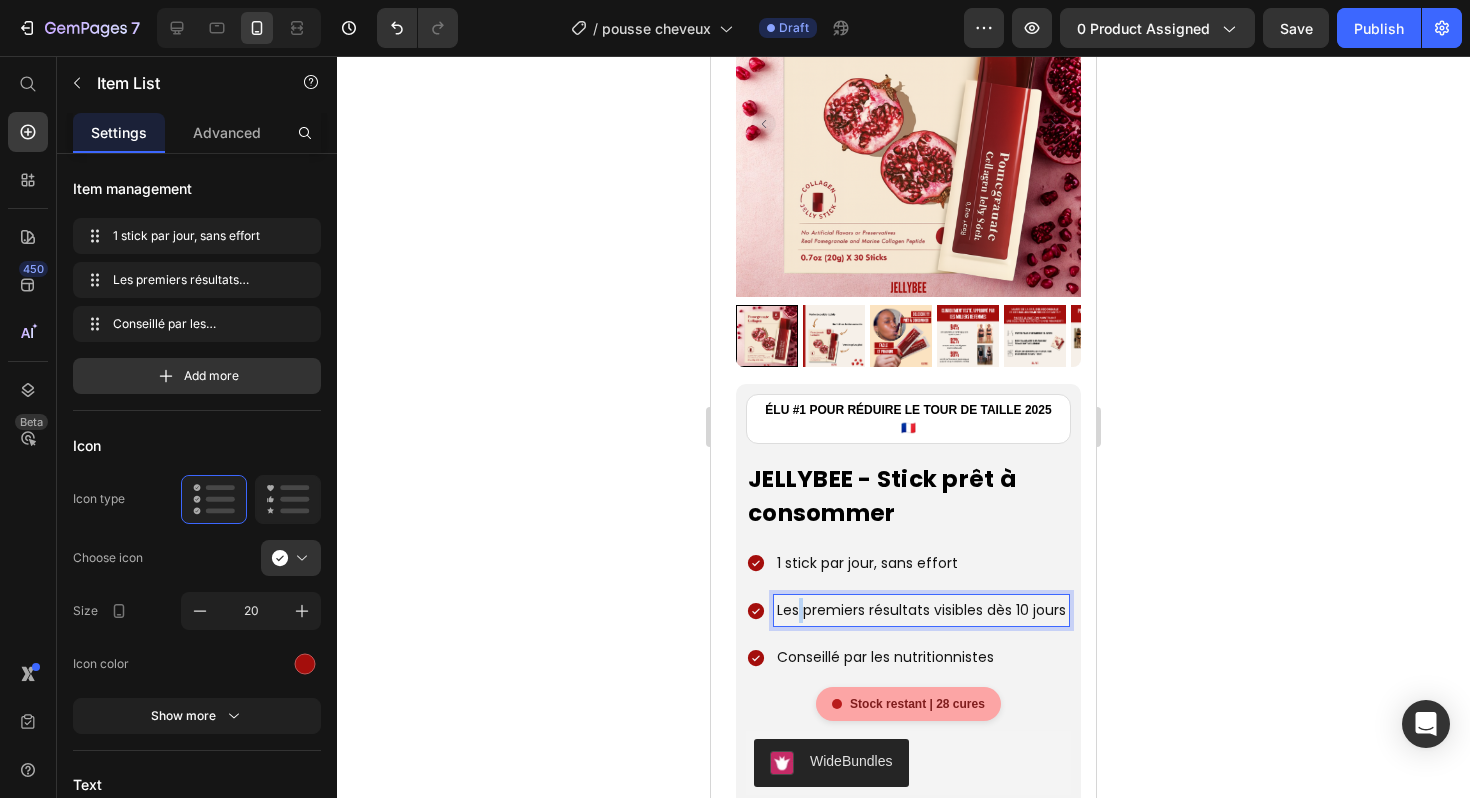 click on "Les premiers résultats visibles dès 10 jours" at bounding box center [921, 610] 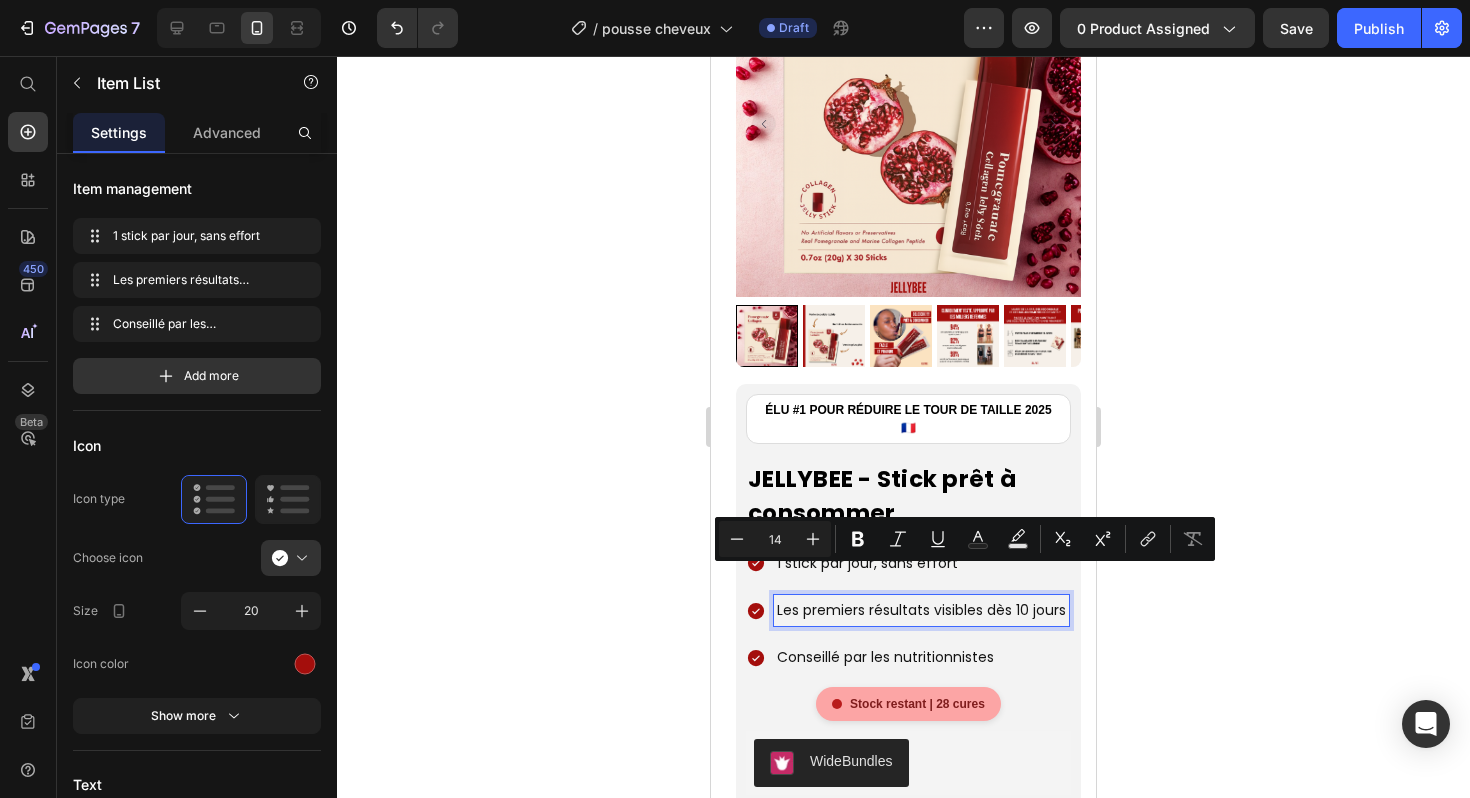 click on "Les premiers résultats visibles dès 10 jours" at bounding box center (921, 610) 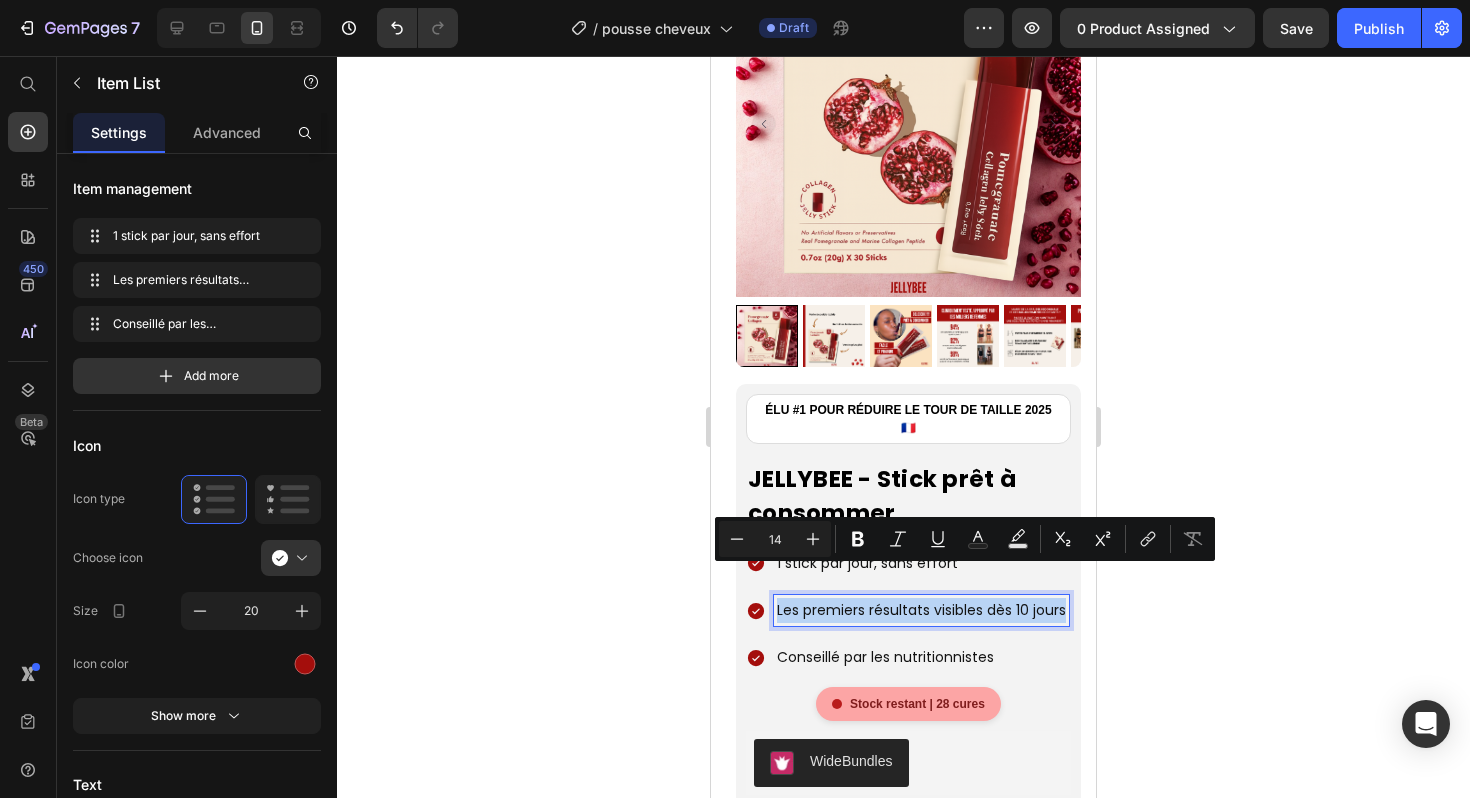 drag, startPoint x: 814, startPoint y: 604, endPoint x: 773, endPoint y: 584, distance: 45.617977 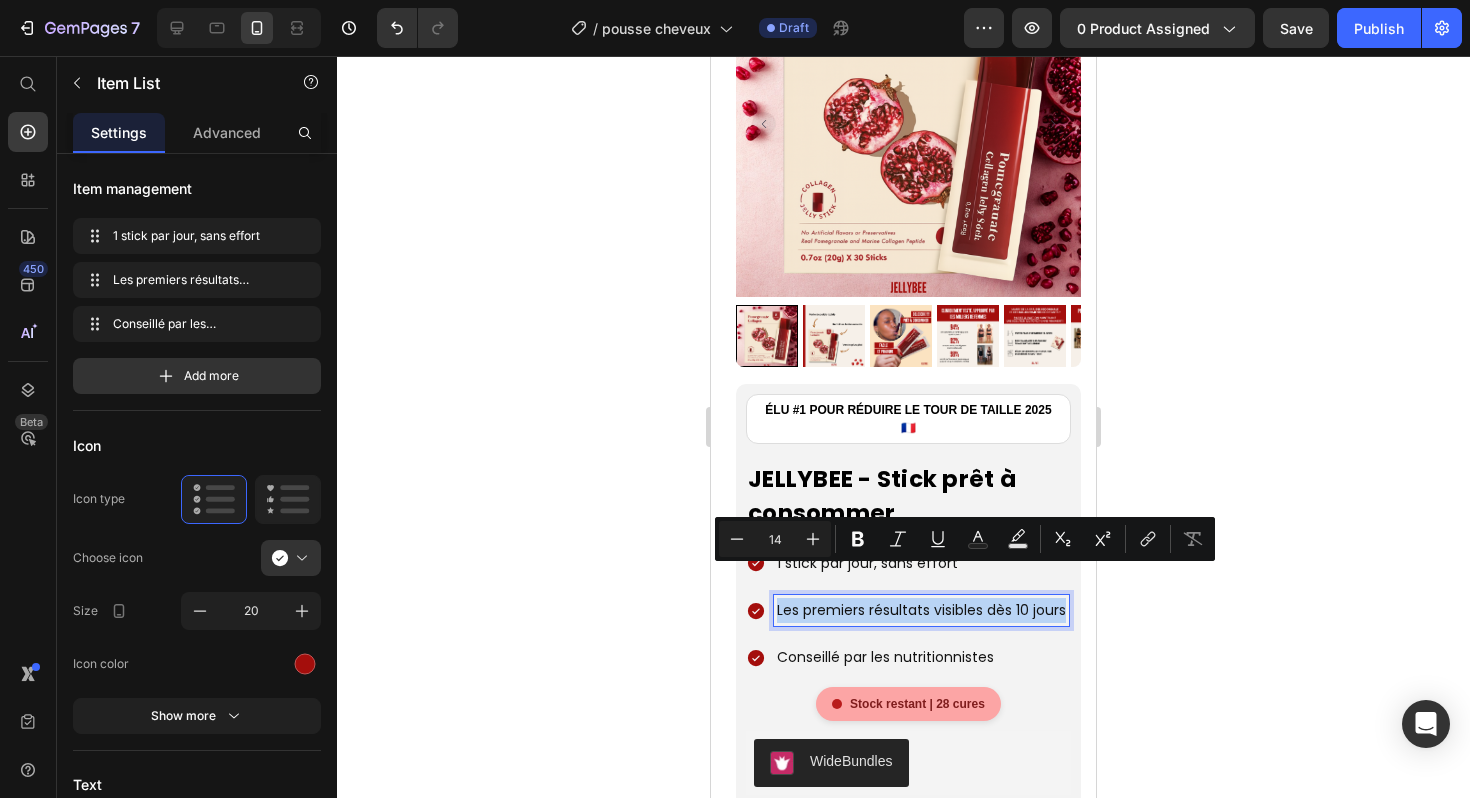 click on "Les premiers résultats visibles dès 10 jours" at bounding box center (907, 610) 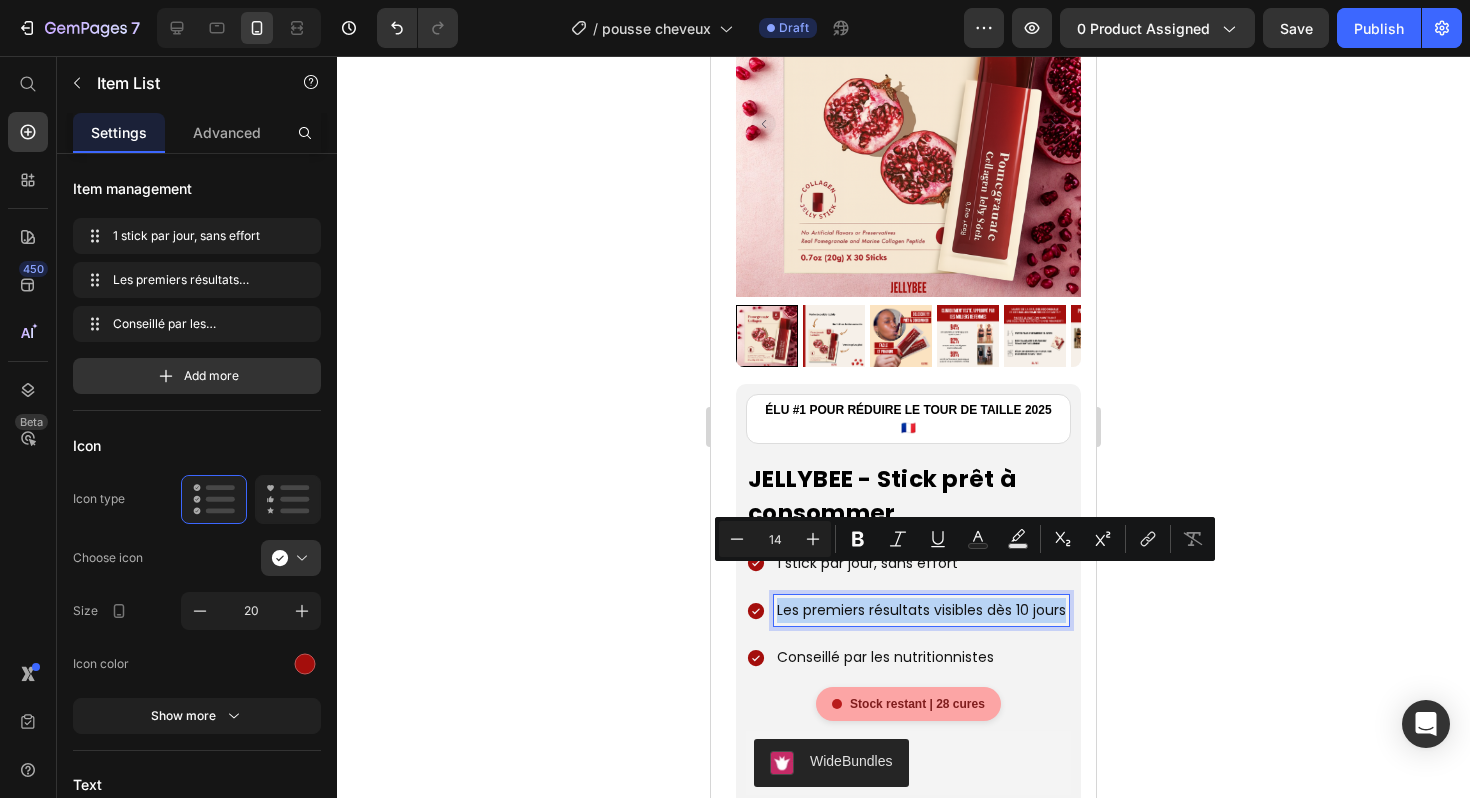 drag, startPoint x: 809, startPoint y: 604, endPoint x: 778, endPoint y: 585, distance: 36.359318 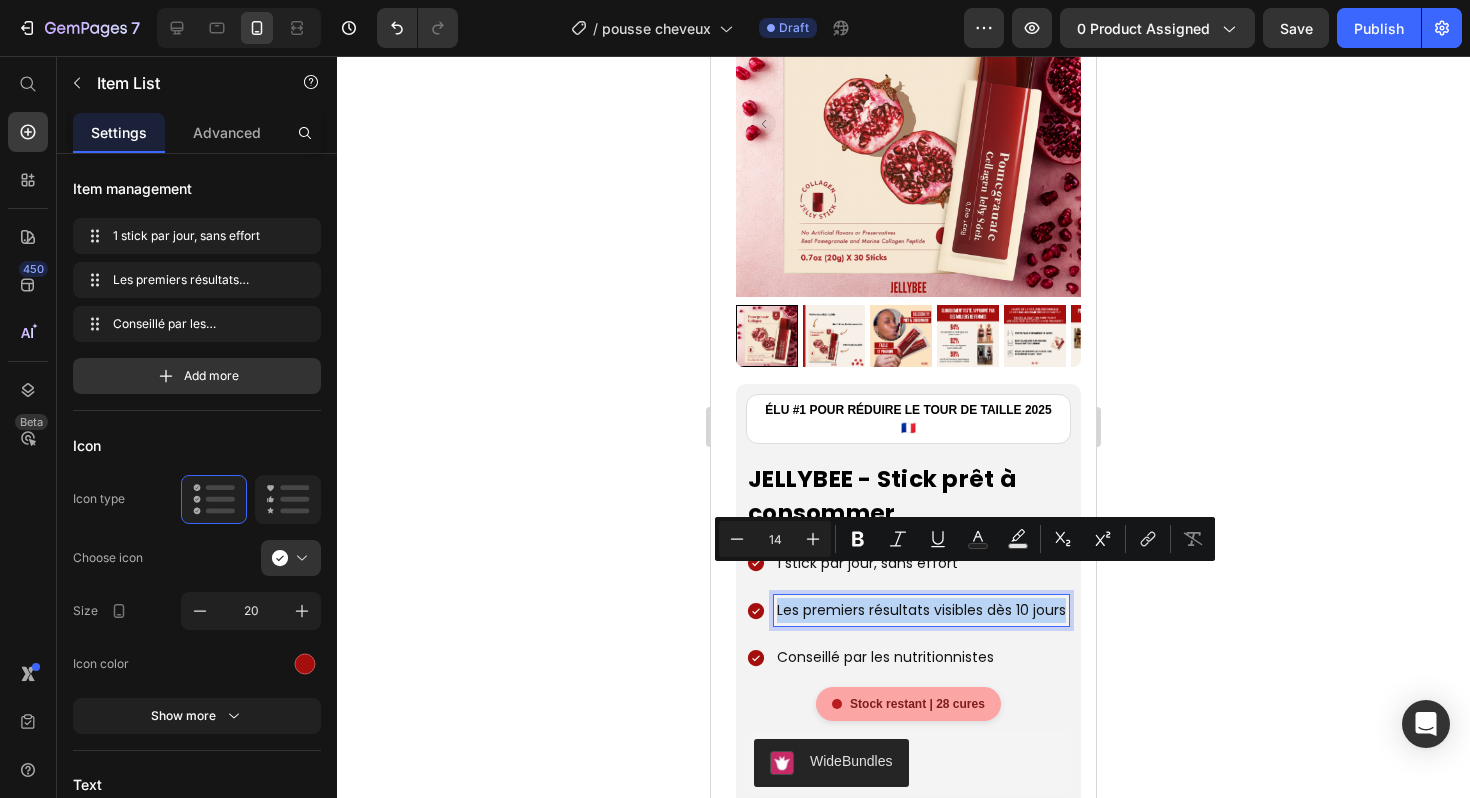 click on "Les premiers résultats visibles dès 10 jours" at bounding box center (921, 610) 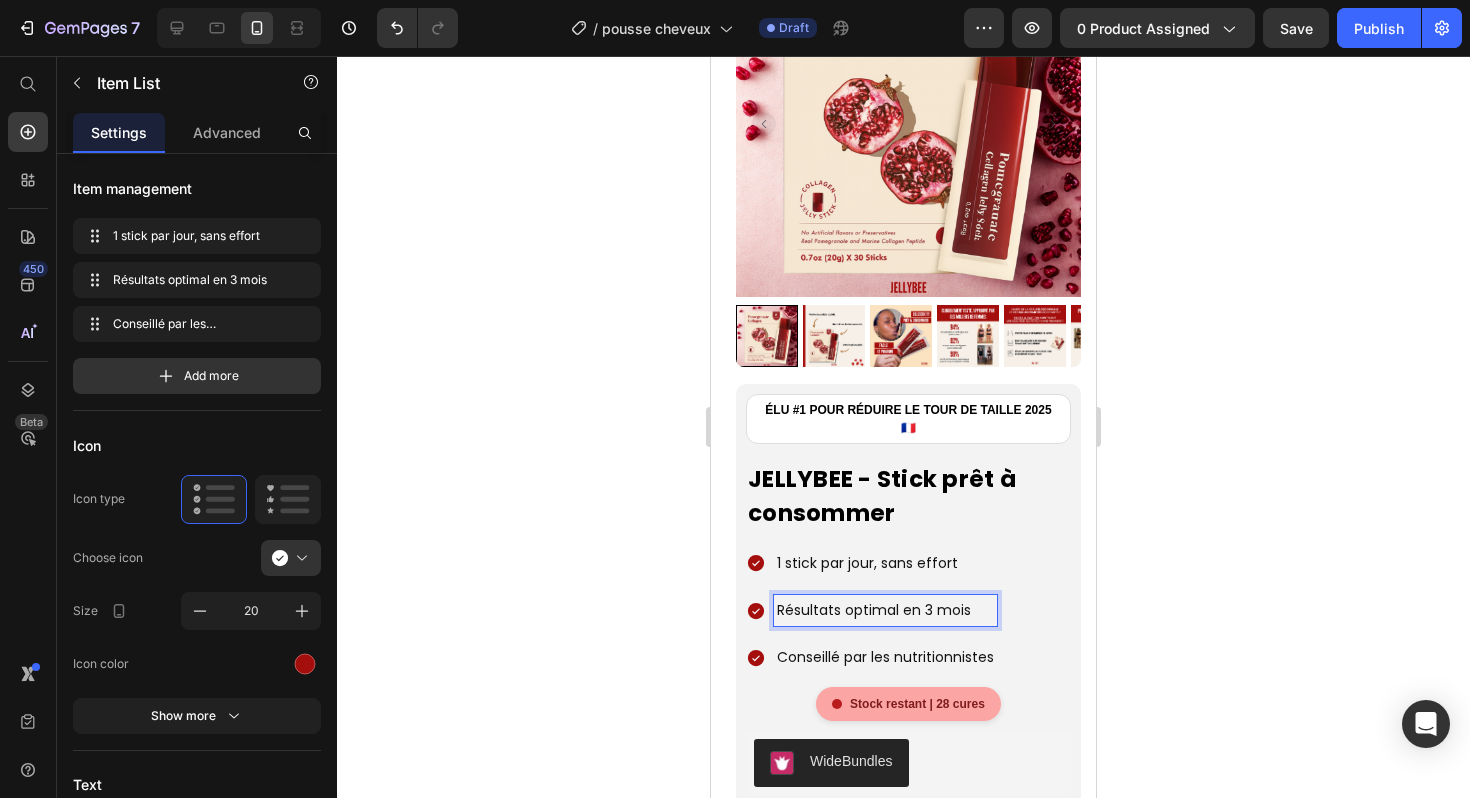 click on "Conseillé par les nutritionnistes" at bounding box center (885, 657) 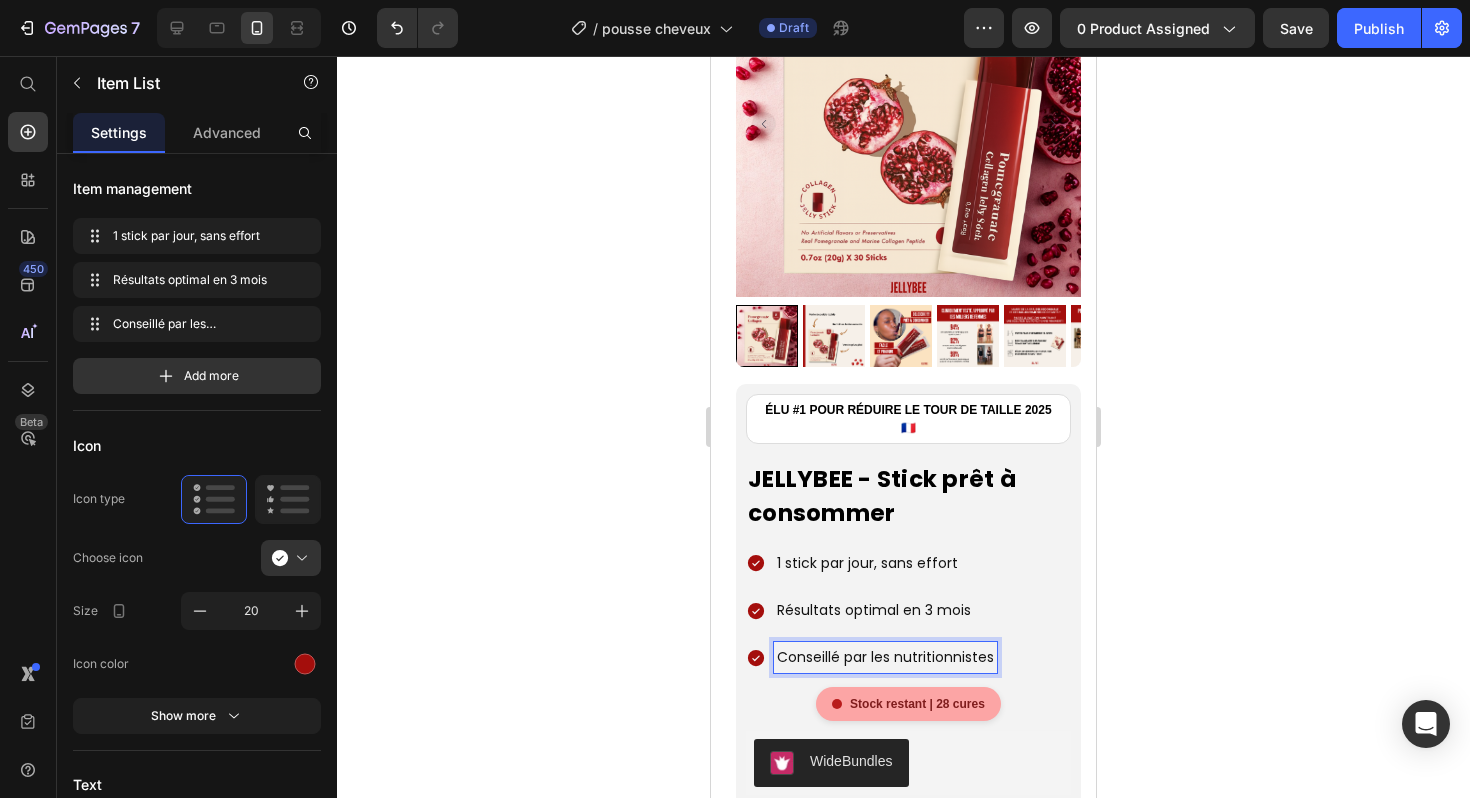 click on "Conseillé par les nutritionnistes" at bounding box center (885, 657) 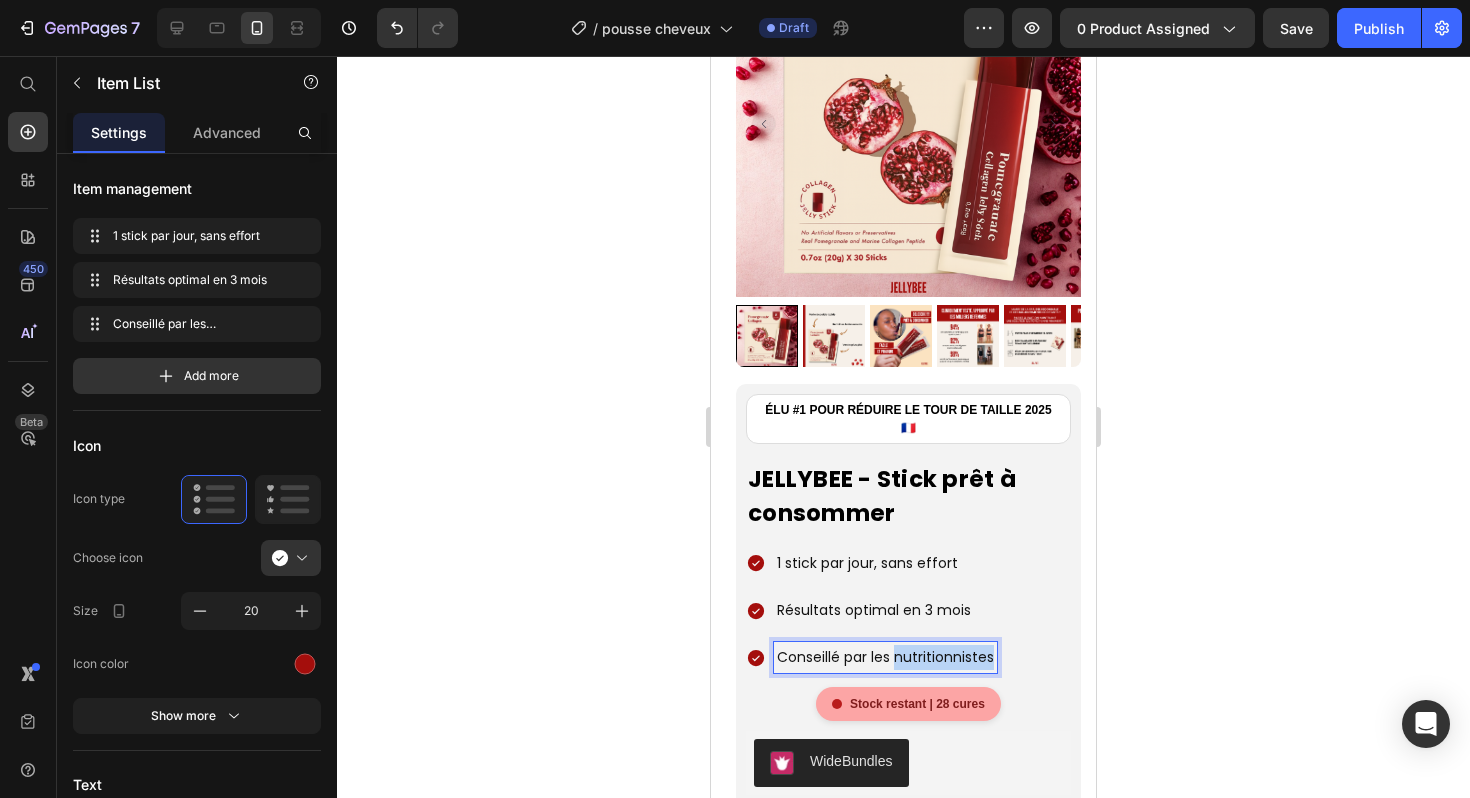 click on "Conseillé par les nutritionnistes" at bounding box center [885, 657] 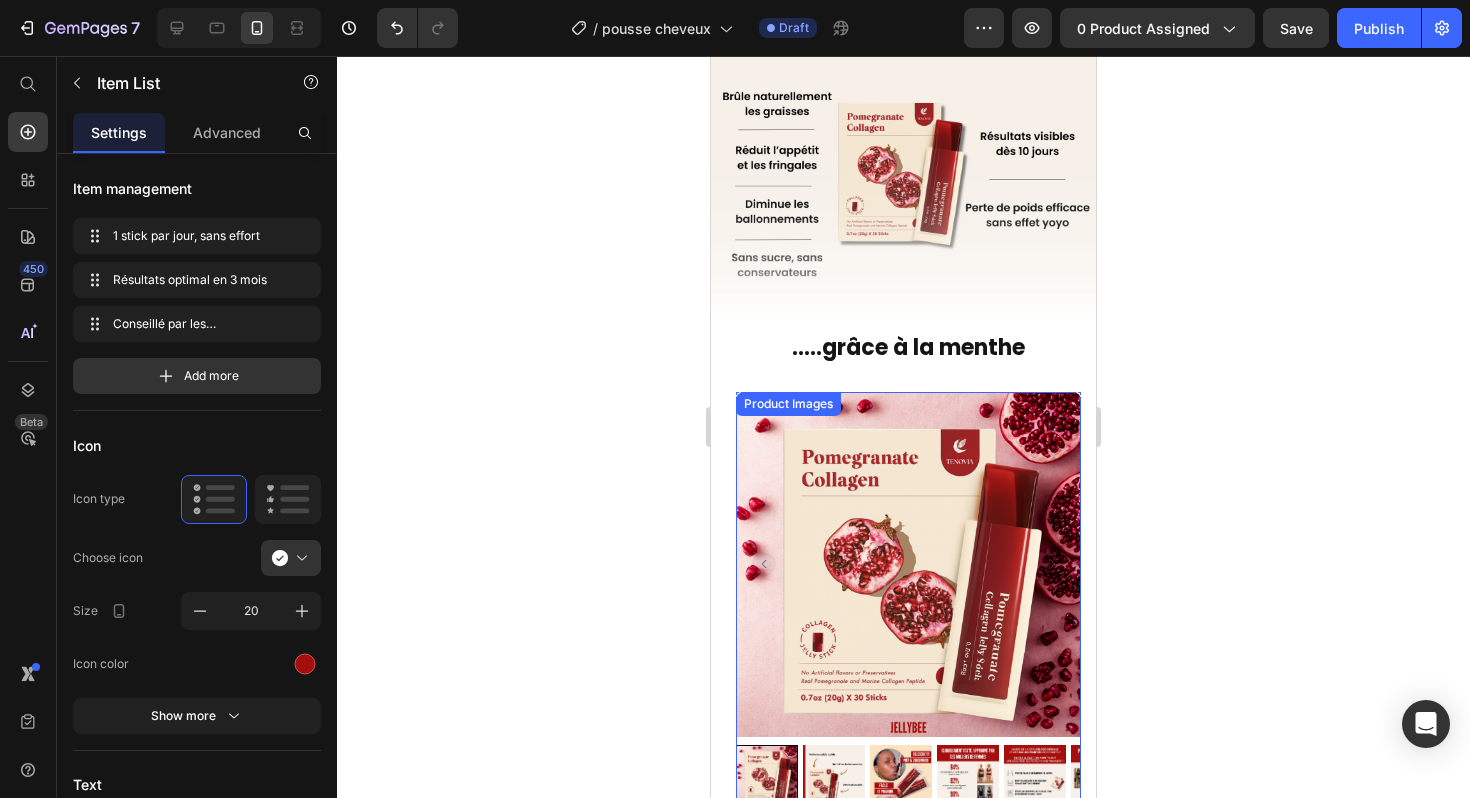scroll, scrollTop: 1115, scrollLeft: 0, axis: vertical 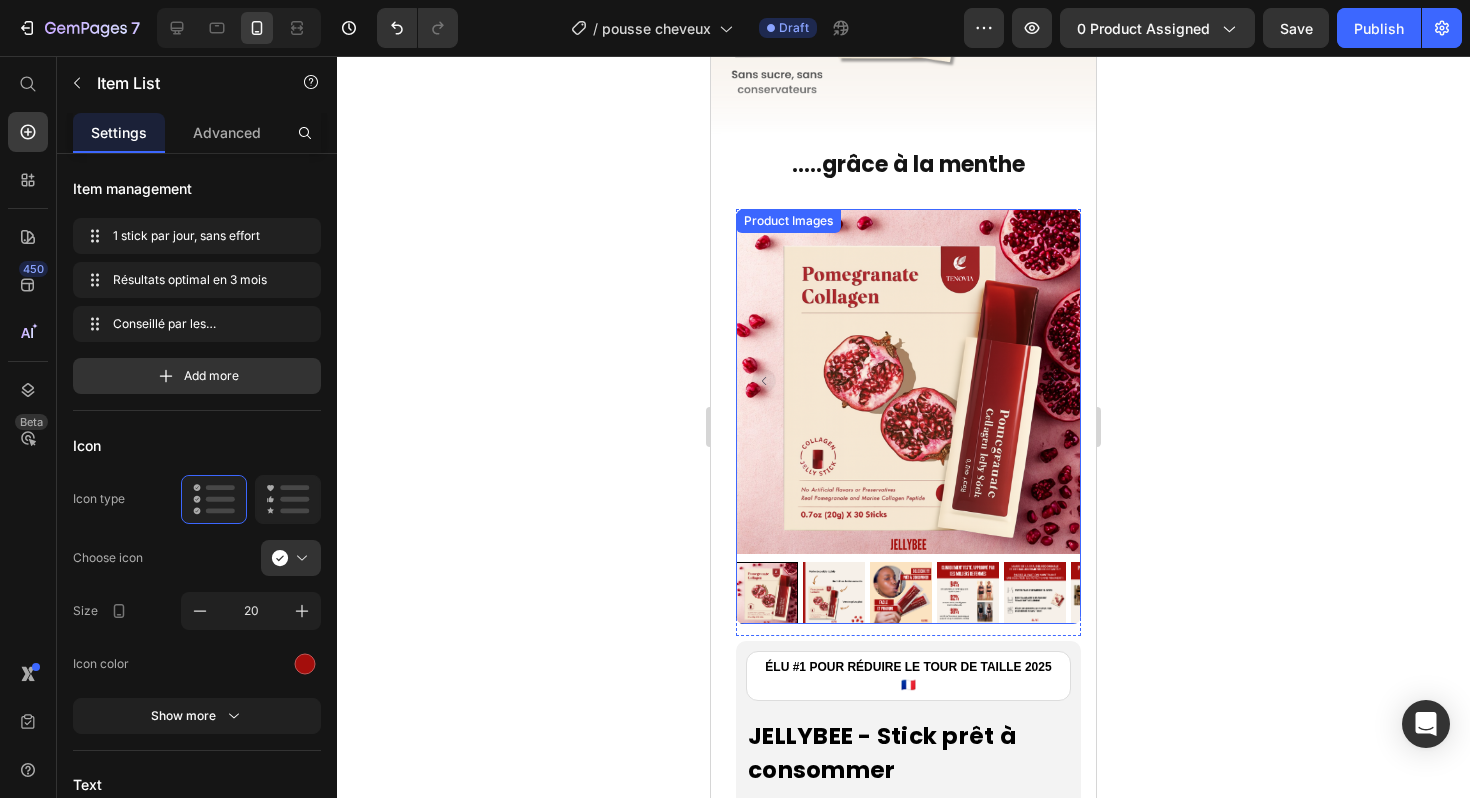 click at bounding box center (834, 593) 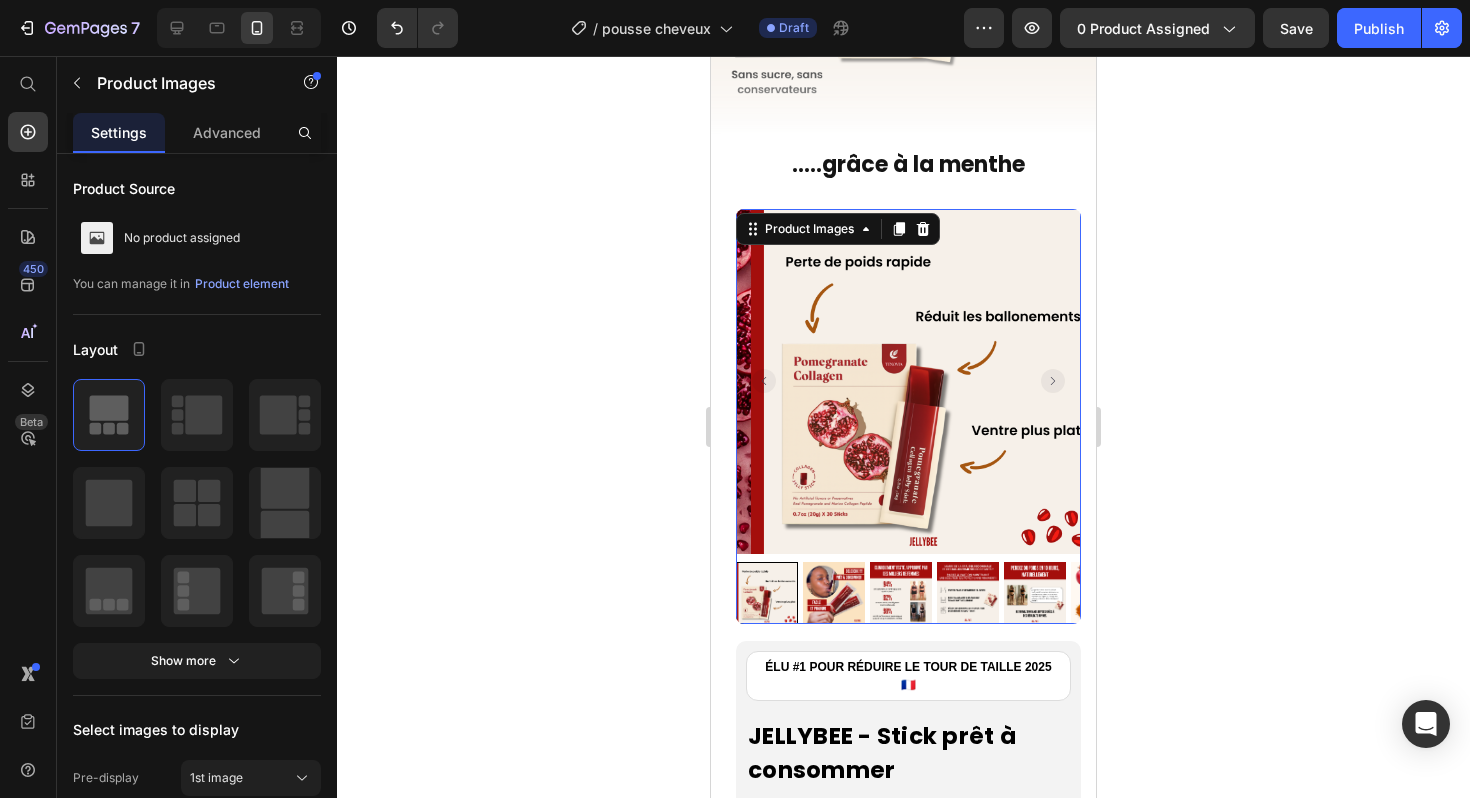 click at bounding box center [767, 593] 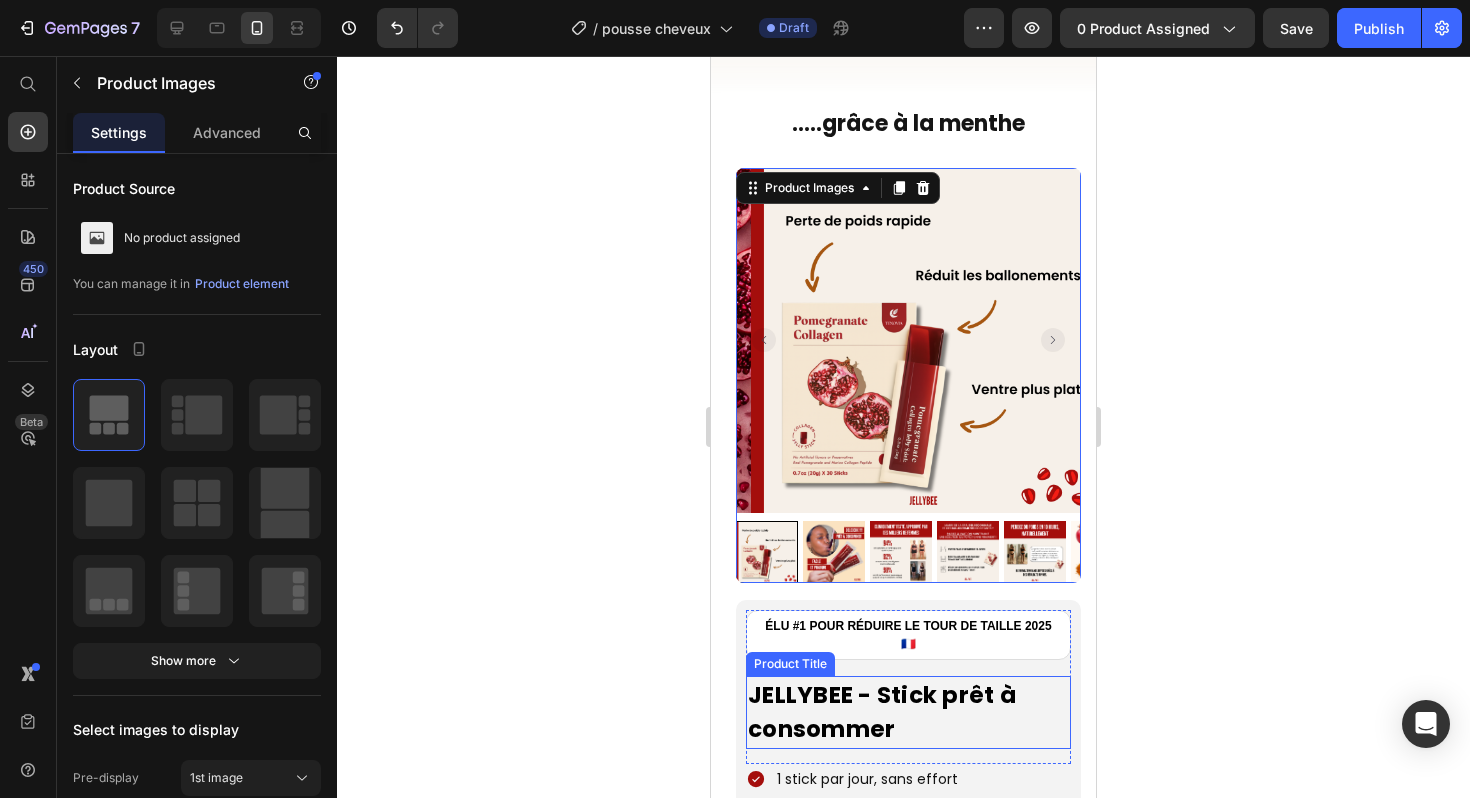scroll, scrollTop: 1262, scrollLeft: 0, axis: vertical 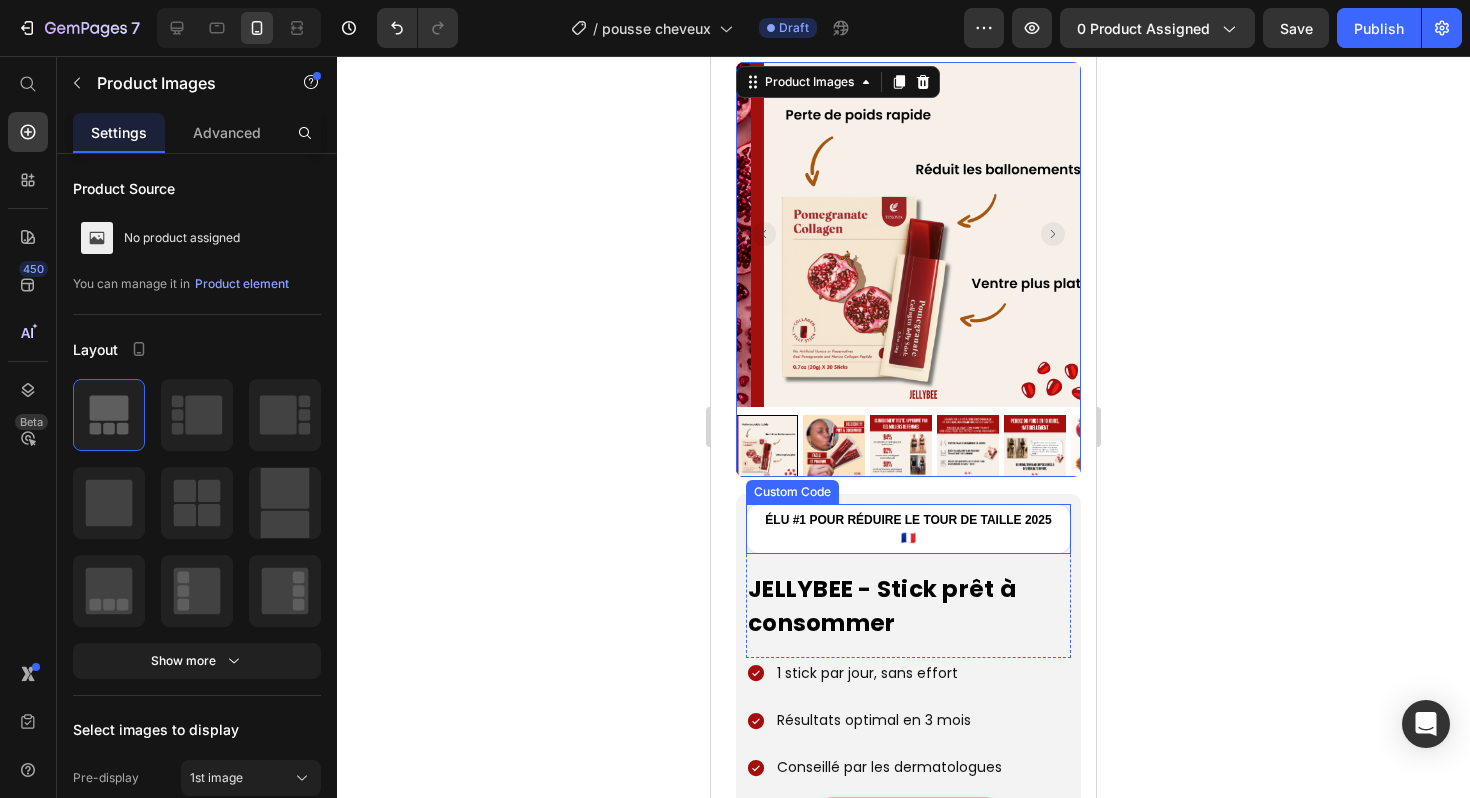click on "ÉLU #1 POUR RÉDUIRE LE TOUR DE TAILLE 2025 🇫🇷" at bounding box center [908, 529] 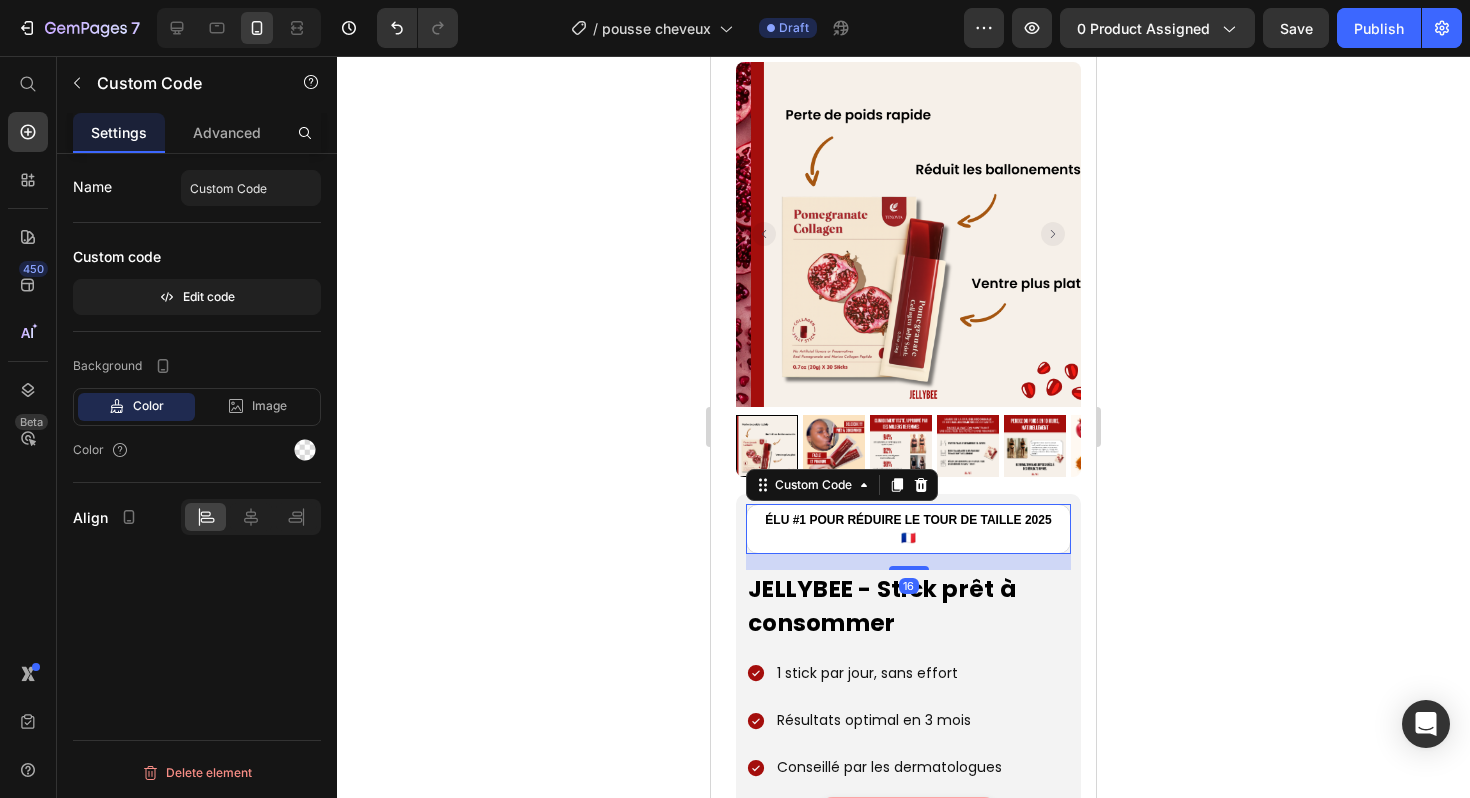 click on "ÉLU #1 POUR RÉDUIRE LE TOUR DE TAILLE 2025 🇫🇷" at bounding box center [908, 529] 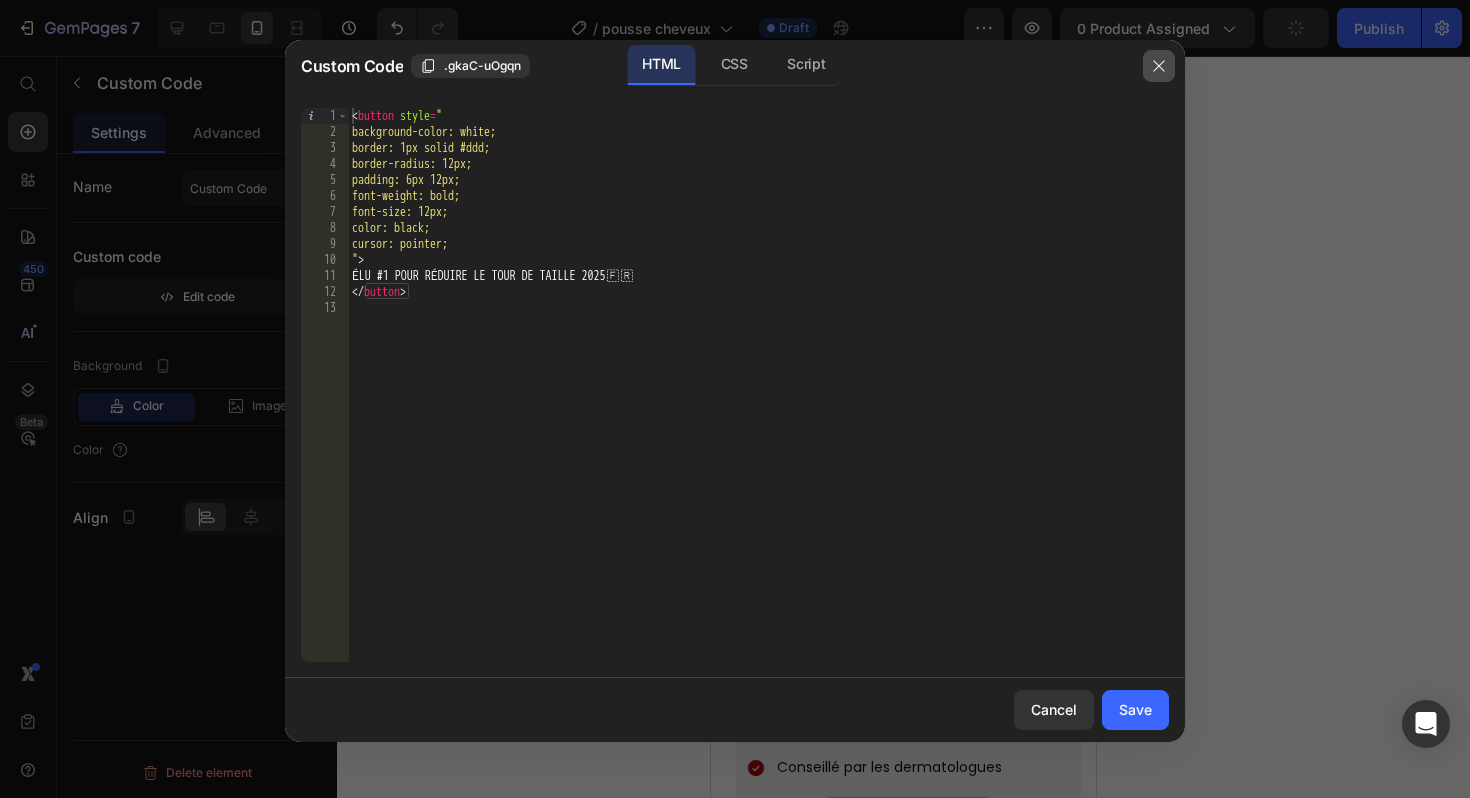 click at bounding box center [1159, 66] 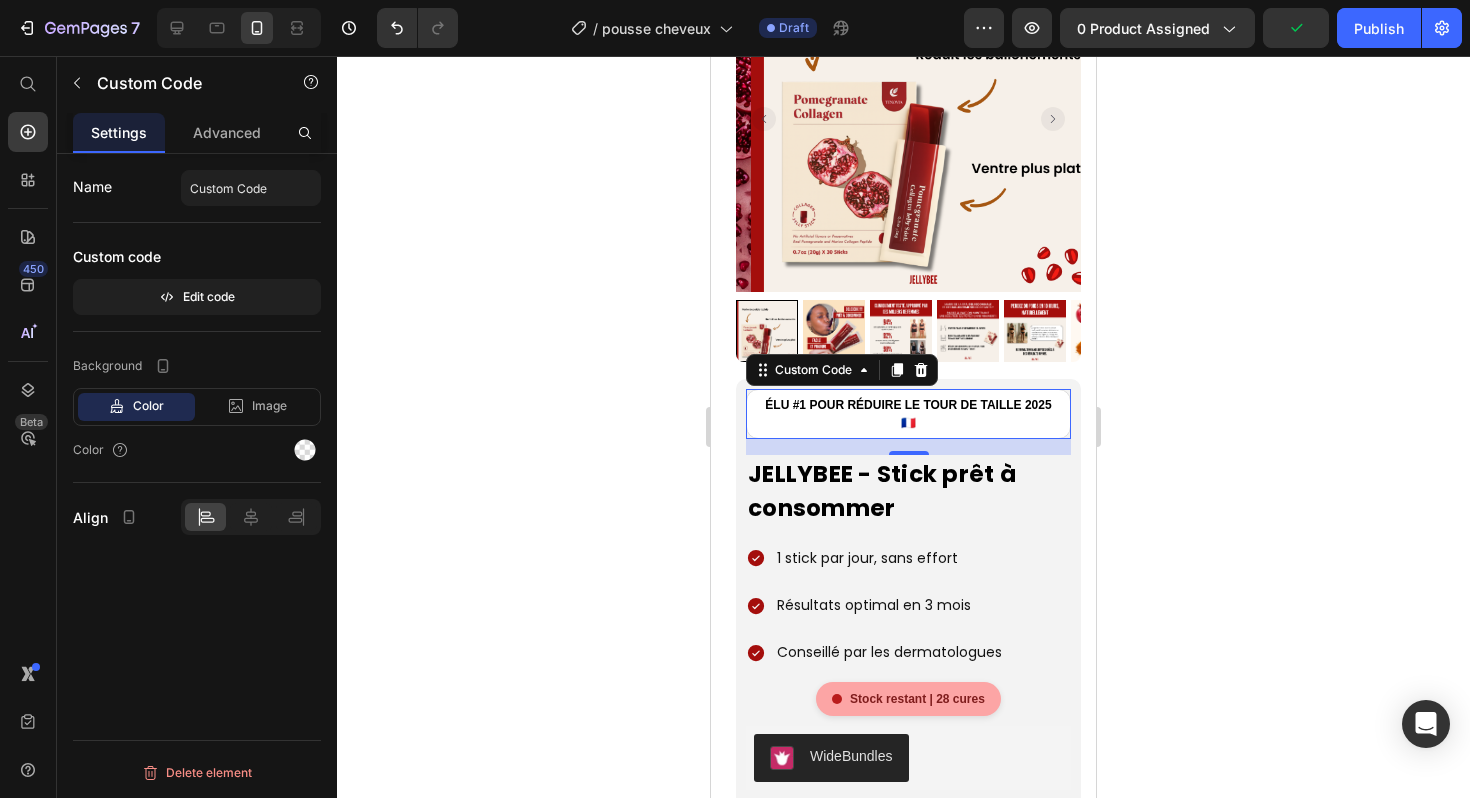 scroll, scrollTop: 1379, scrollLeft: 0, axis: vertical 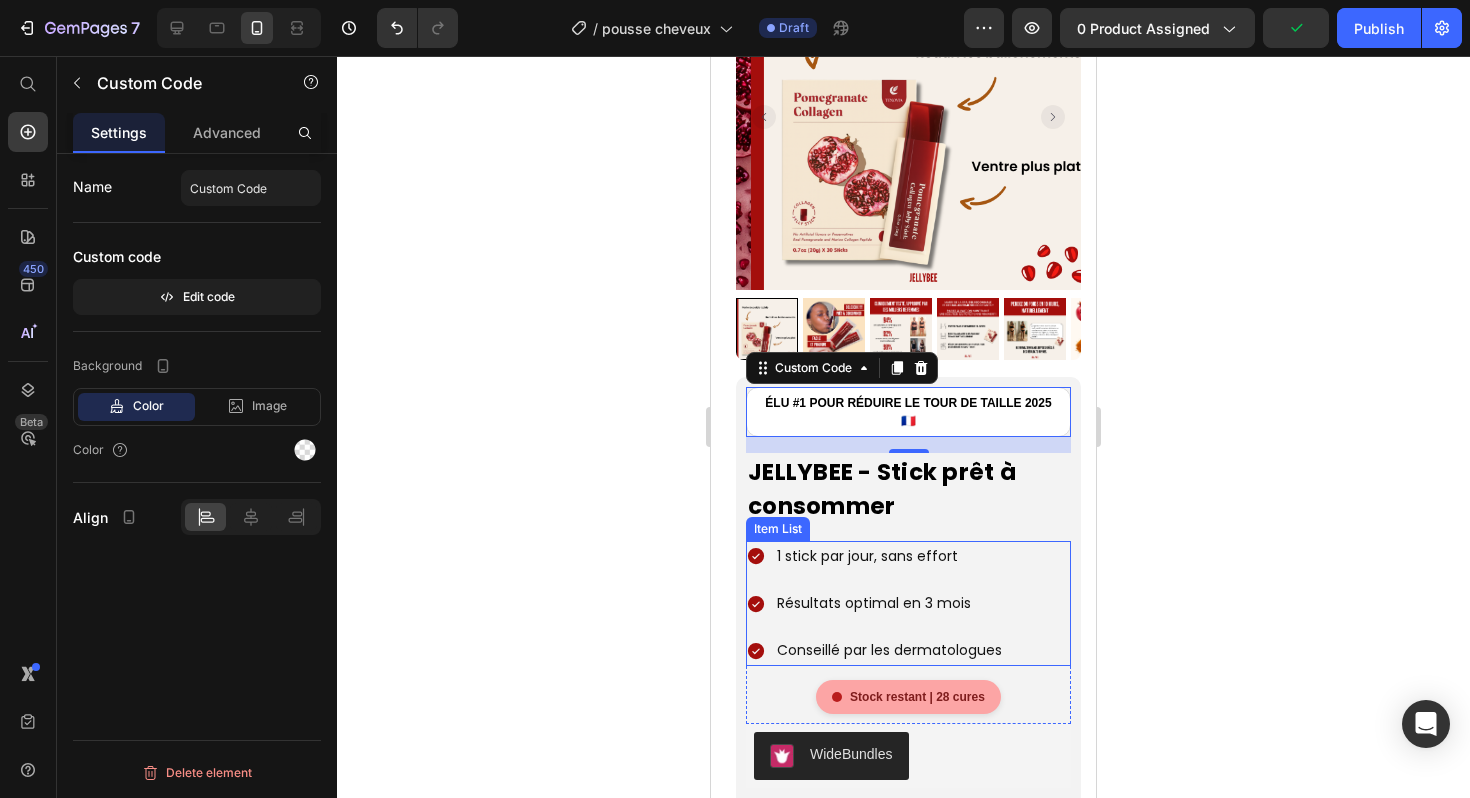 click on "1 stick par jour, sans effort" at bounding box center [889, 556] 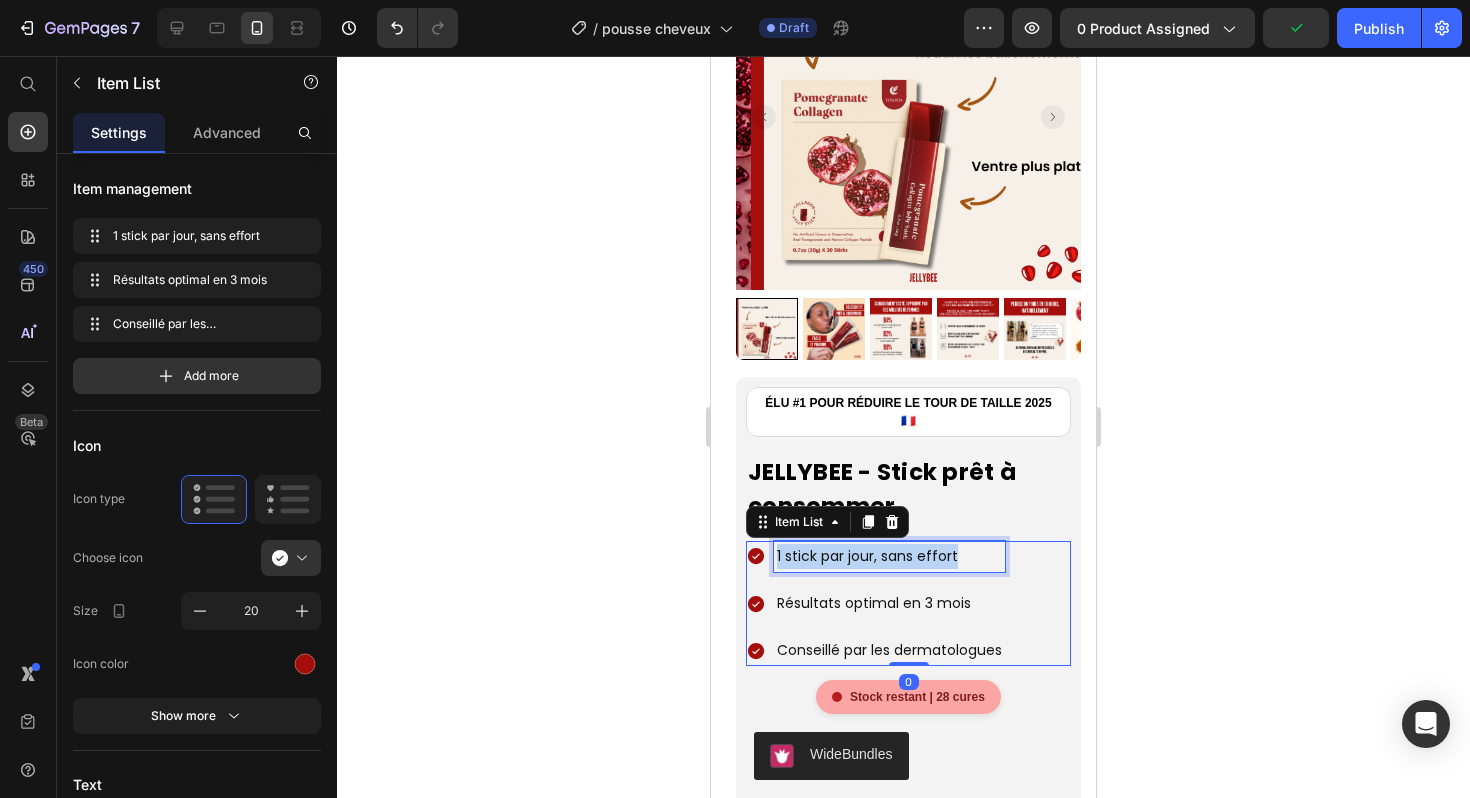 click on "1 stick par jour, sans effort" at bounding box center (889, 556) 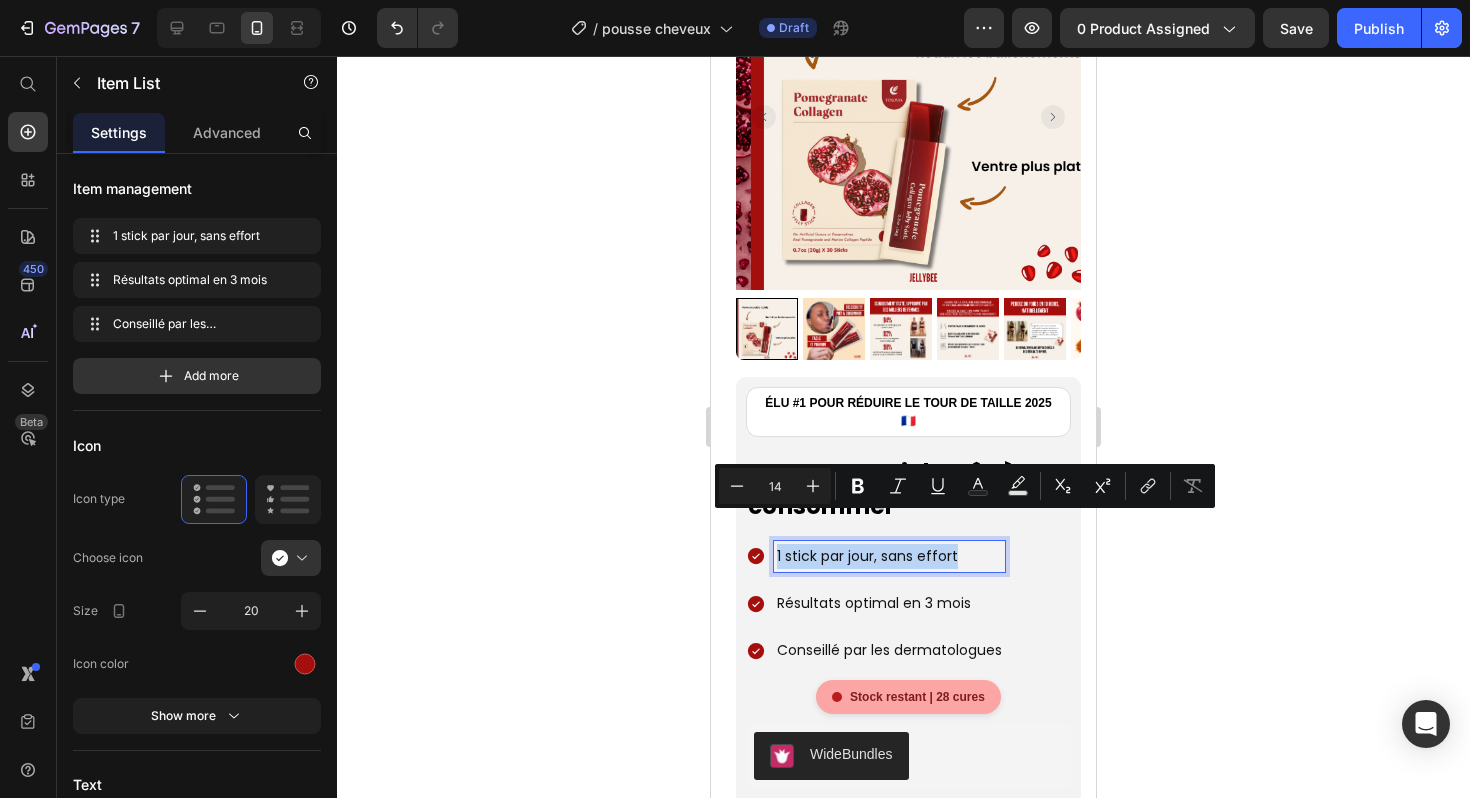 click on "1 stick par jour, sans effort" at bounding box center [889, 556] 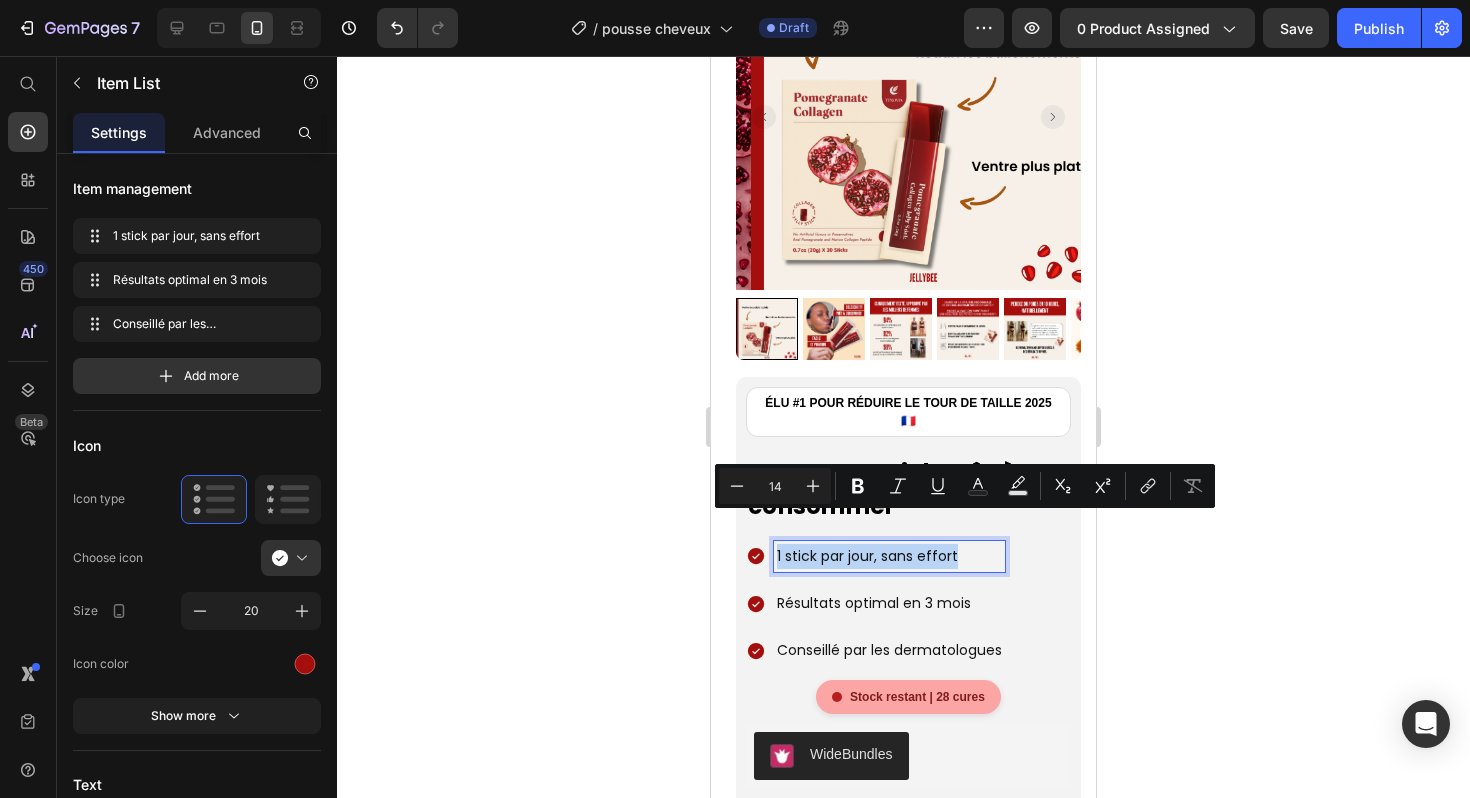 drag, startPoint x: 917, startPoint y: 528, endPoint x: 773, endPoint y: 534, distance: 144.12494 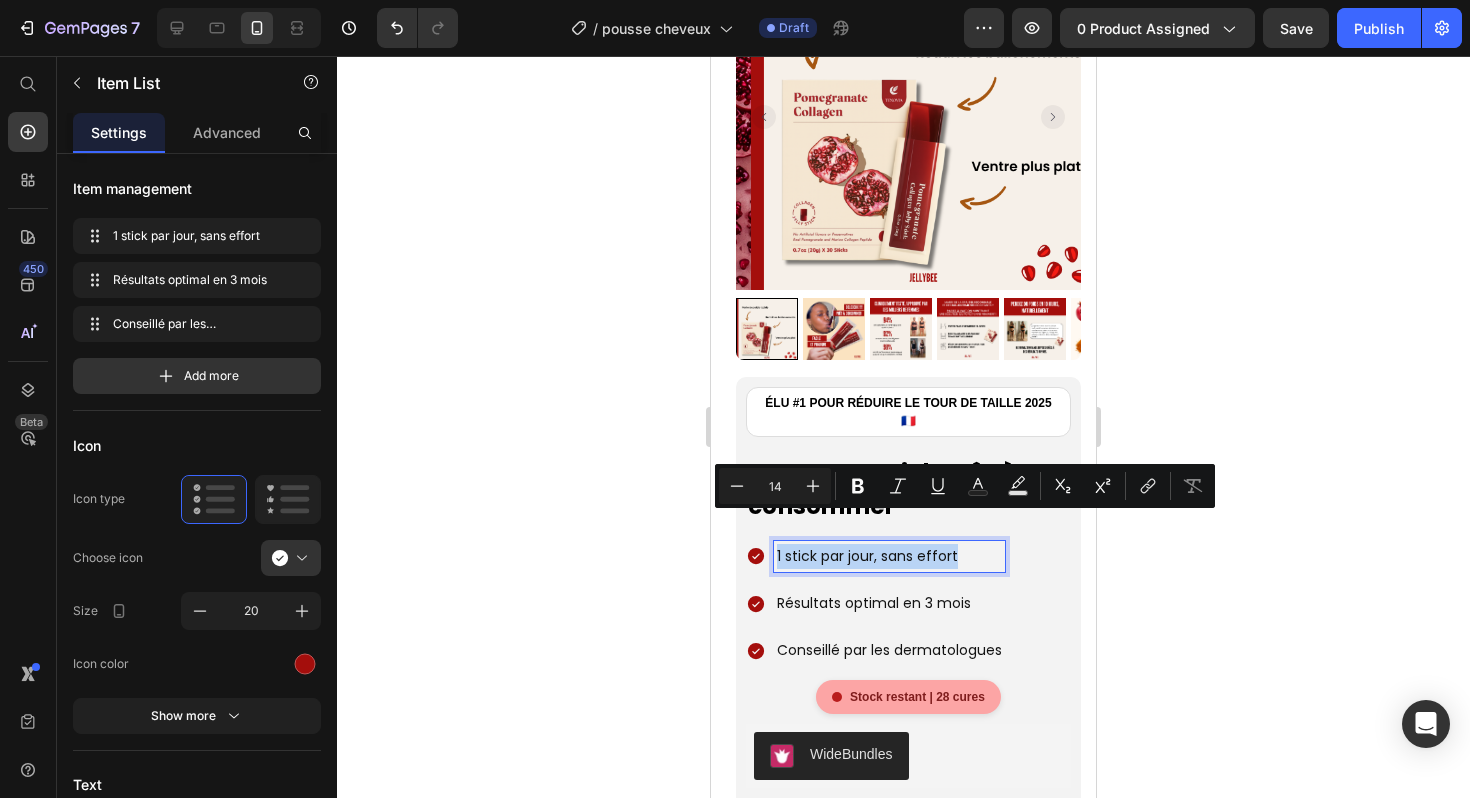 click on "1 stick par jour, sans effort" at bounding box center (875, 556) 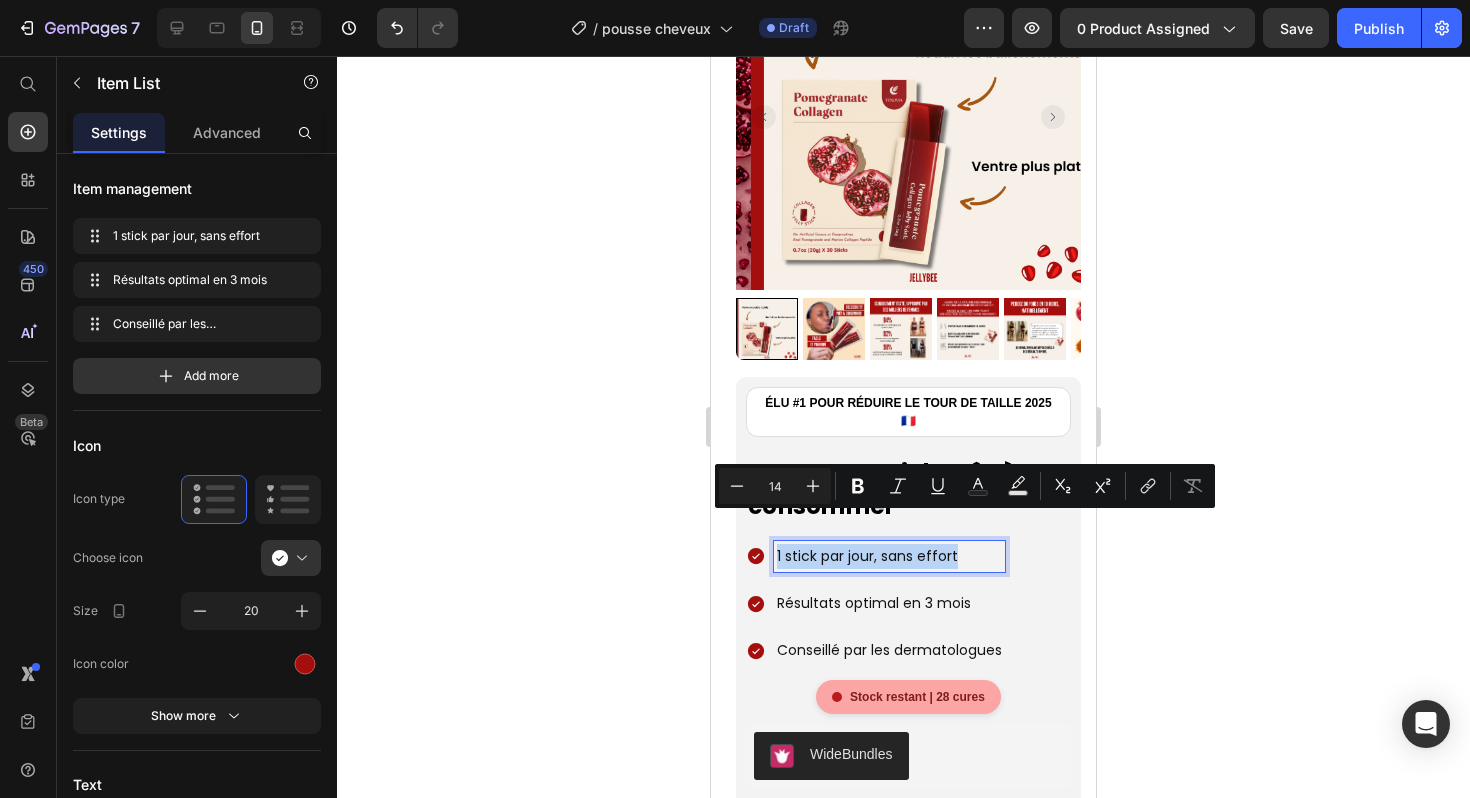 click on "1 stick par jour, sans effort" at bounding box center (889, 556) 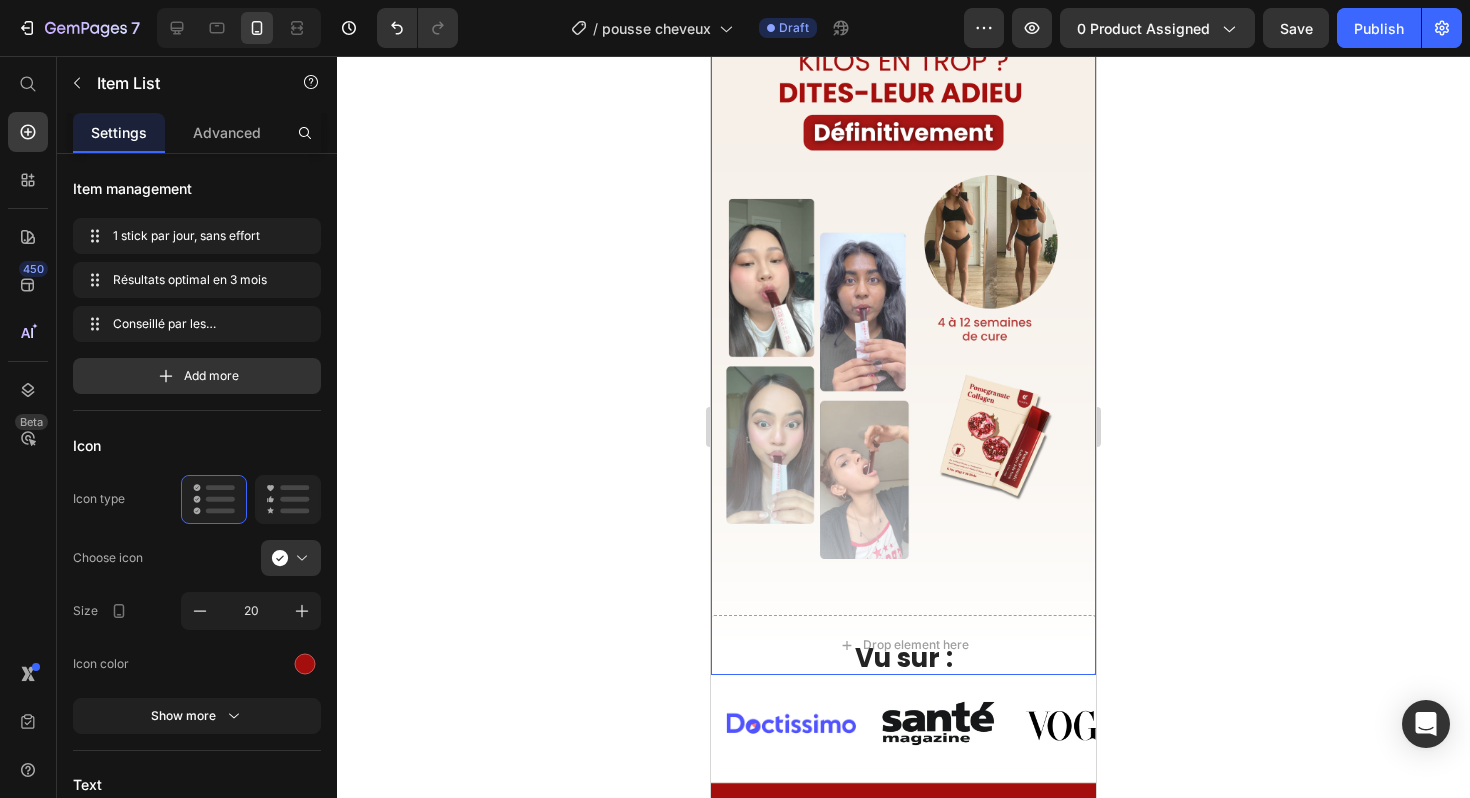 scroll, scrollTop: 34, scrollLeft: 0, axis: vertical 